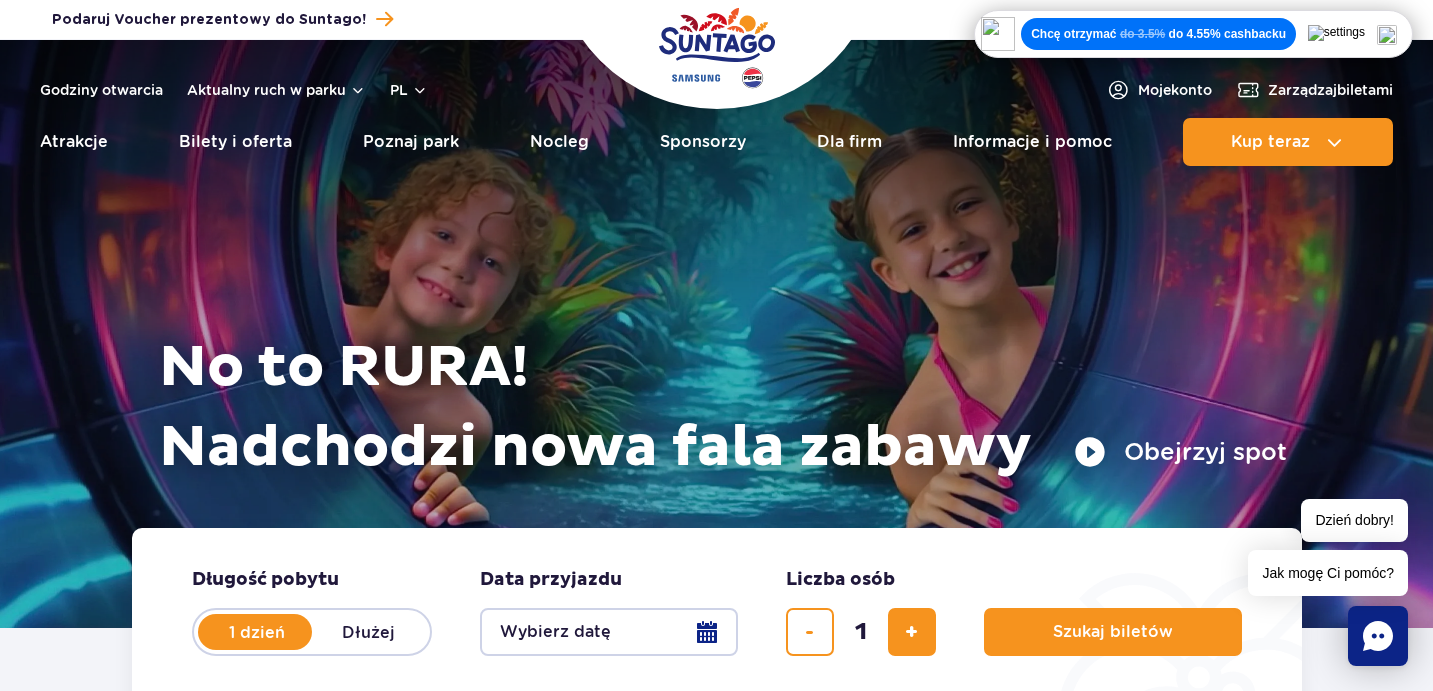 scroll, scrollTop: 0, scrollLeft: 0, axis: both 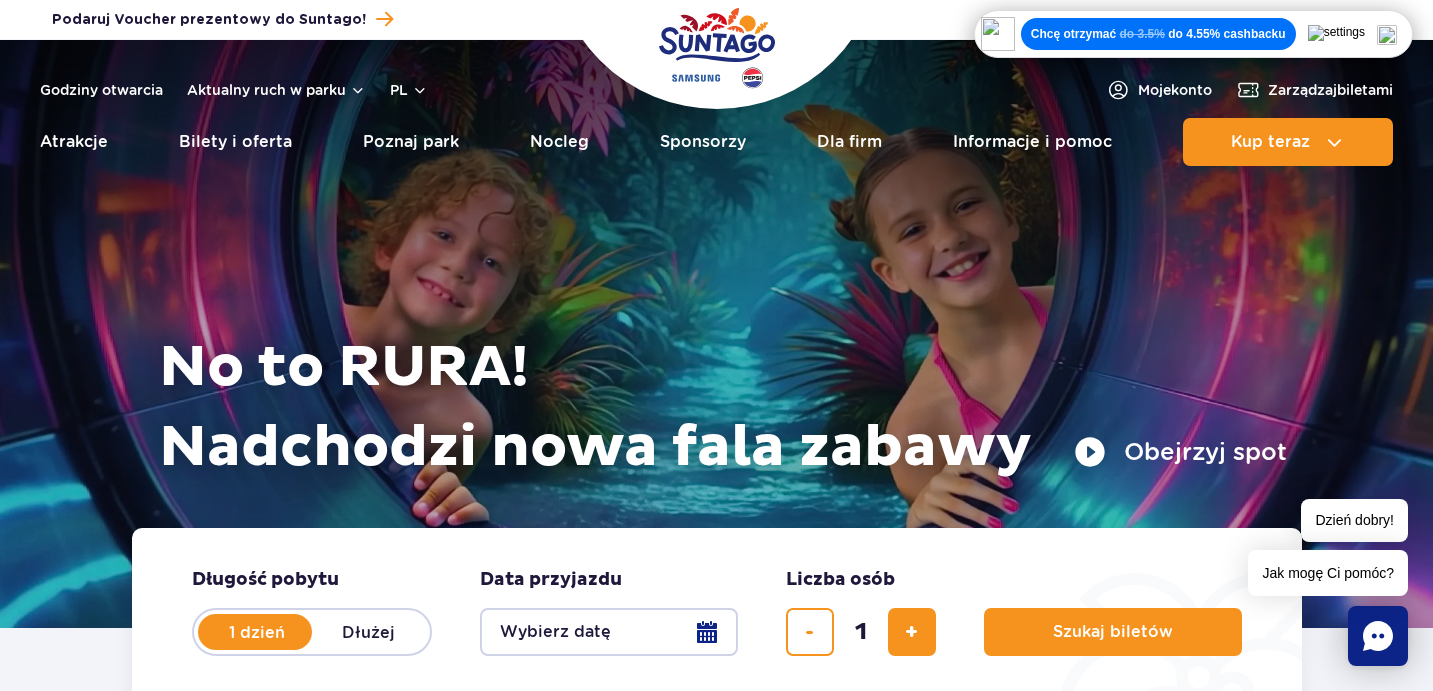 click at bounding box center [1387, 35] 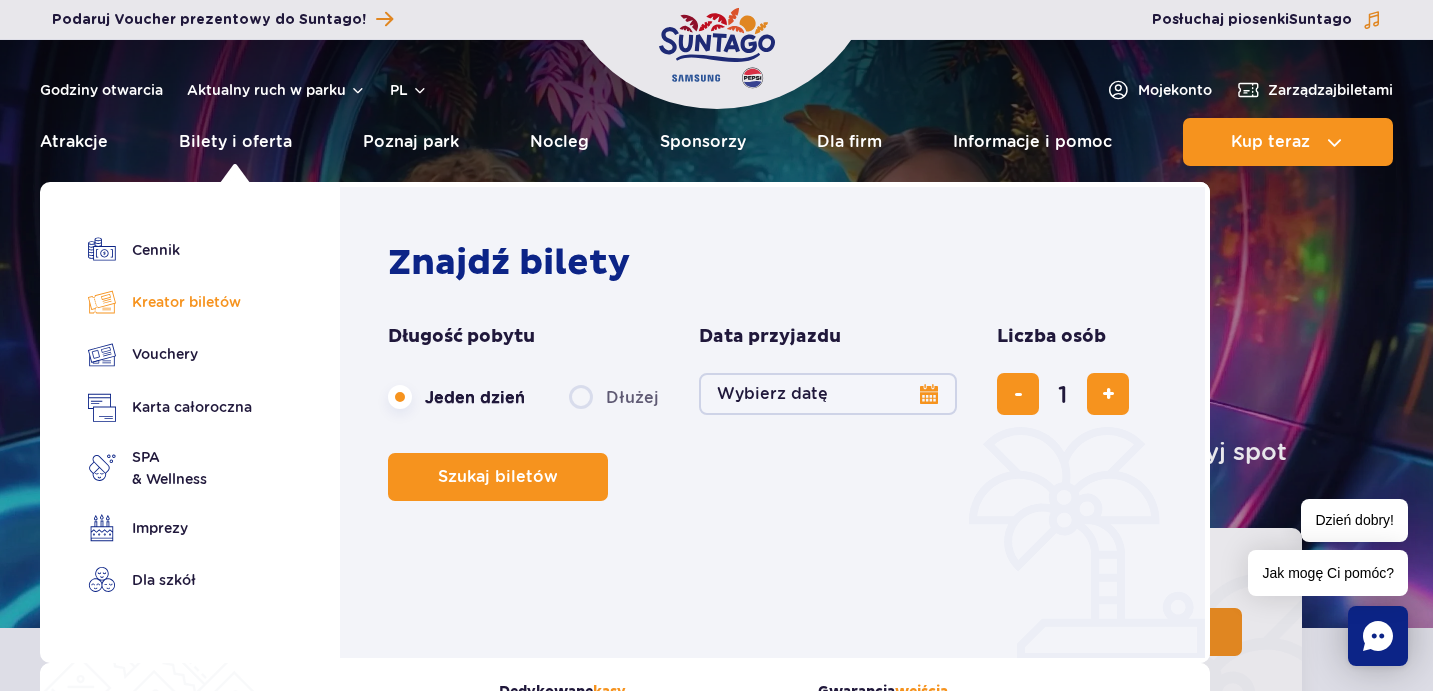 click on "Kreator biletów" at bounding box center (170, 302) 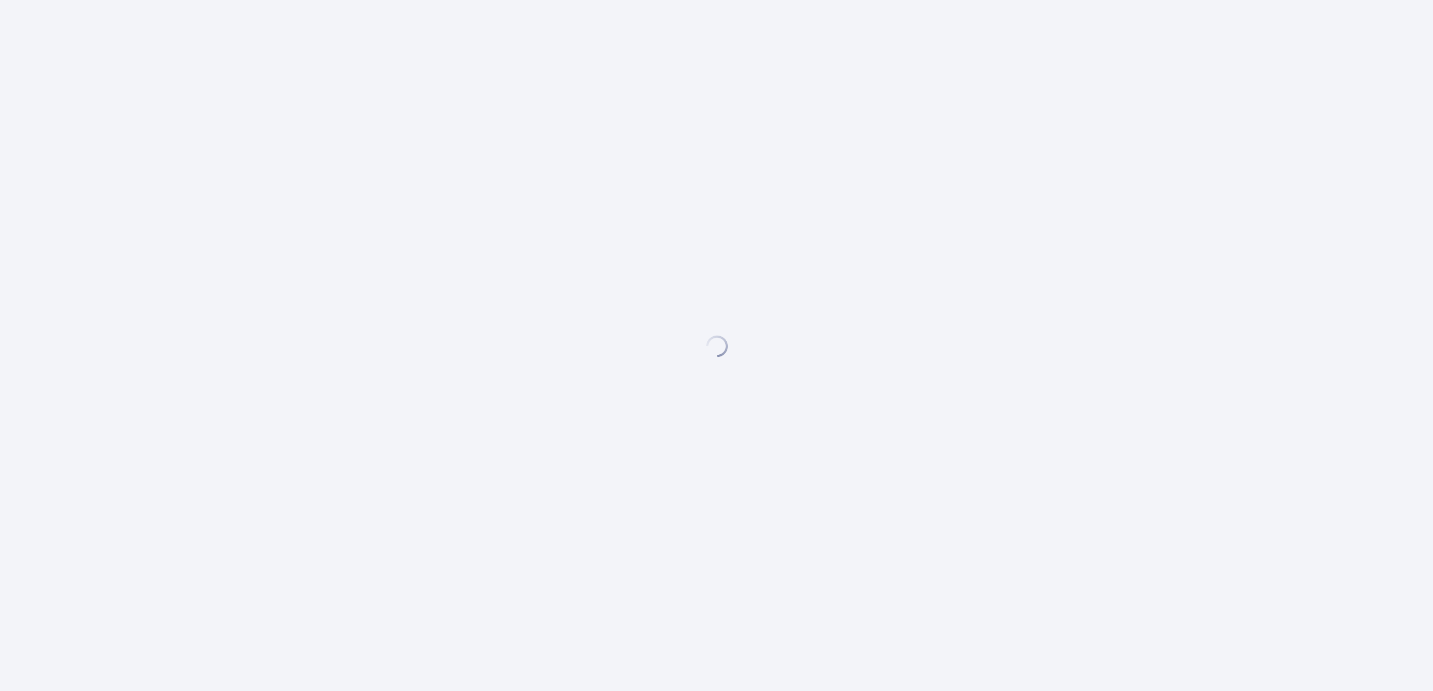 scroll, scrollTop: 0, scrollLeft: 0, axis: both 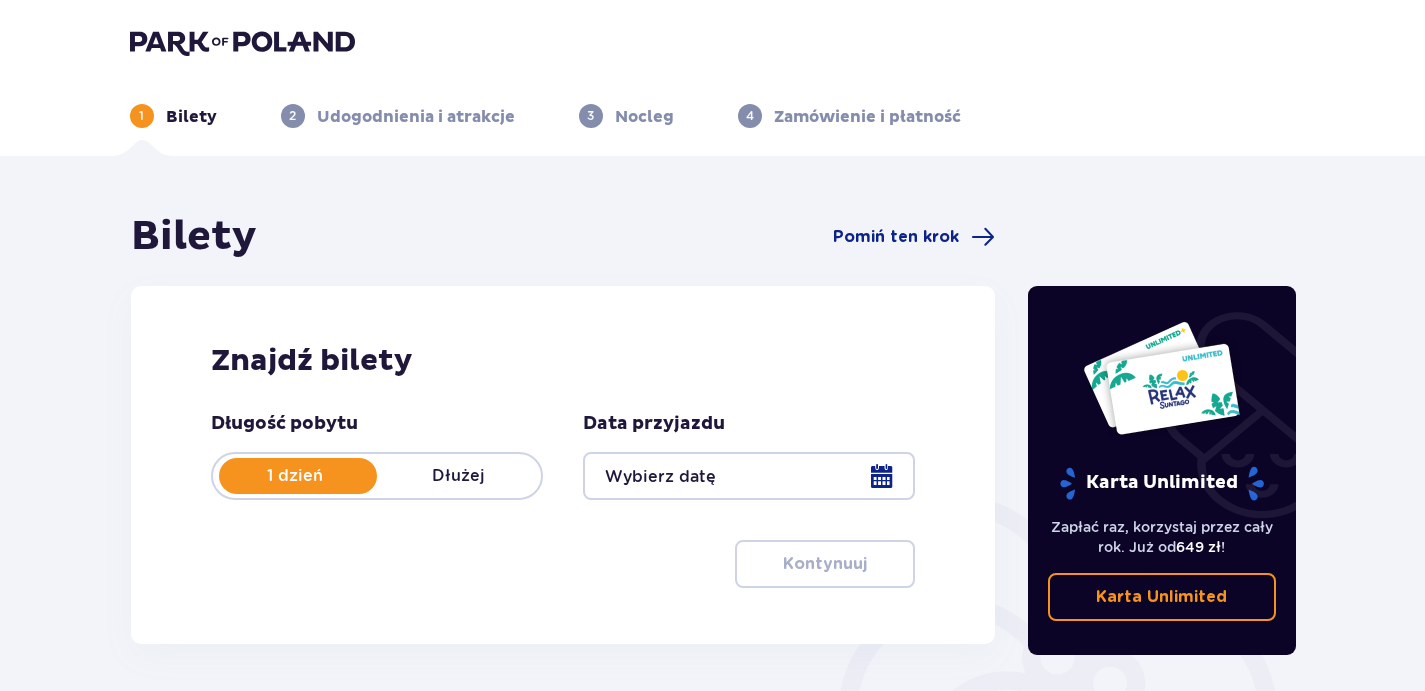 click at bounding box center [749, 476] 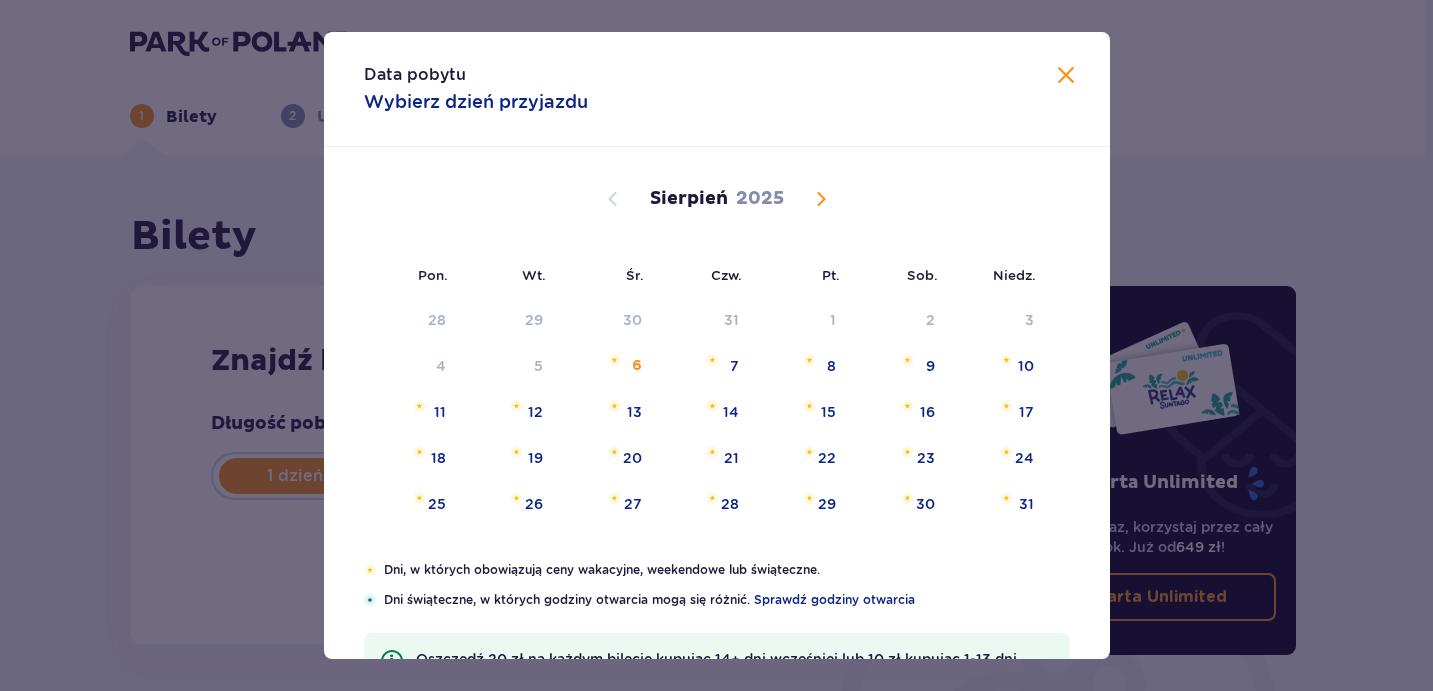 click at bounding box center (821, 199) 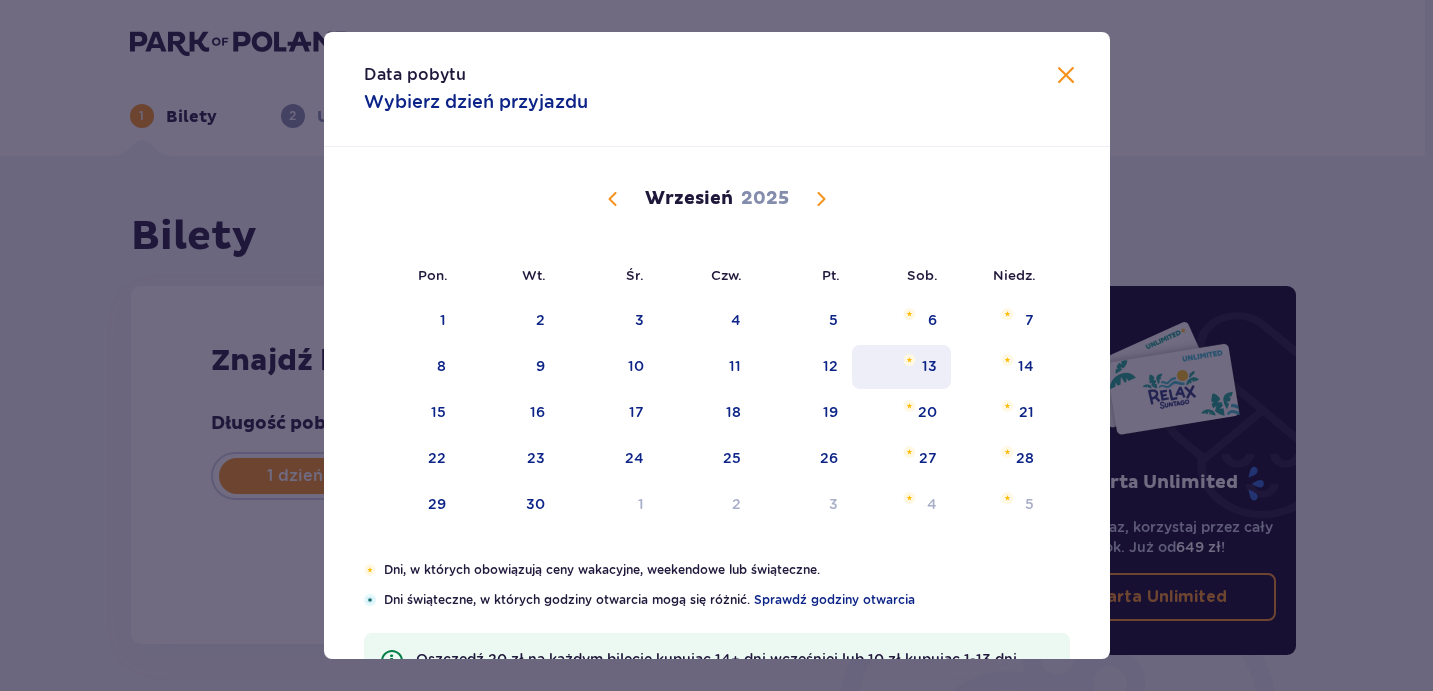 click on "13" at bounding box center [901, 367] 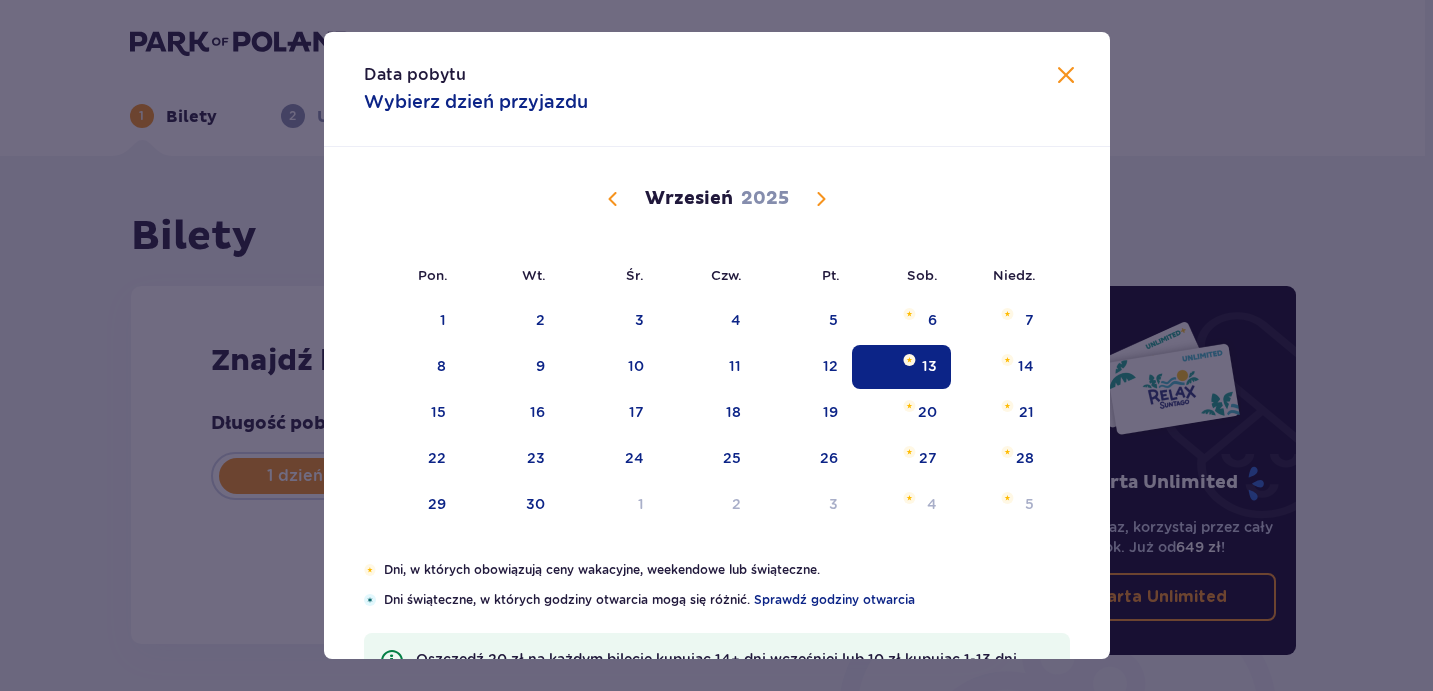 type on "[DATE]" 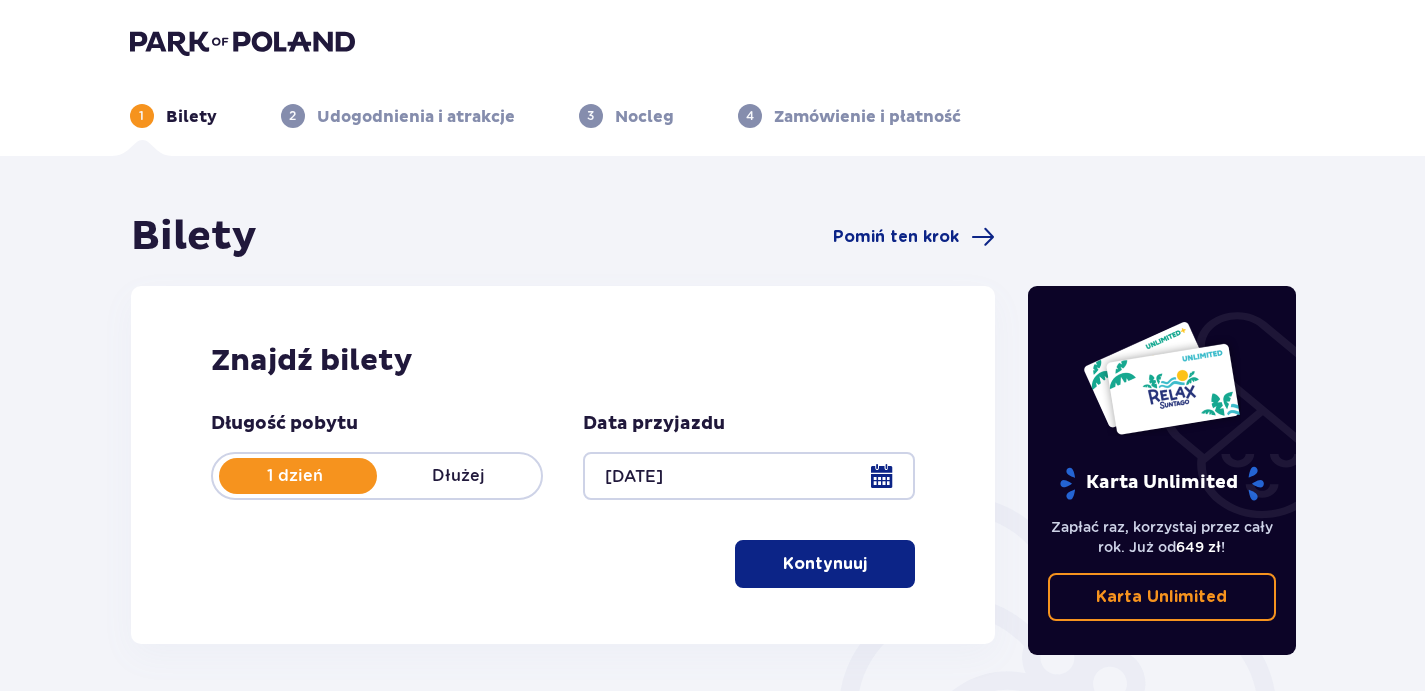 click on "Kontynuuj" at bounding box center (825, 564) 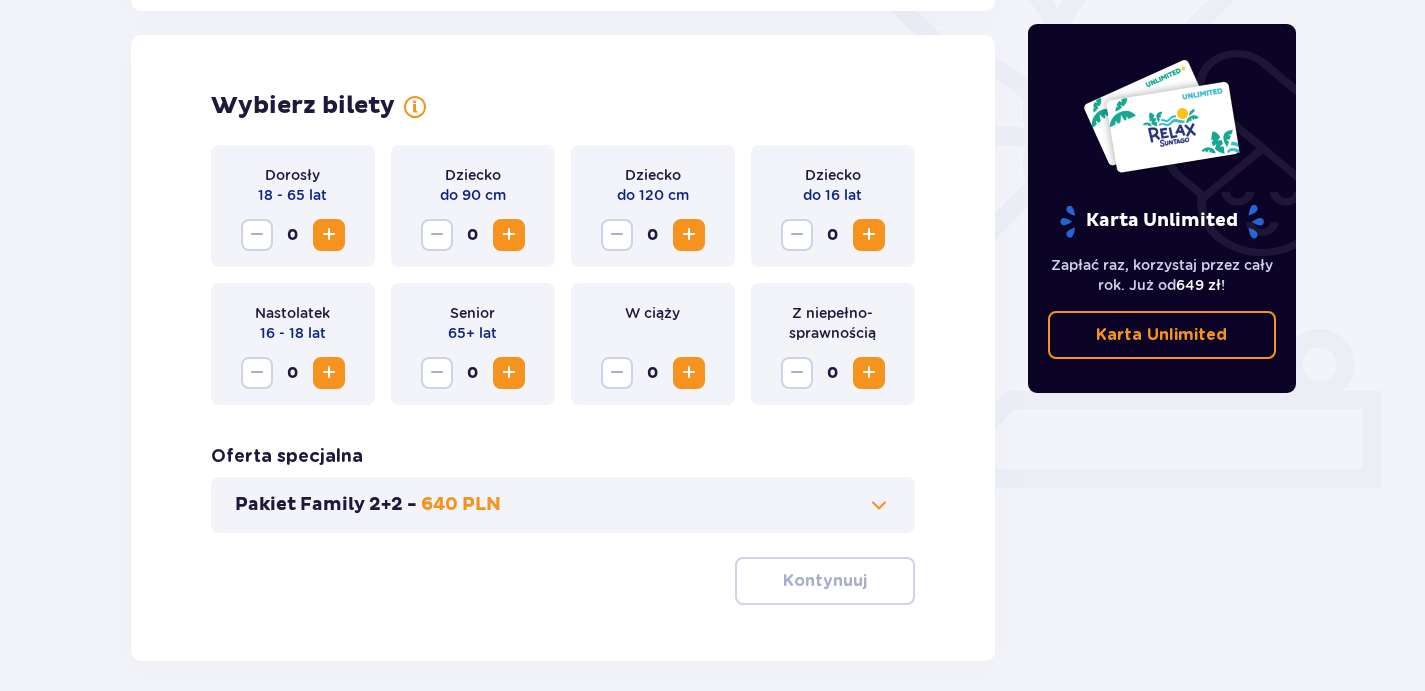 scroll, scrollTop: 556, scrollLeft: 0, axis: vertical 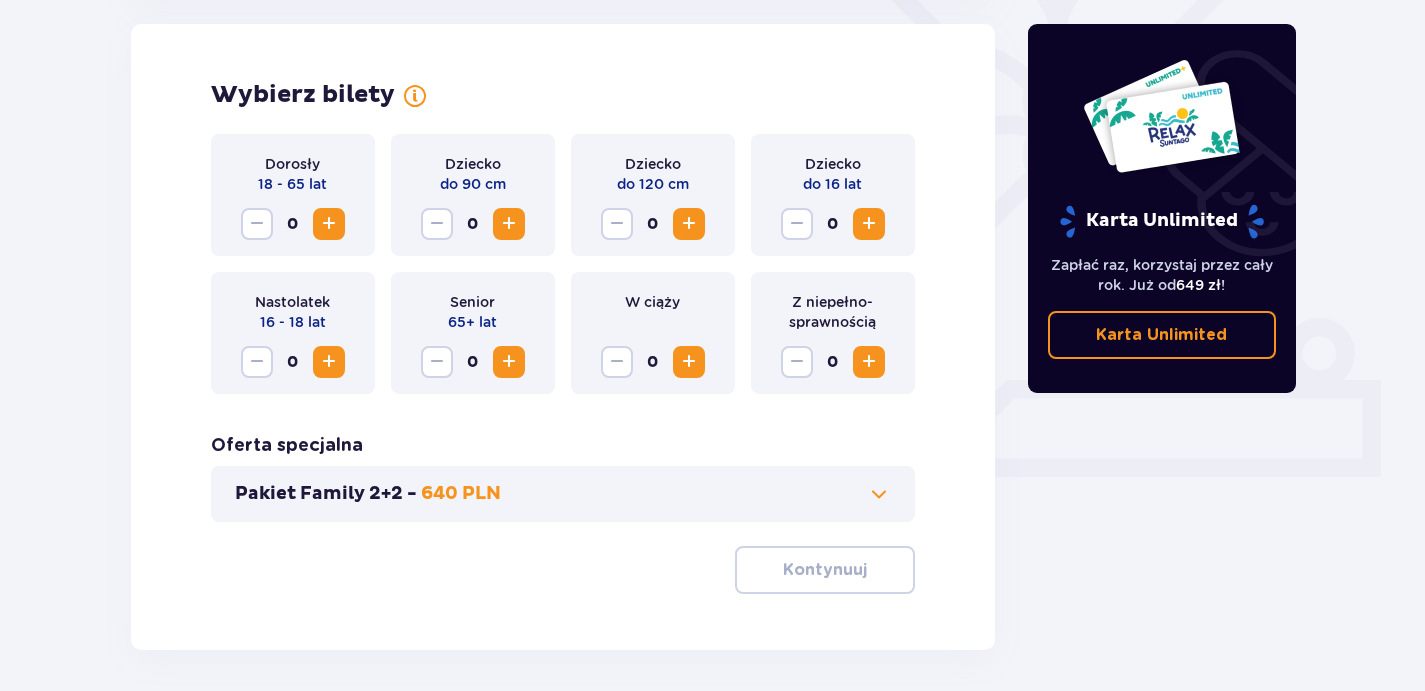 click at bounding box center (329, 224) 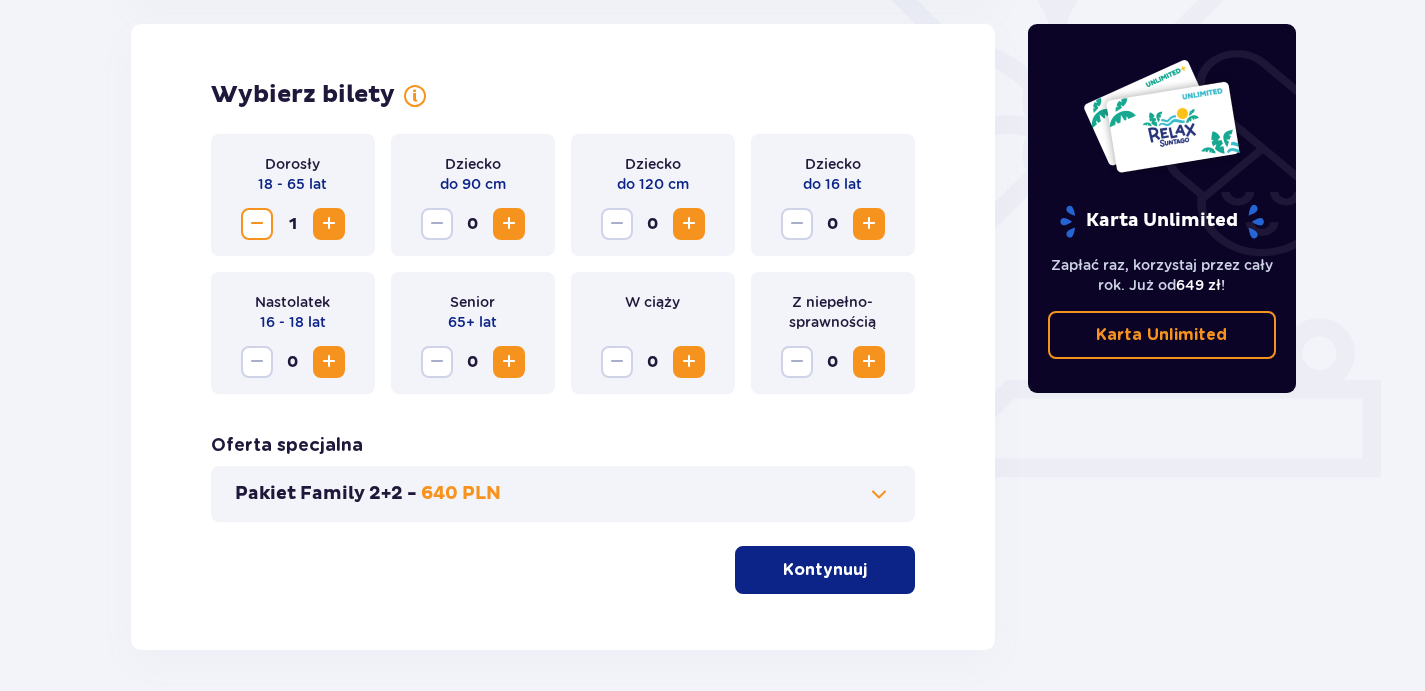 click at bounding box center [329, 224] 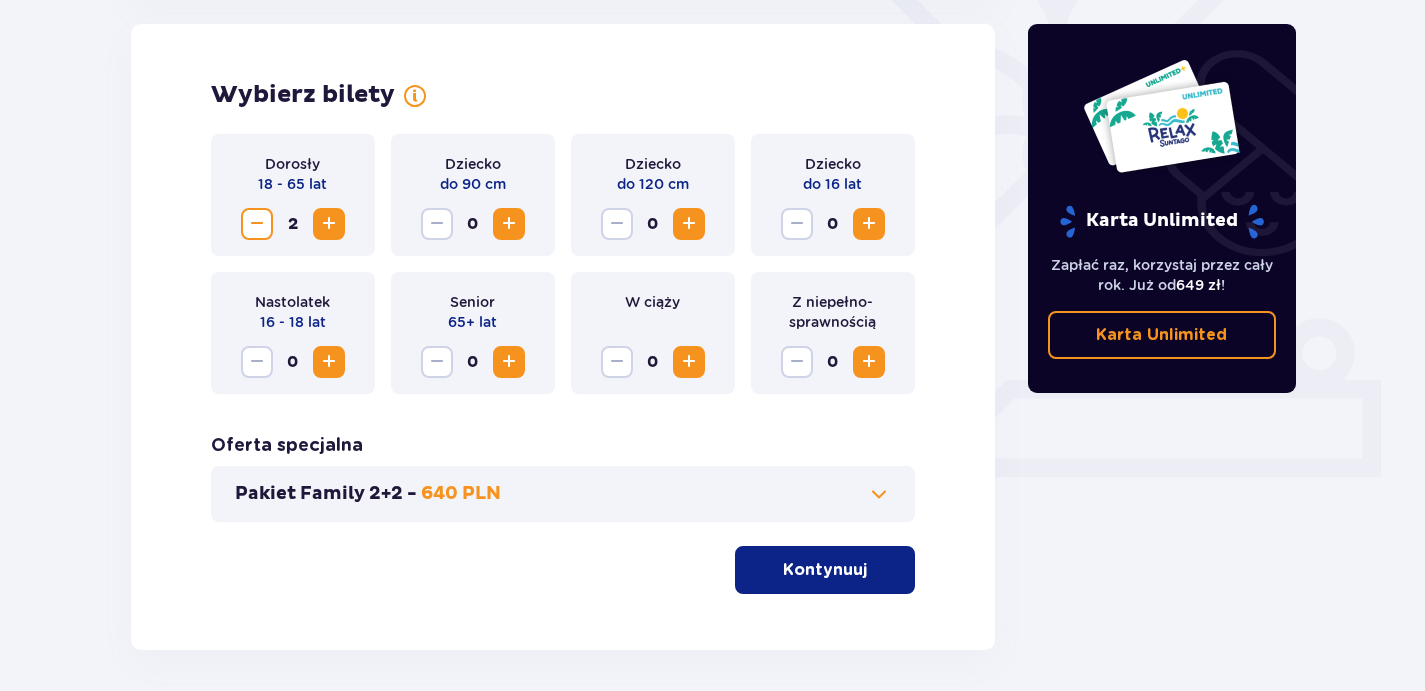 click at bounding box center (329, 224) 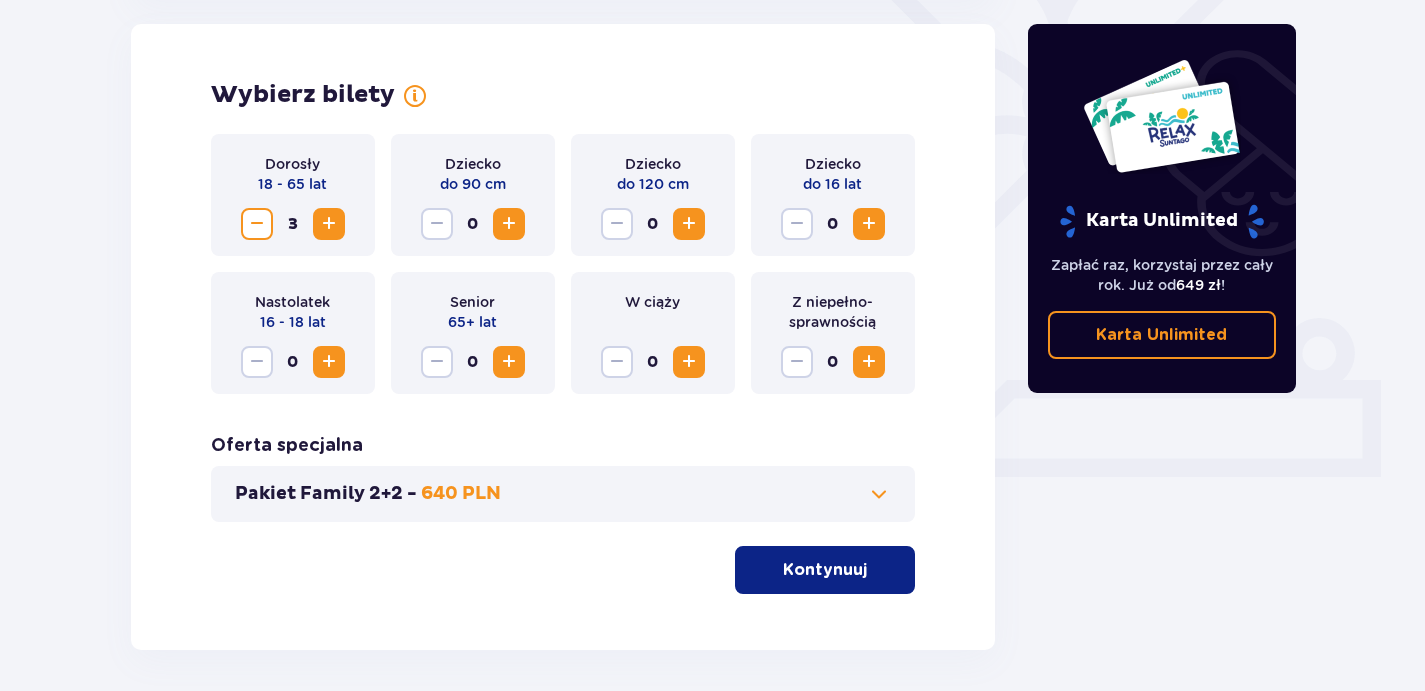 click on "Kontynuuj" at bounding box center [825, 570] 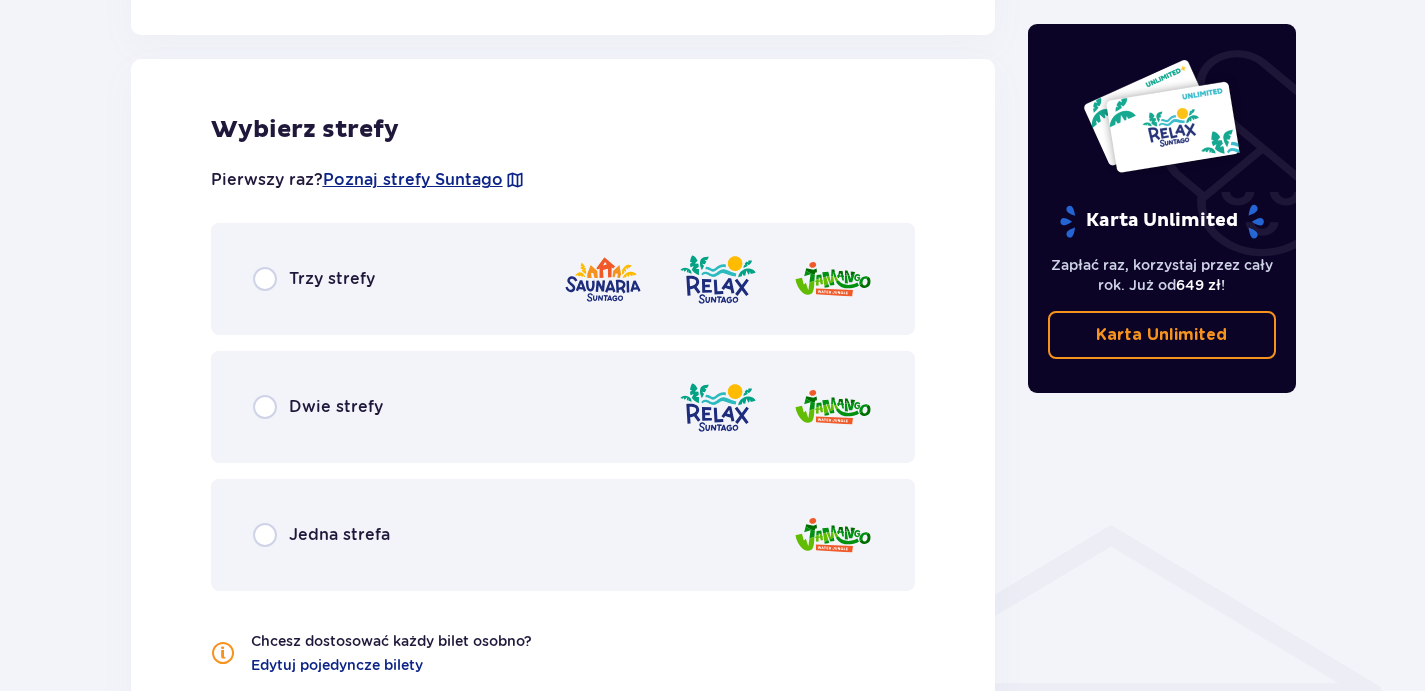 scroll, scrollTop: 1110, scrollLeft: 0, axis: vertical 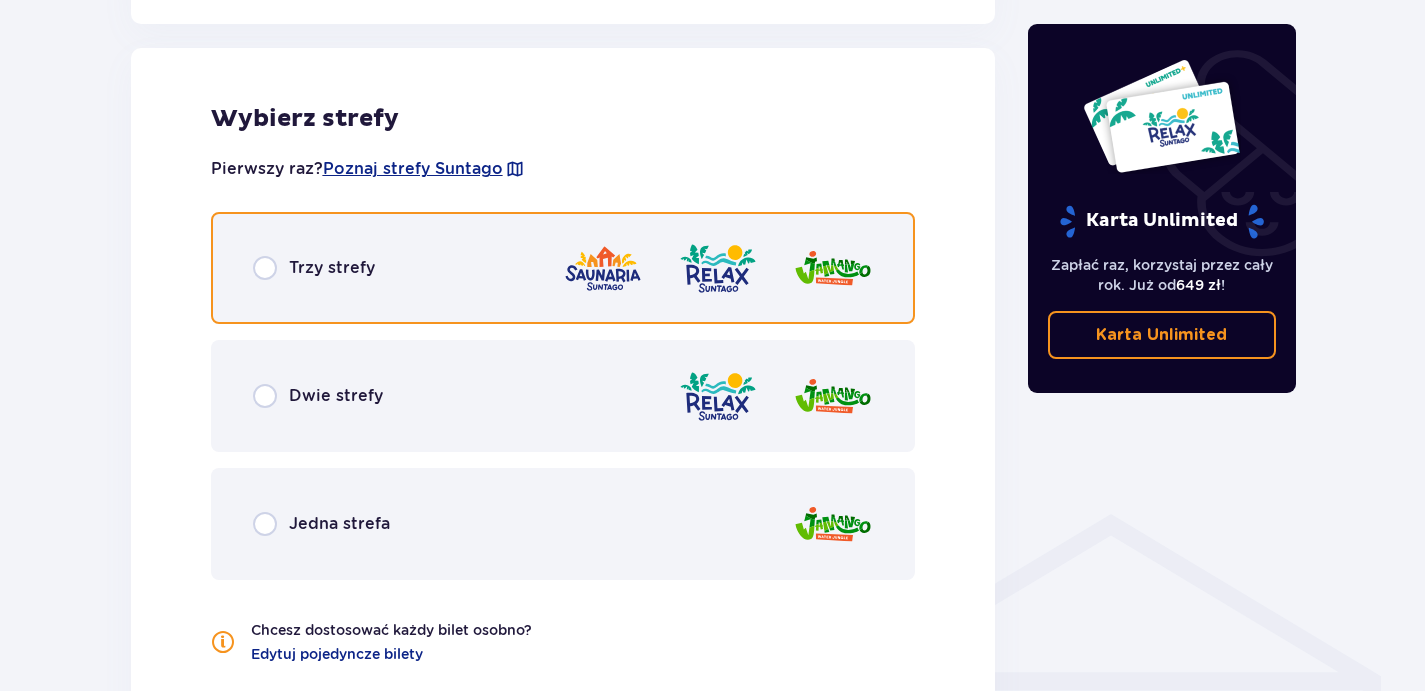 click at bounding box center (265, 268) 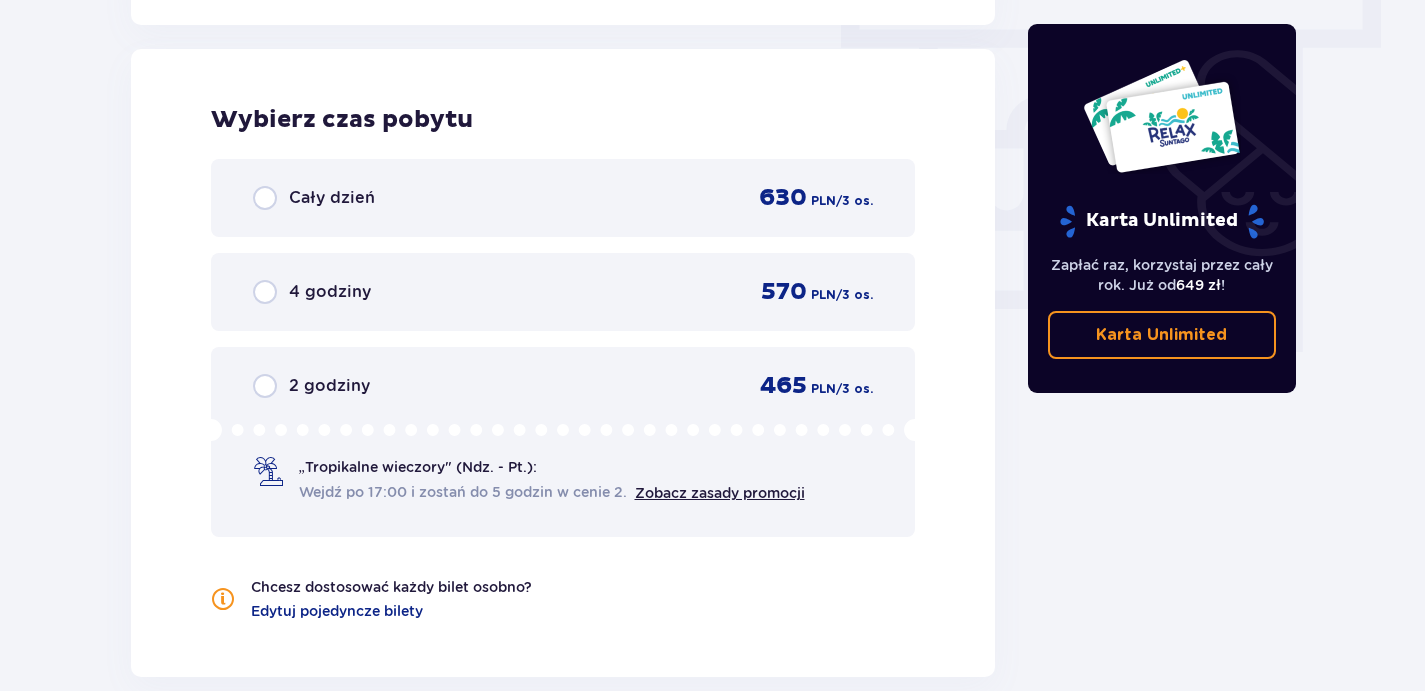 scroll, scrollTop: 1806, scrollLeft: 0, axis: vertical 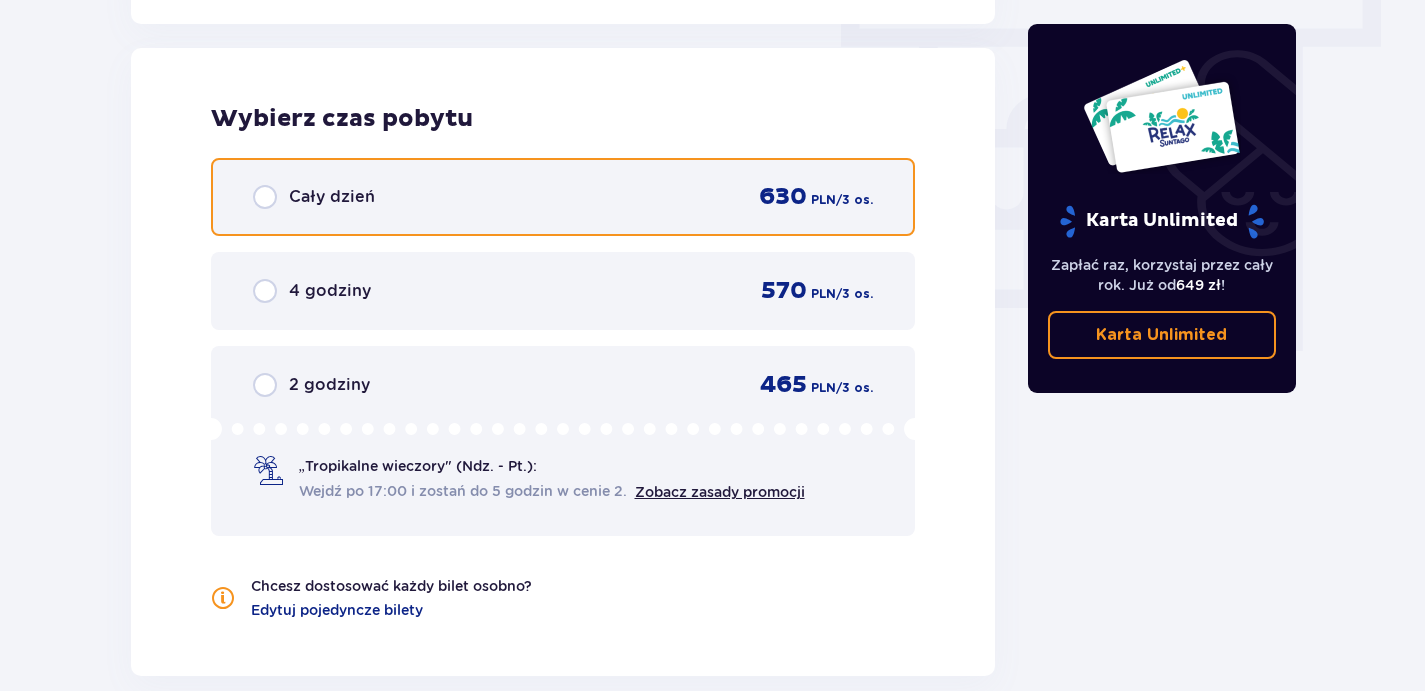 click at bounding box center (265, 197) 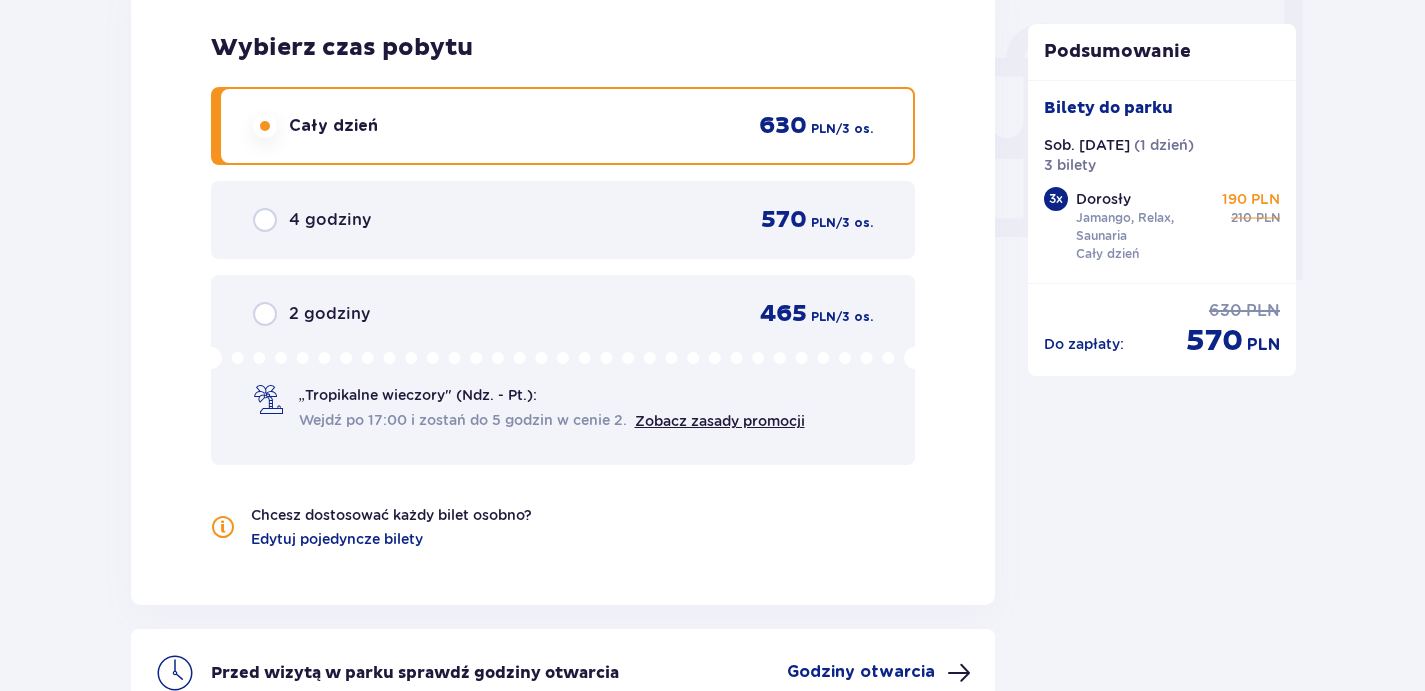 scroll, scrollTop: 1873, scrollLeft: 0, axis: vertical 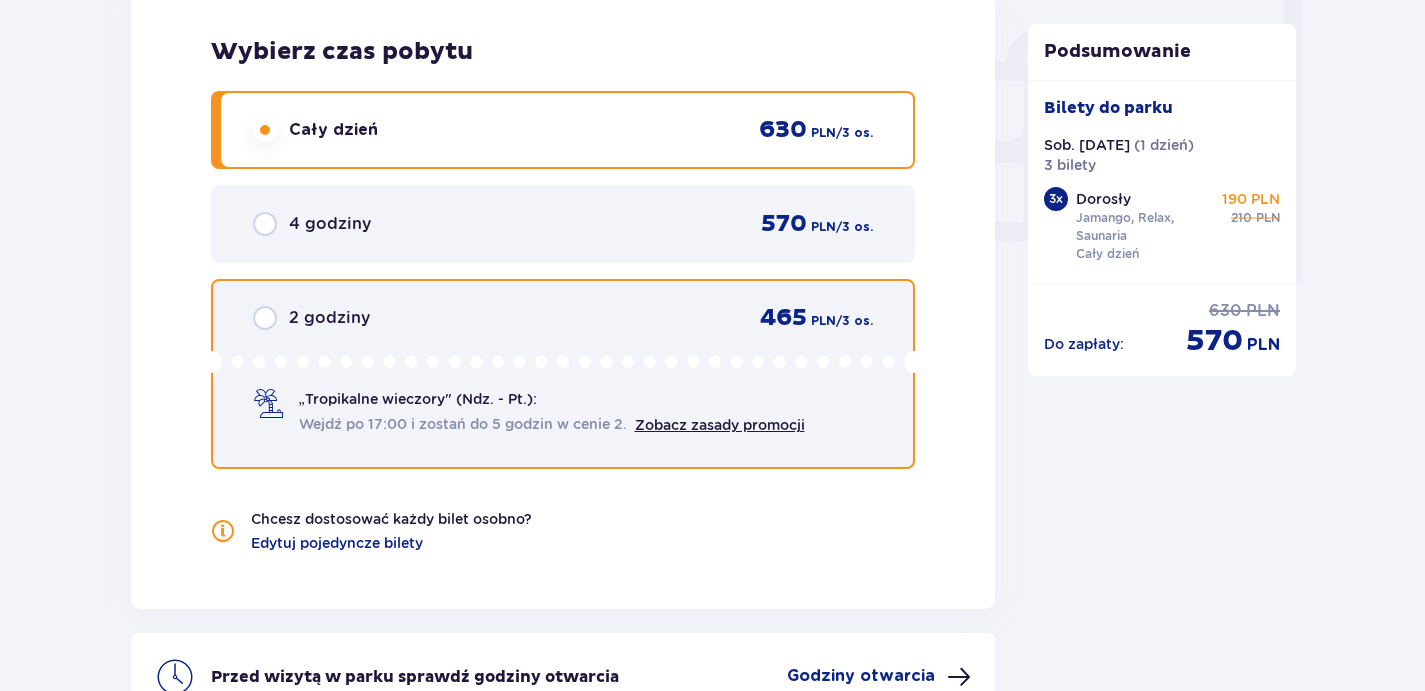 click at bounding box center (265, 318) 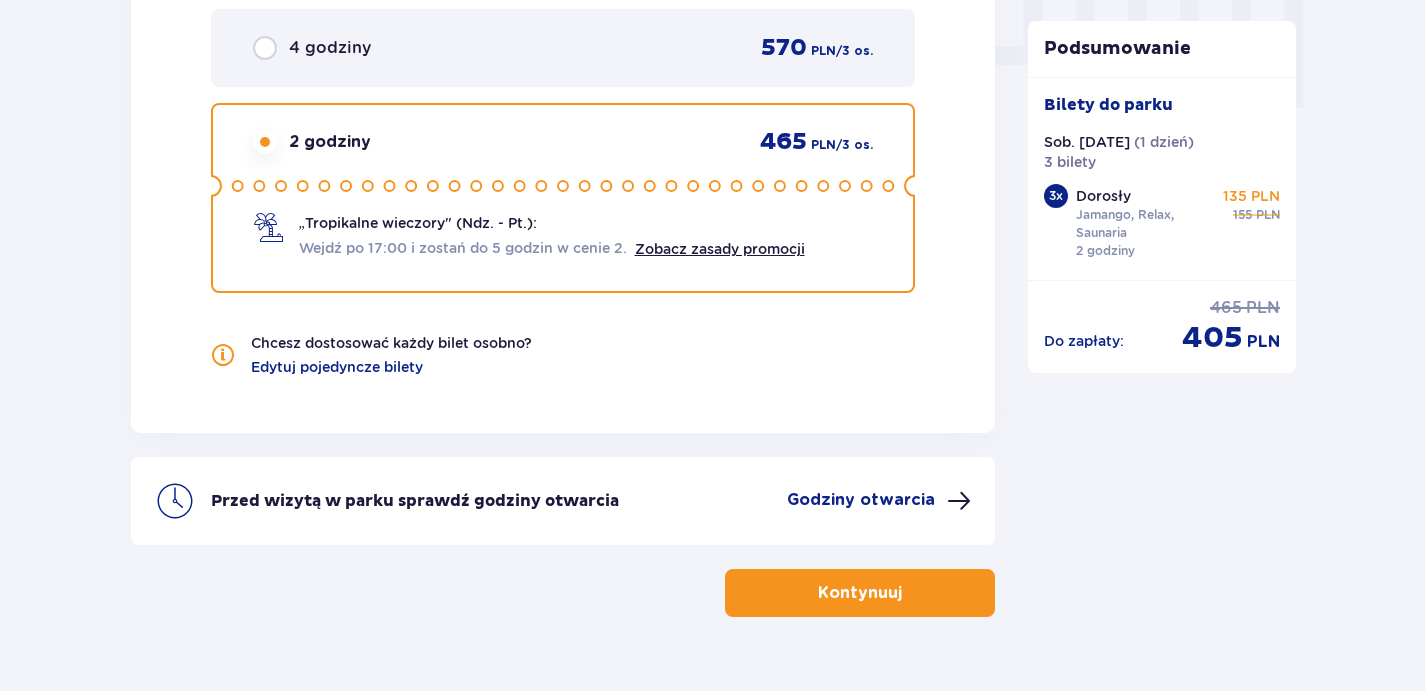 scroll, scrollTop: 2095, scrollLeft: 0, axis: vertical 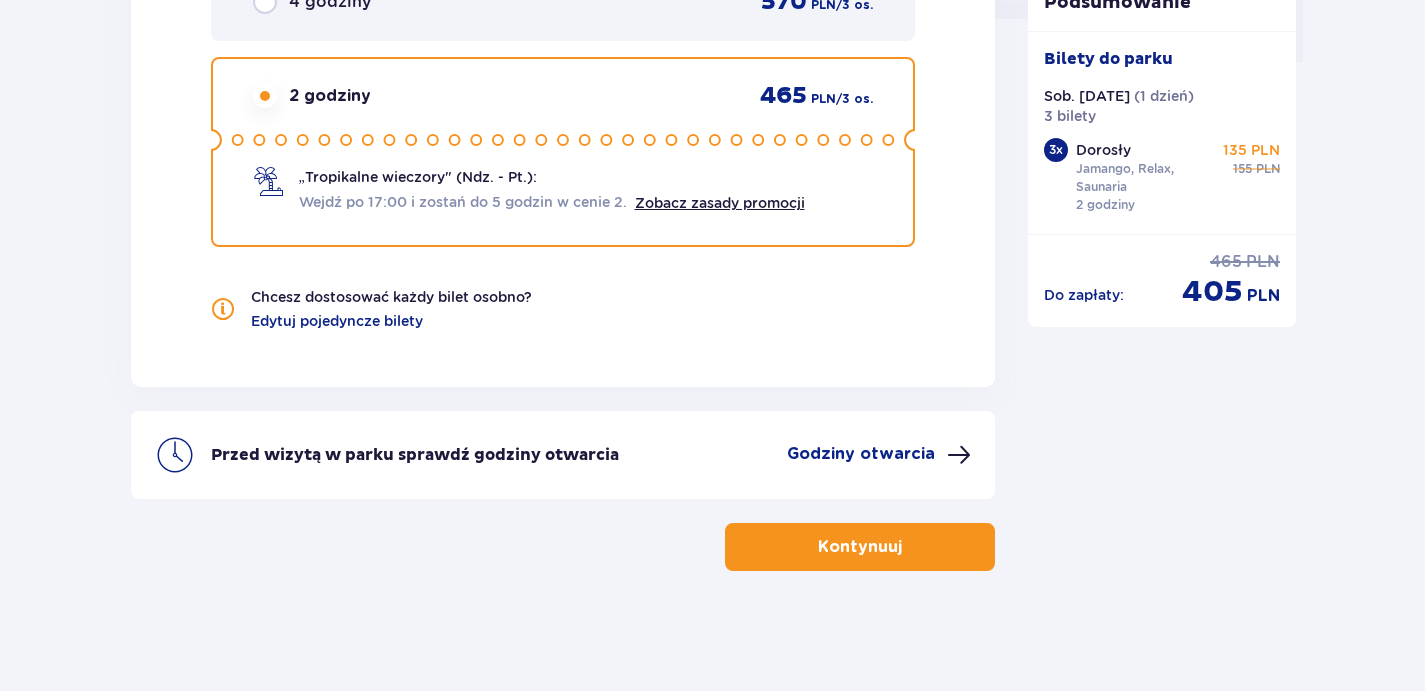 click at bounding box center (223, 309) 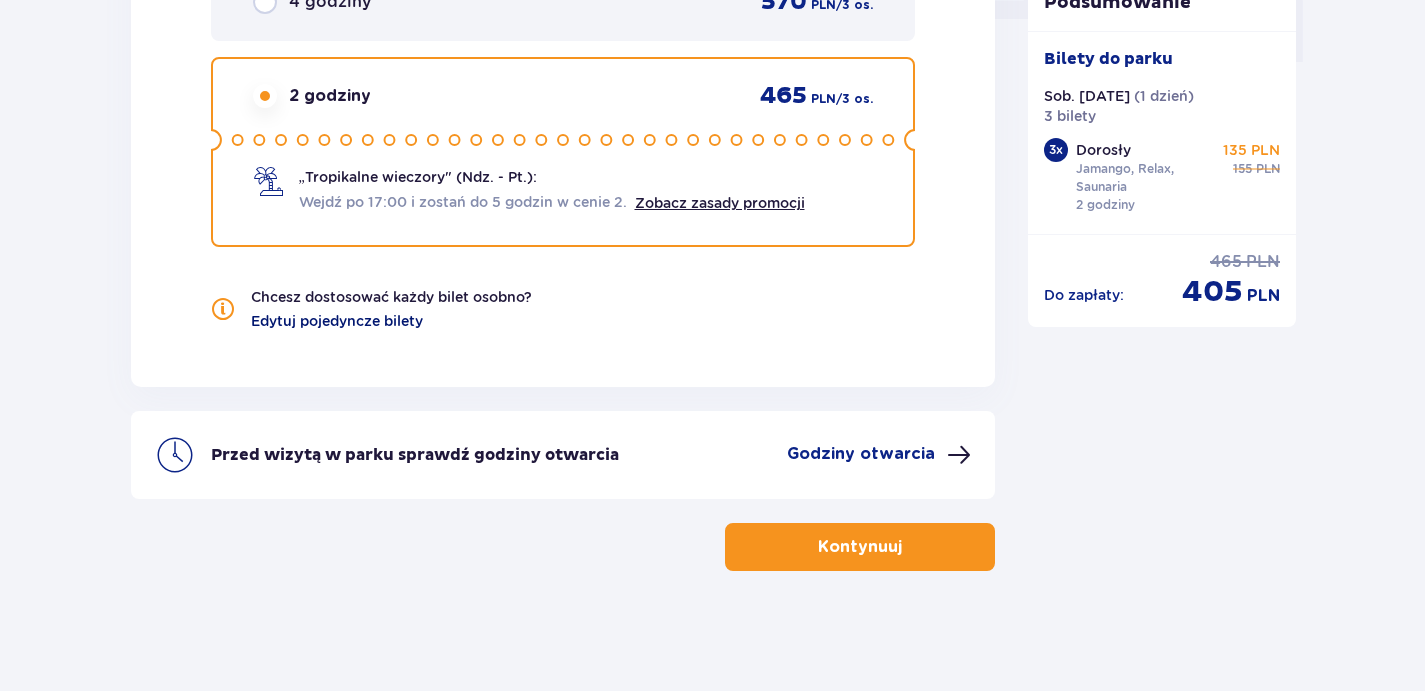 click on "Edytuj pojedyncze bilety" at bounding box center [337, 321] 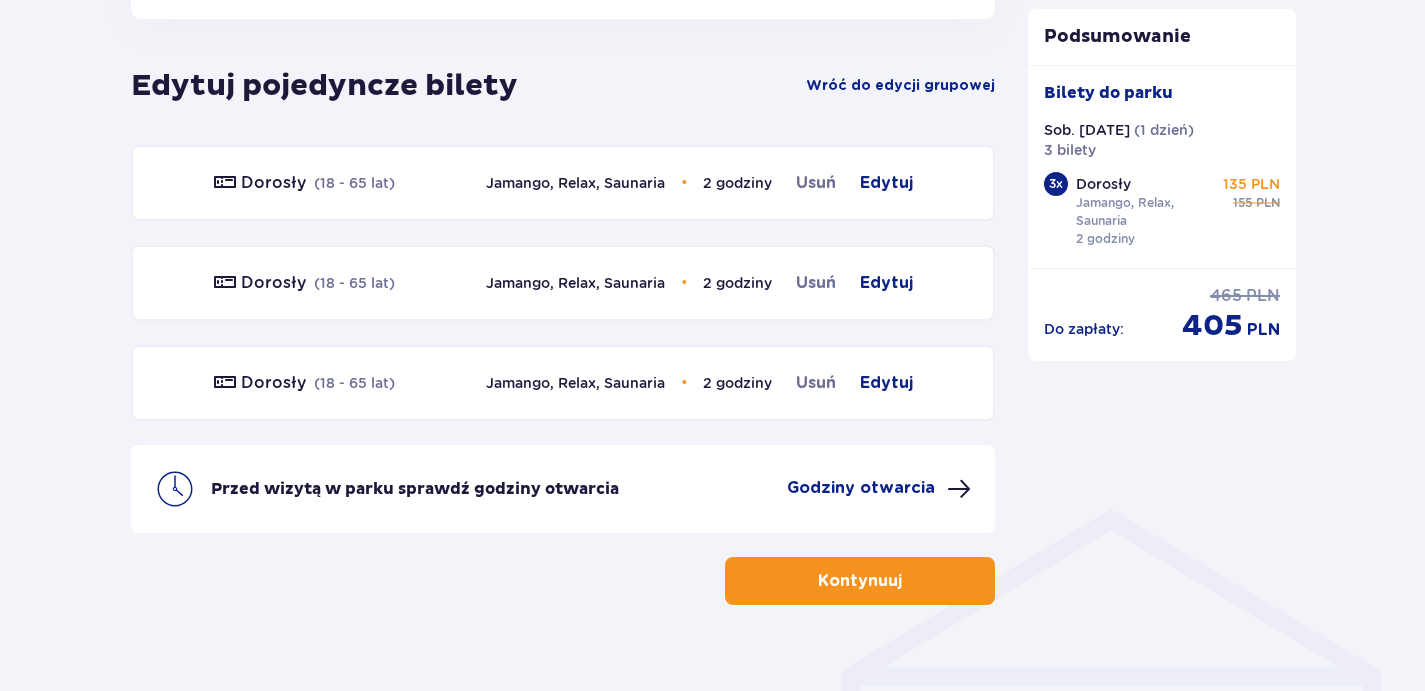 scroll, scrollTop: 1110, scrollLeft: 0, axis: vertical 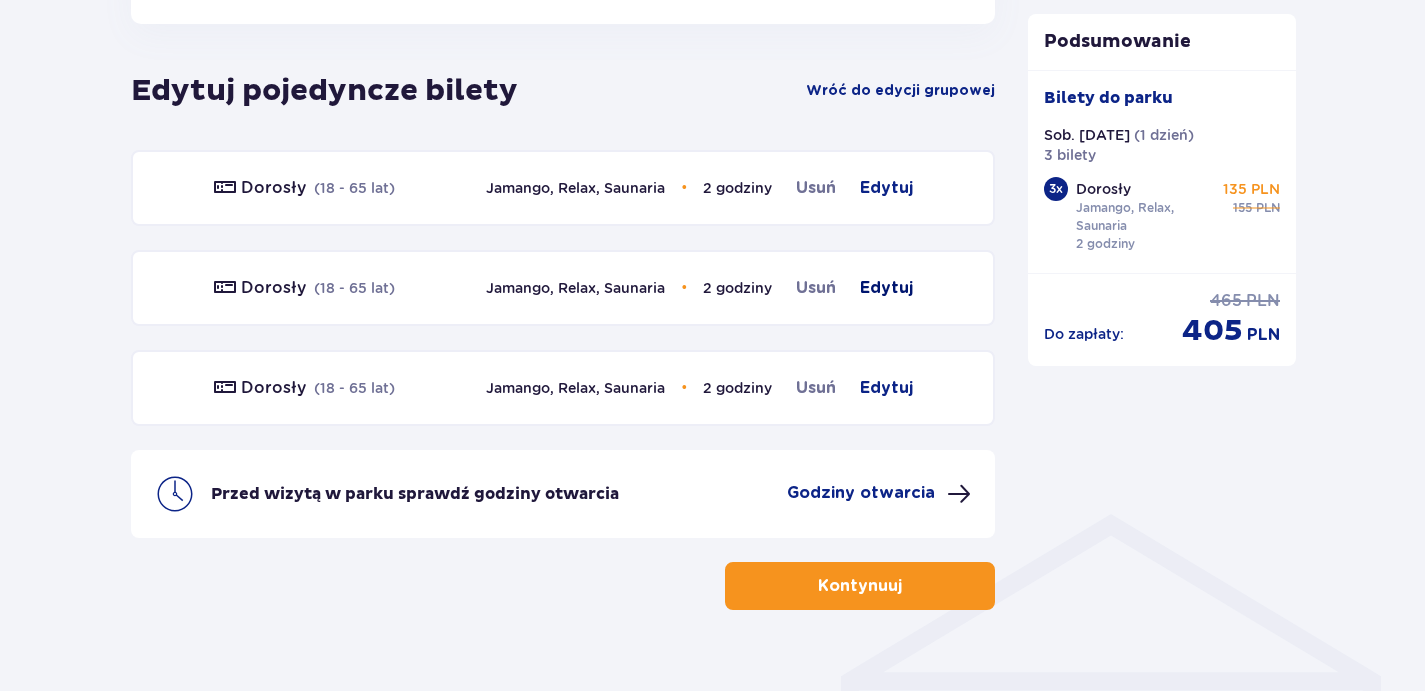 click on "Edytuj" at bounding box center (886, 288) 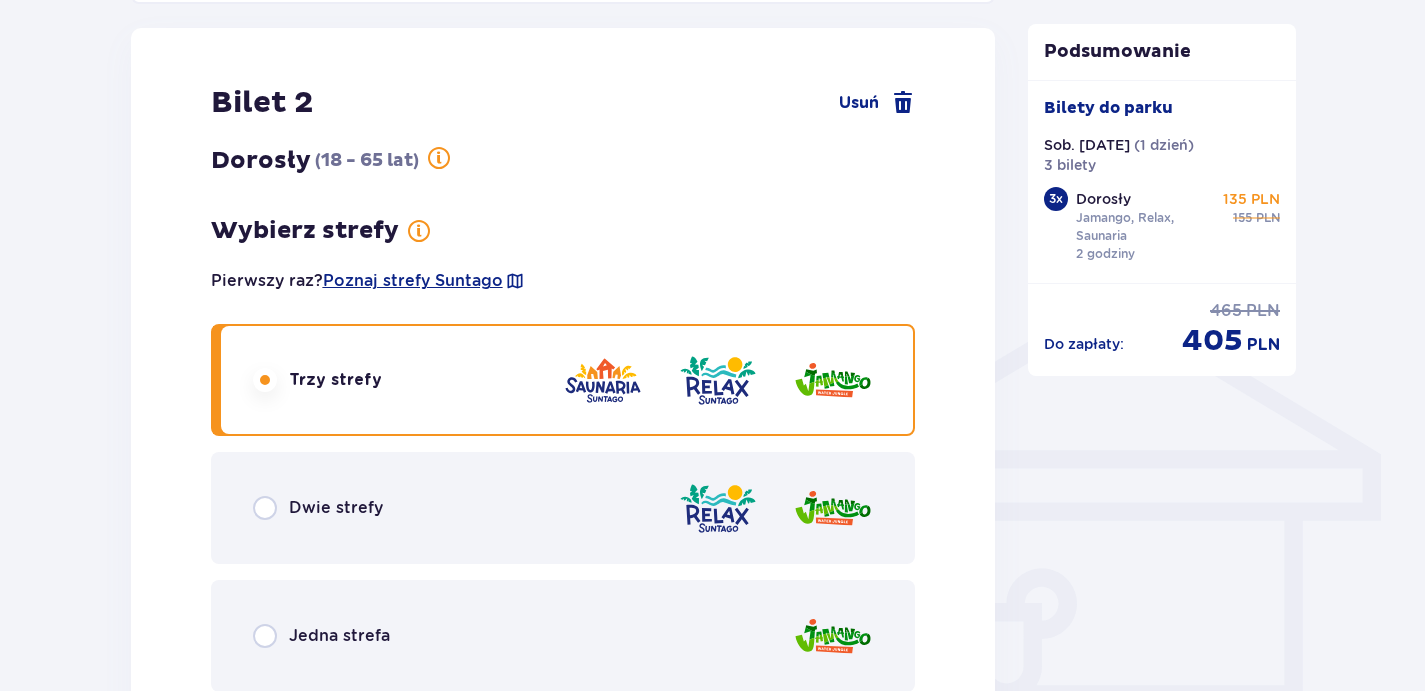 scroll, scrollTop: 1336, scrollLeft: 0, axis: vertical 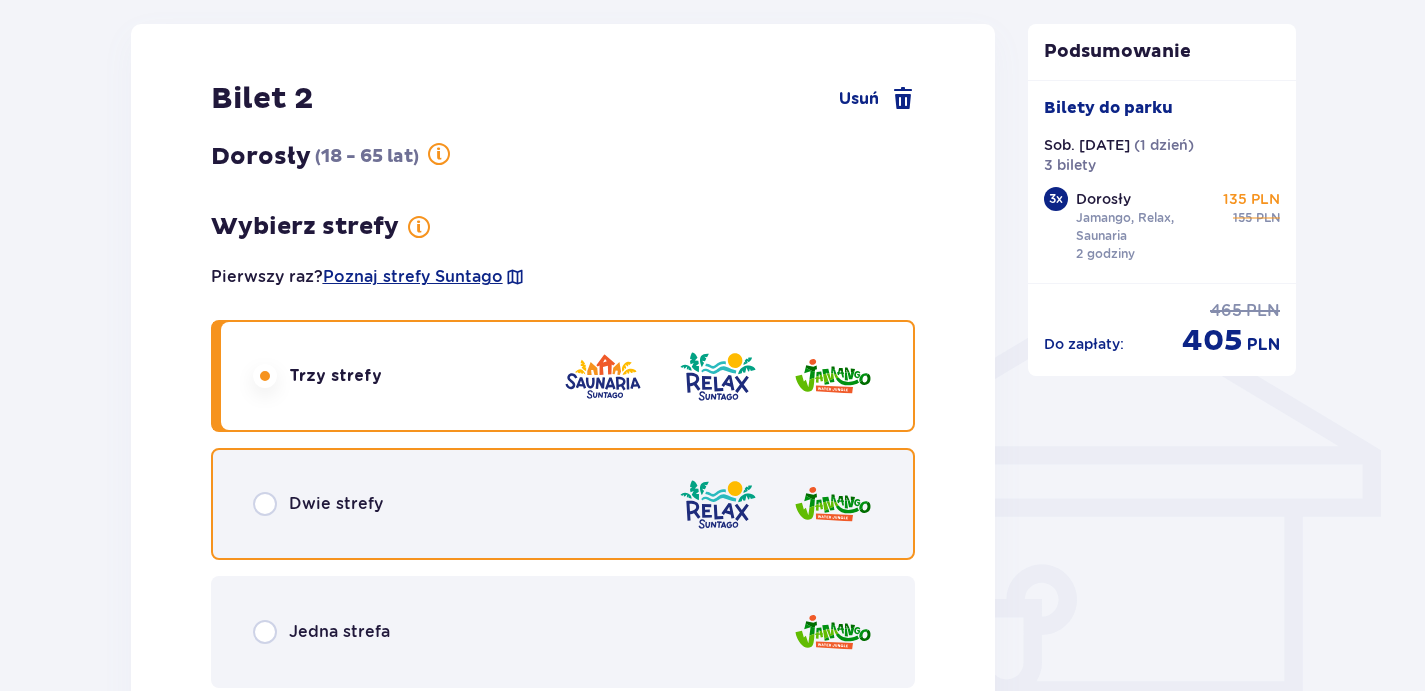 click at bounding box center [265, 504] 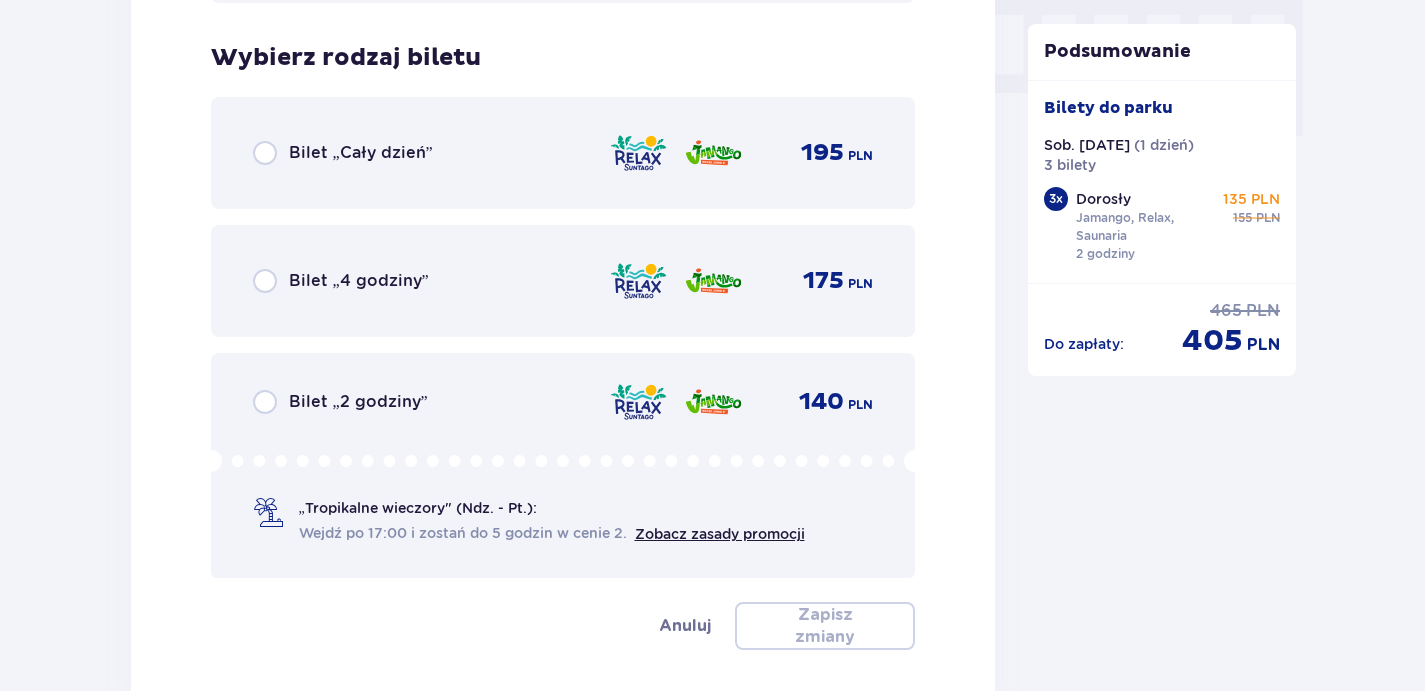 scroll, scrollTop: 2040, scrollLeft: 0, axis: vertical 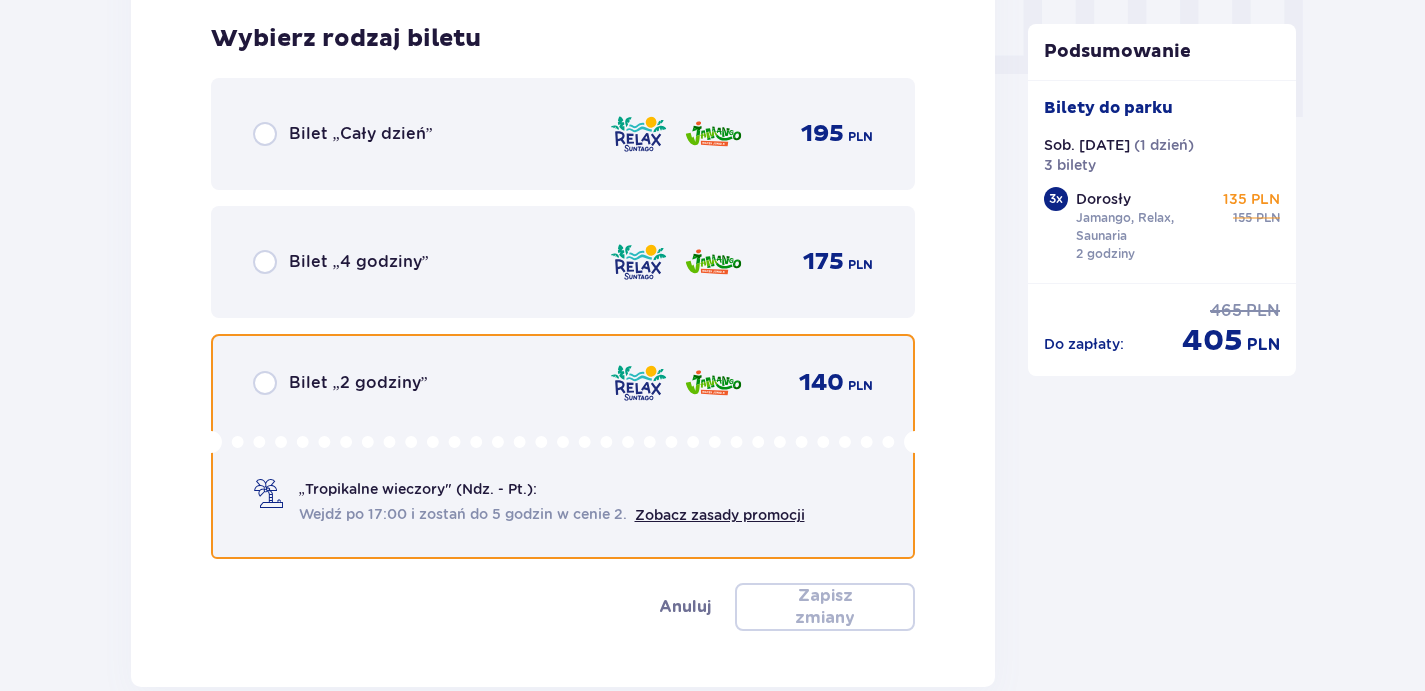 click at bounding box center [265, 383] 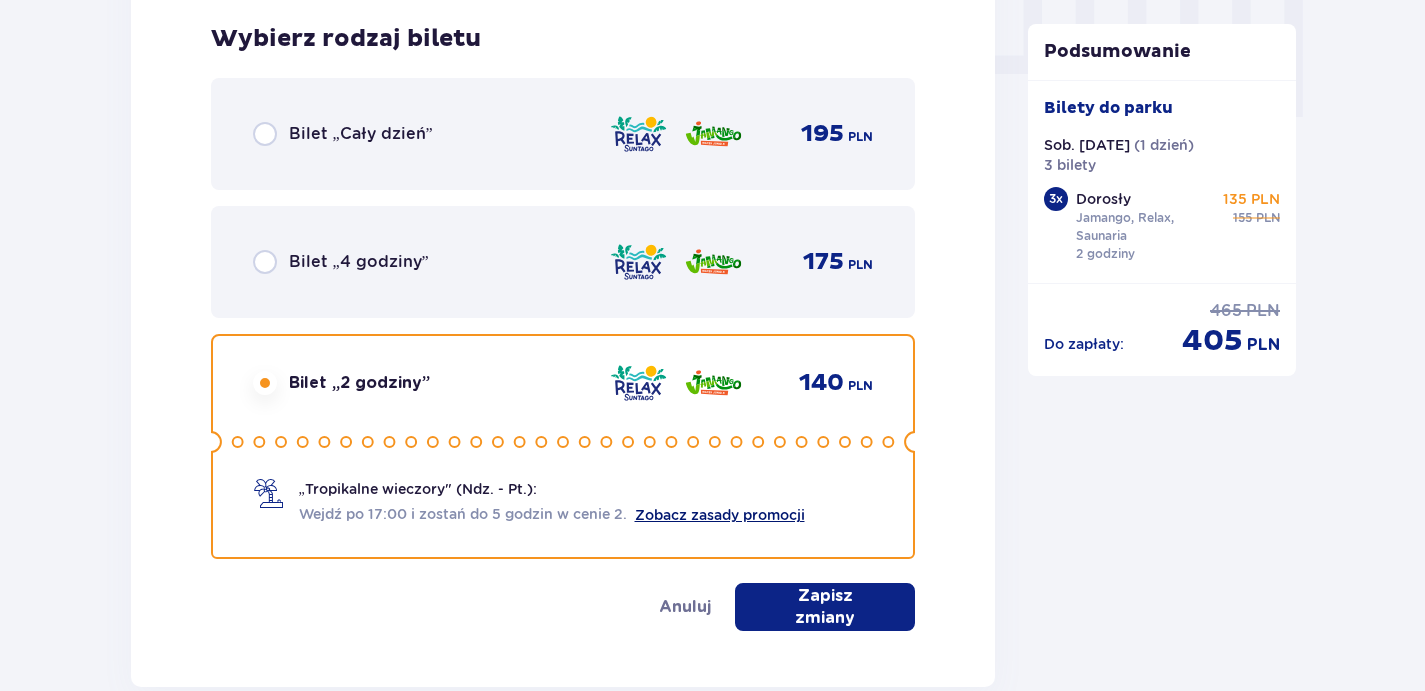 click on "Zobacz zasady promocji" at bounding box center (720, 515) 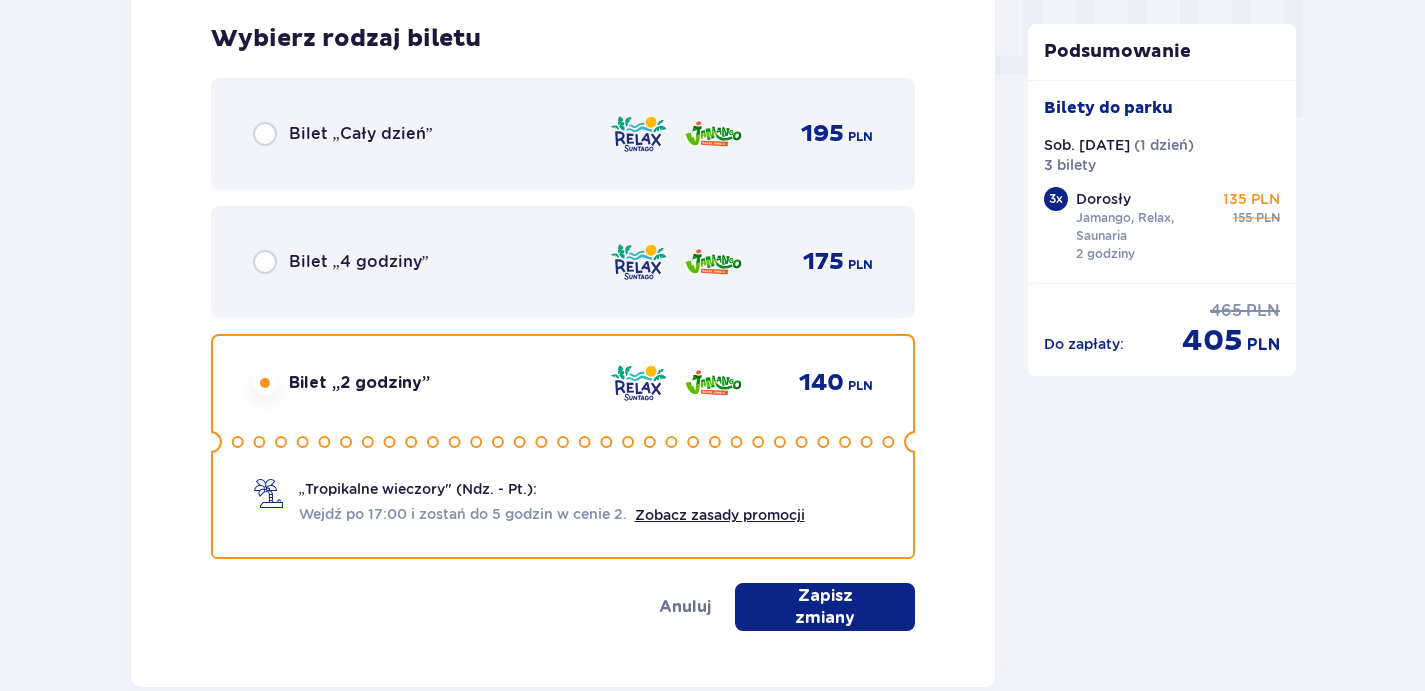 click on "Zapisz zmiany" at bounding box center (825, 607) 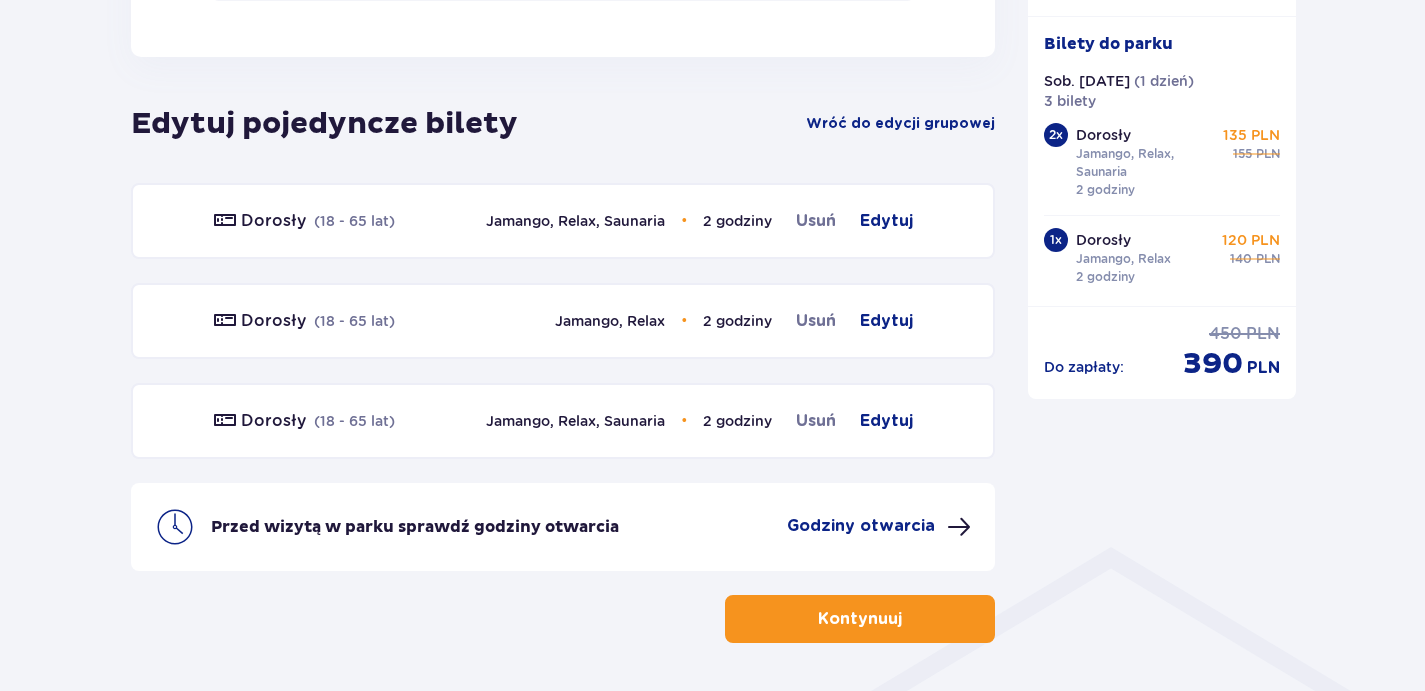scroll, scrollTop: 1089, scrollLeft: 0, axis: vertical 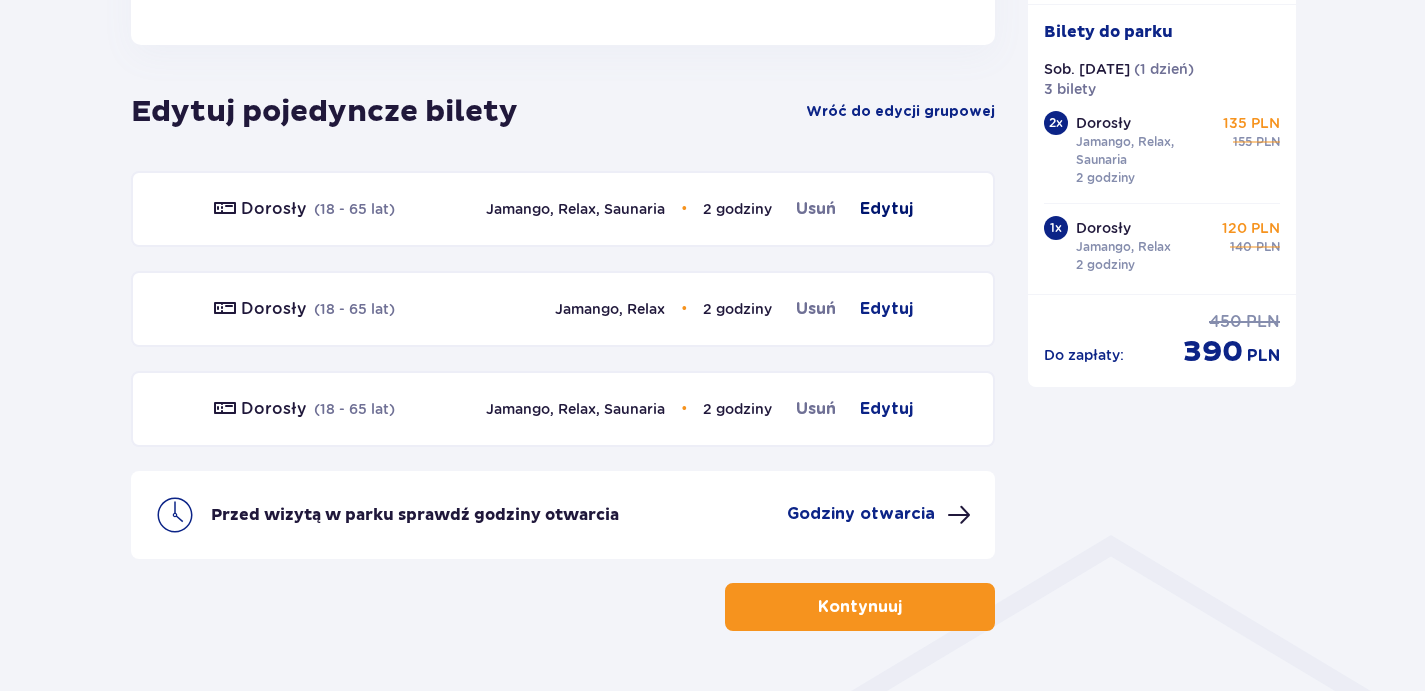click on "Edytuj" at bounding box center [886, 209] 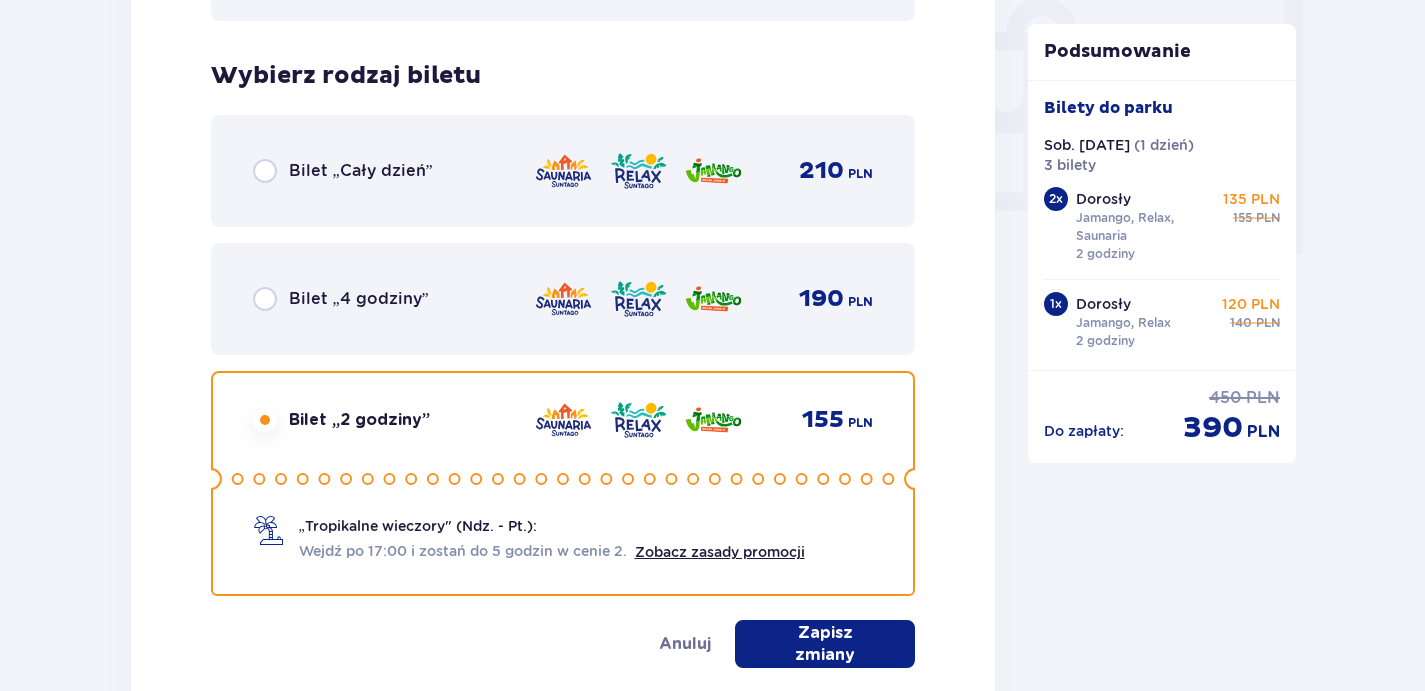 scroll, scrollTop: 1922, scrollLeft: 0, axis: vertical 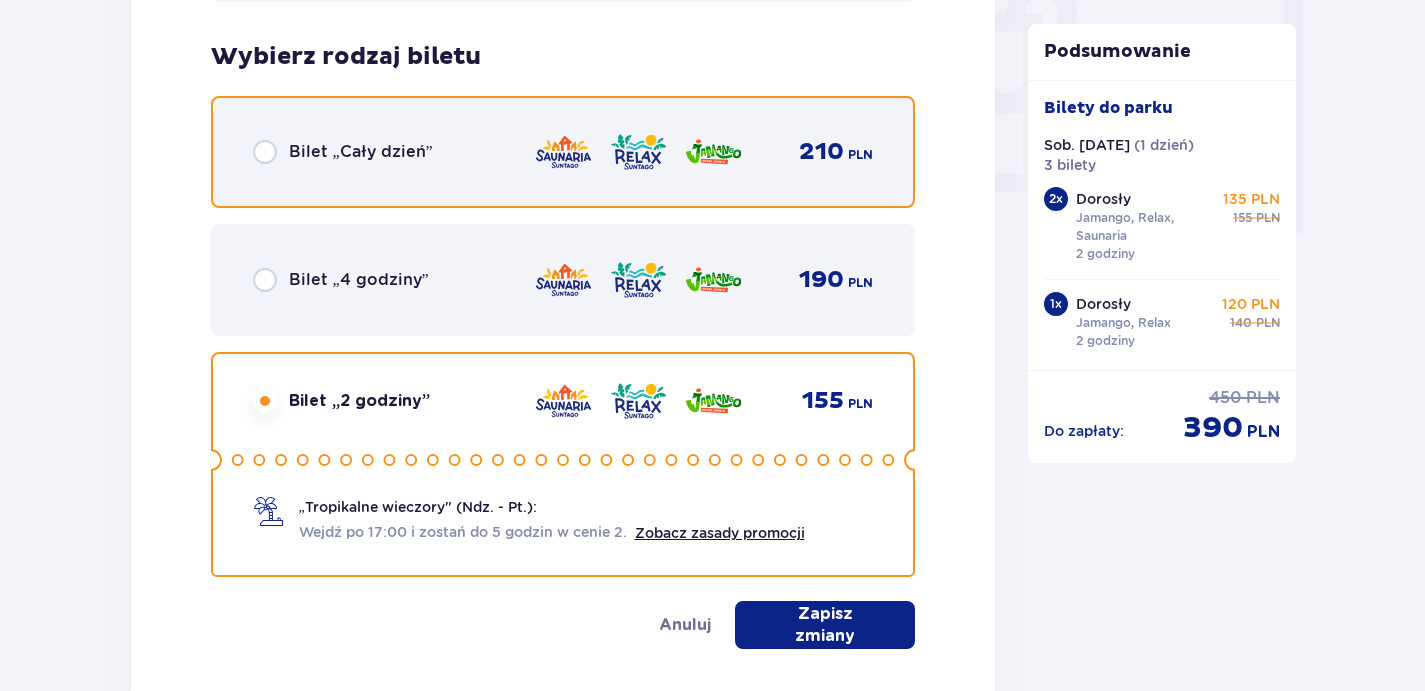 click at bounding box center (265, 152) 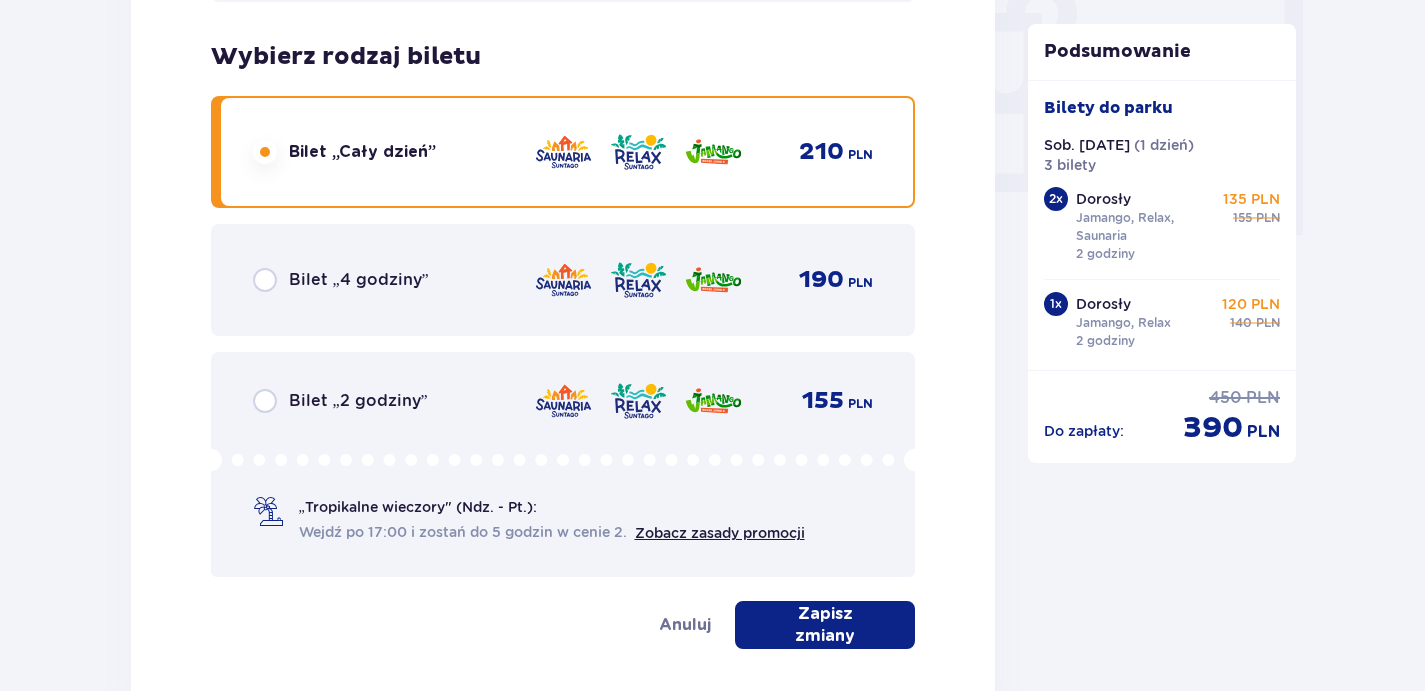click on "Zapisz zmiany" at bounding box center [825, 625] 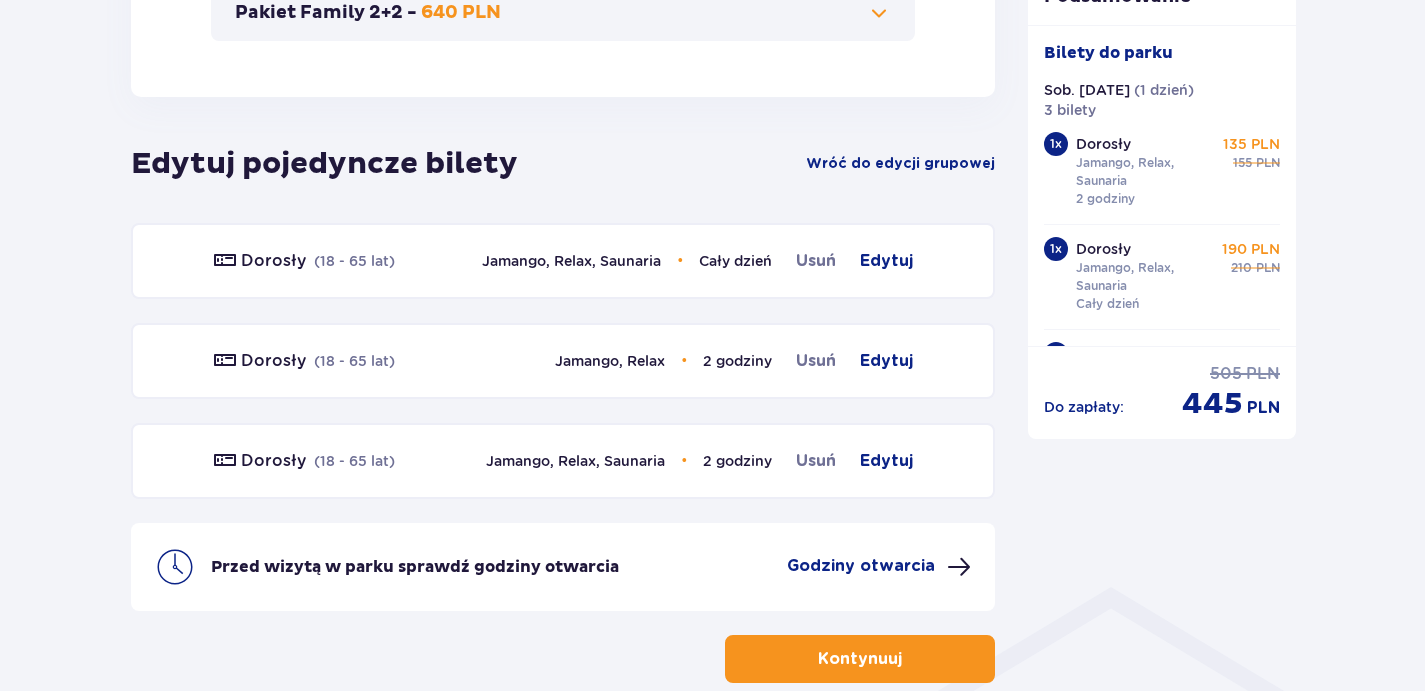 scroll, scrollTop: 1149, scrollLeft: 0, axis: vertical 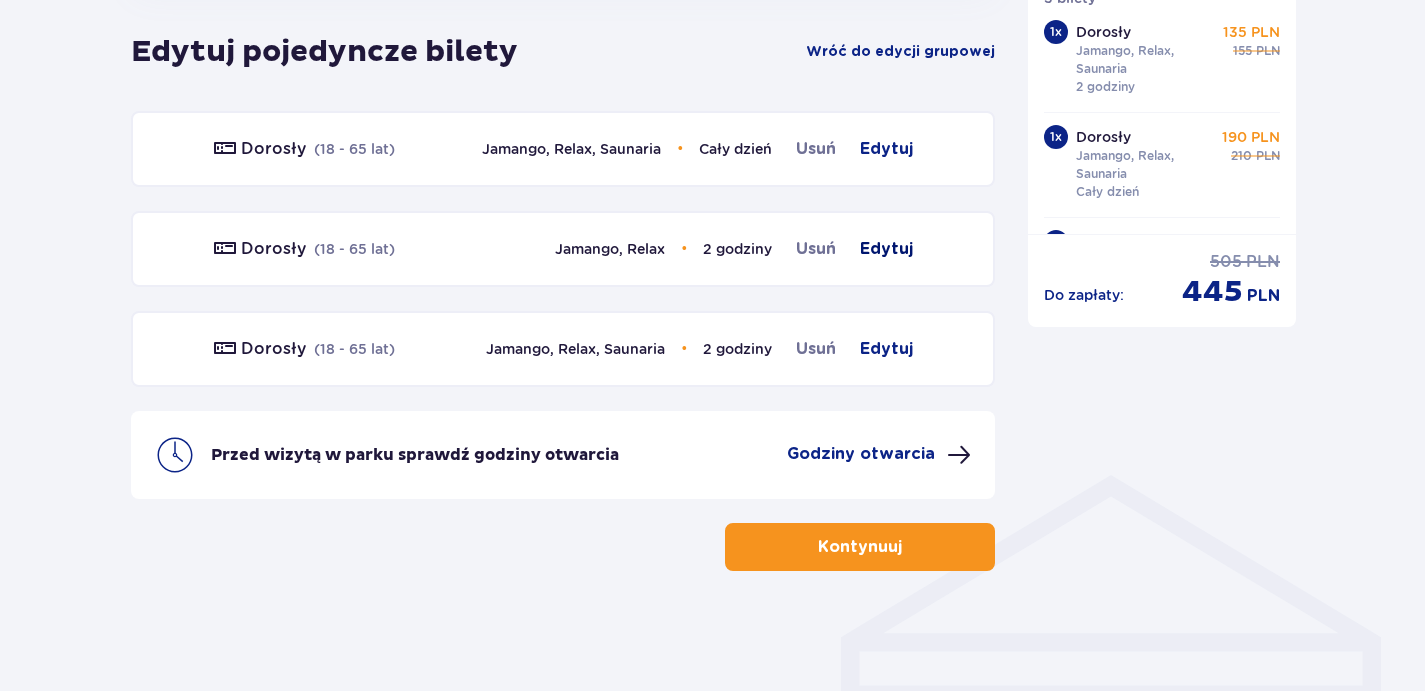 click on "Edytuj" at bounding box center [886, 249] 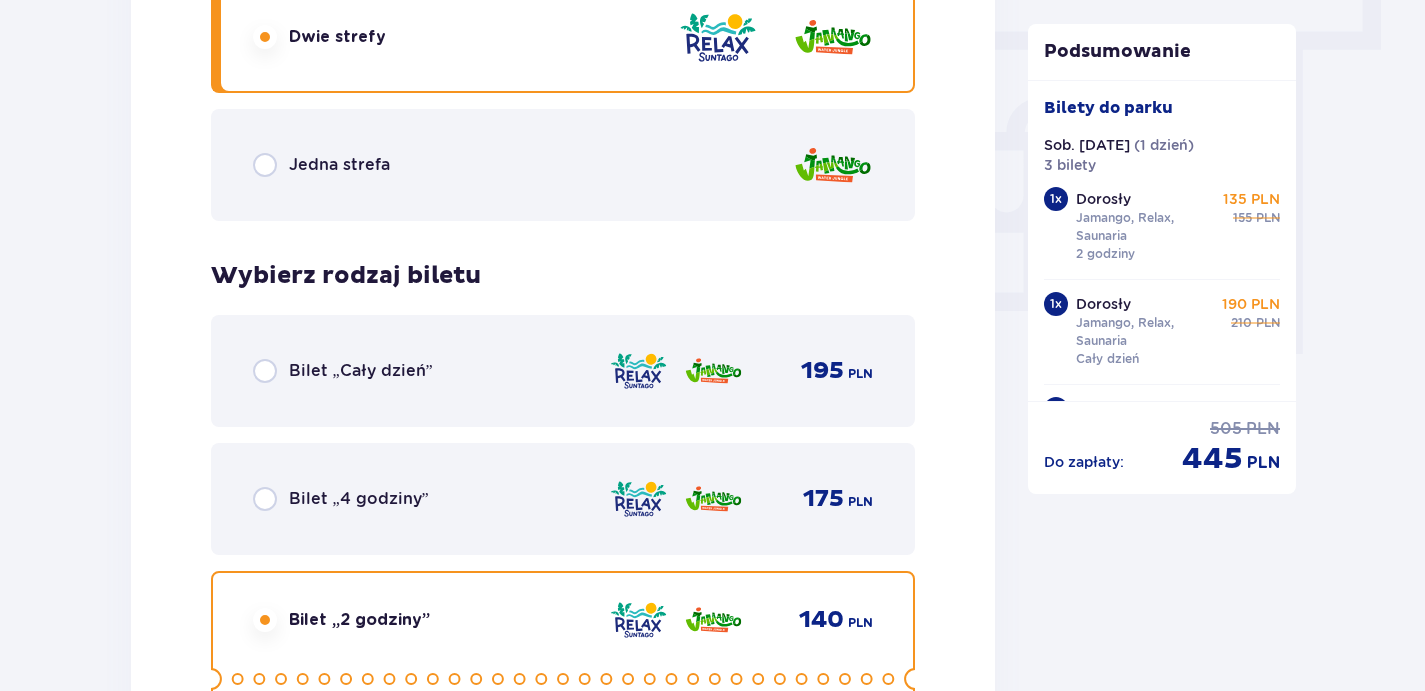 scroll, scrollTop: 1822, scrollLeft: 0, axis: vertical 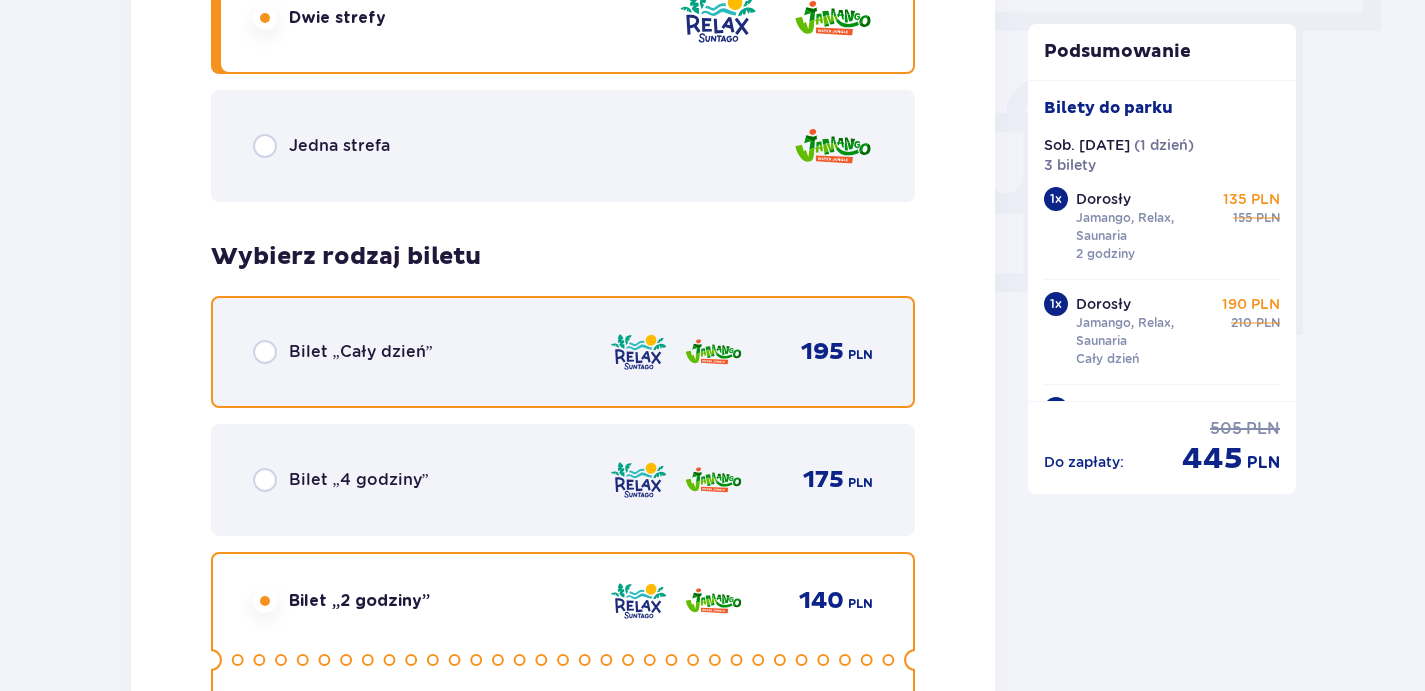 click at bounding box center [265, 352] 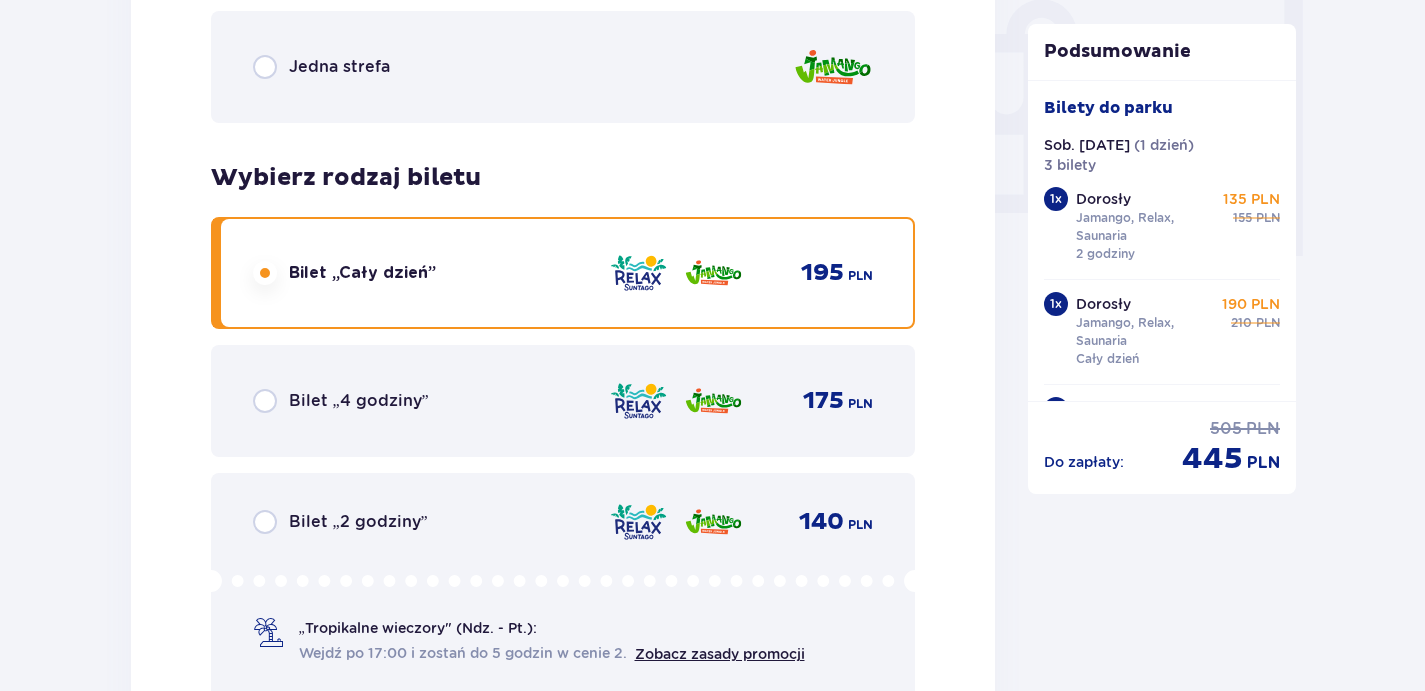 scroll, scrollTop: 2161, scrollLeft: 0, axis: vertical 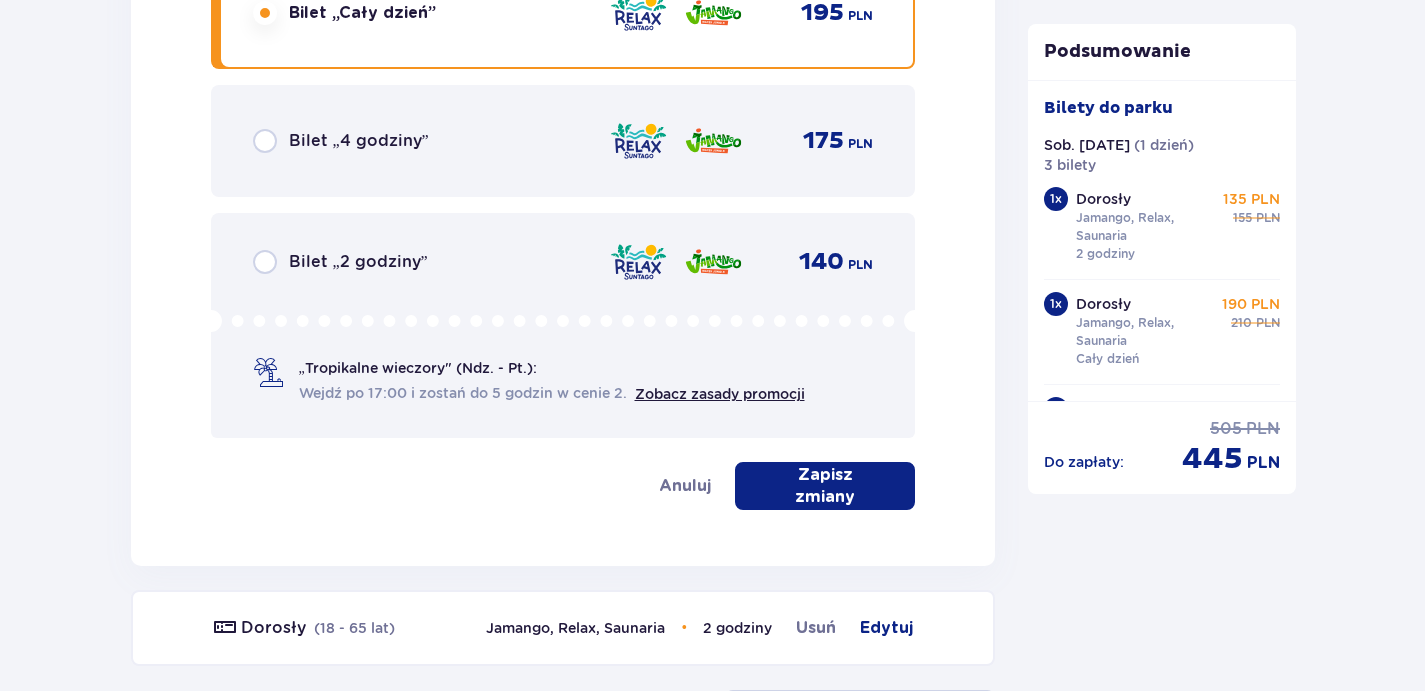 click on "Zapisz zmiany" at bounding box center [825, 486] 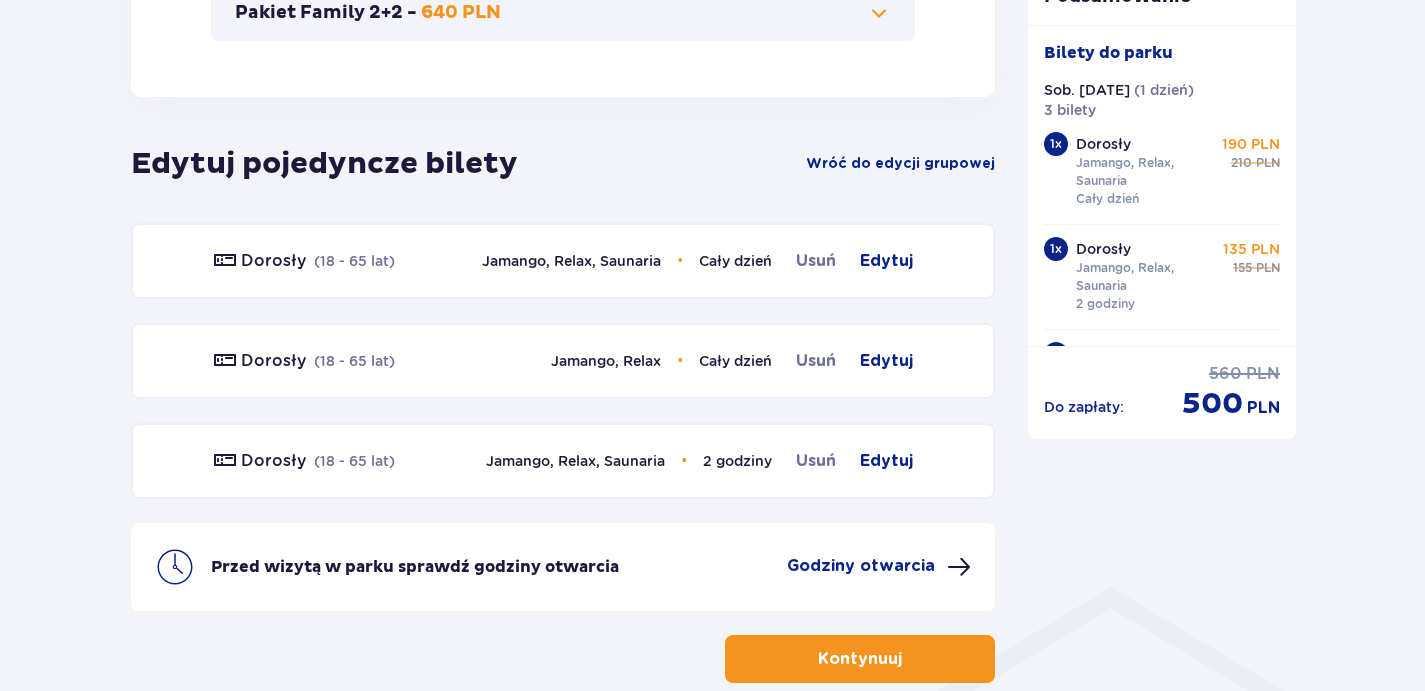 scroll, scrollTop: 1149, scrollLeft: 0, axis: vertical 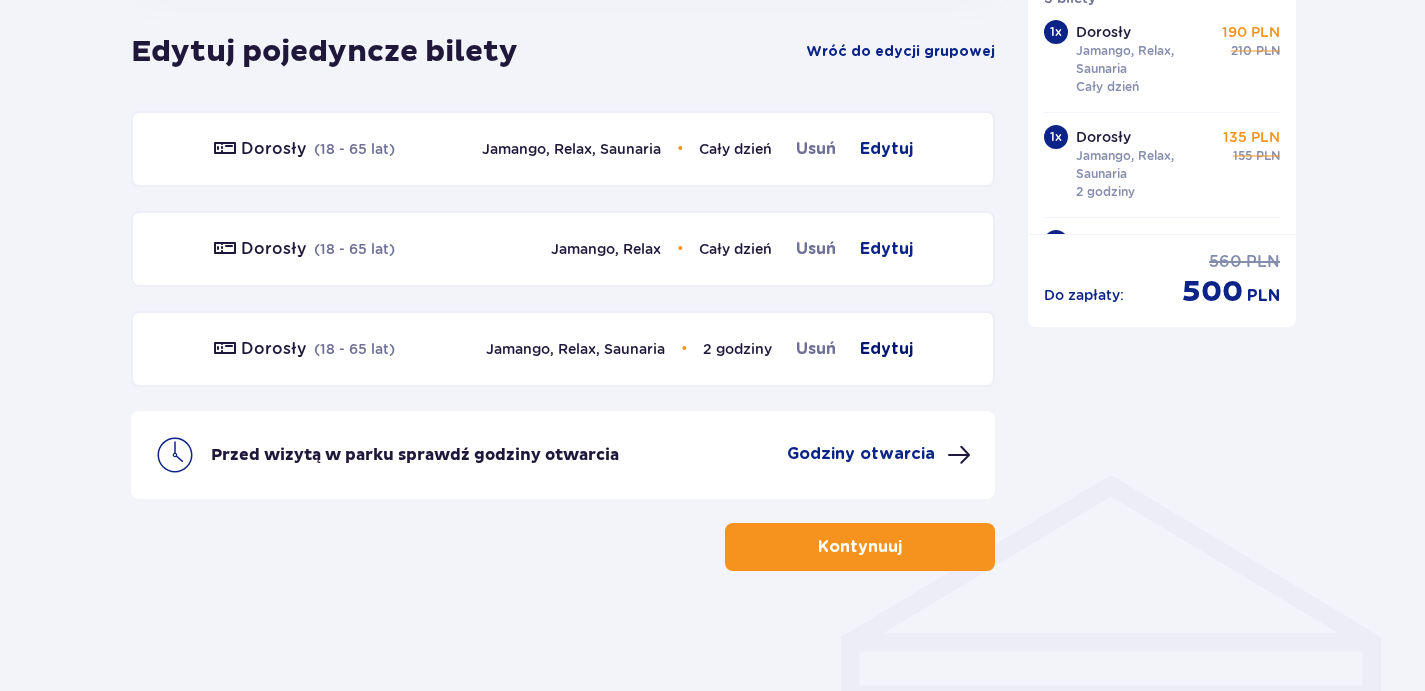 click on "Edytuj" at bounding box center (886, 349) 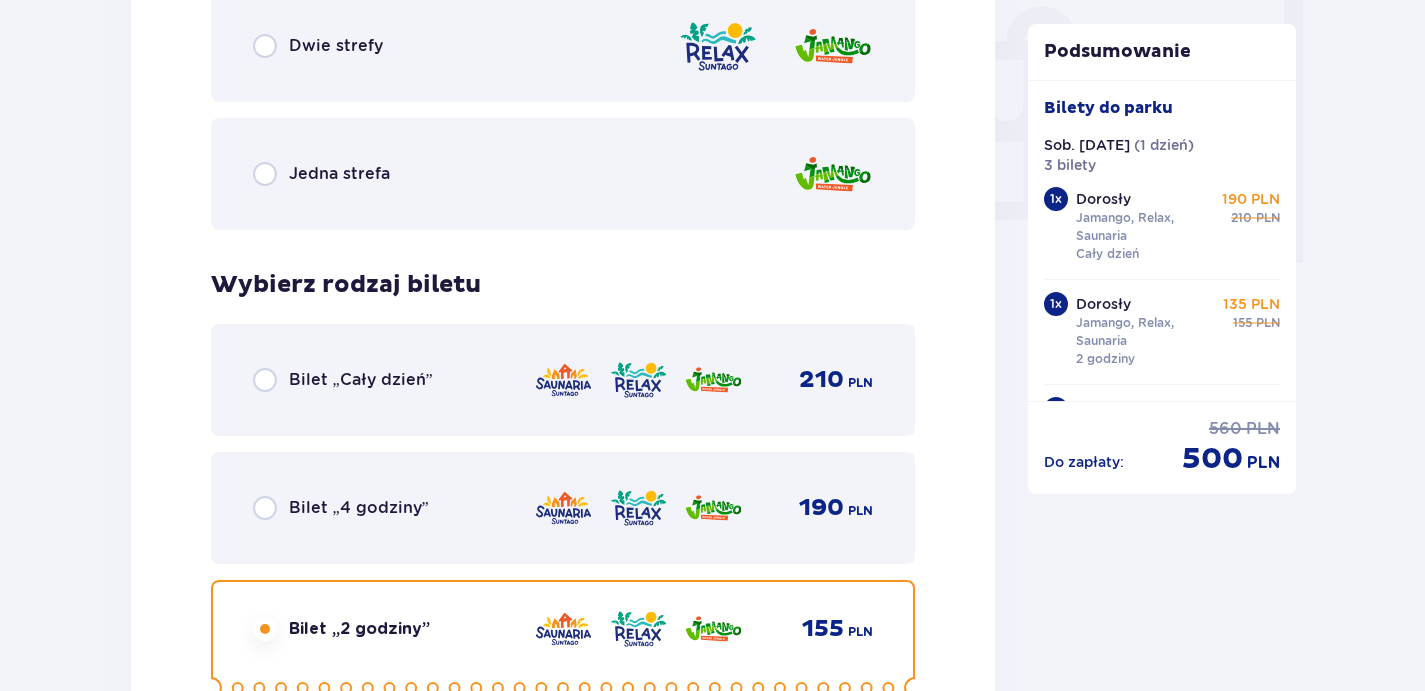 scroll, scrollTop: 1944, scrollLeft: 0, axis: vertical 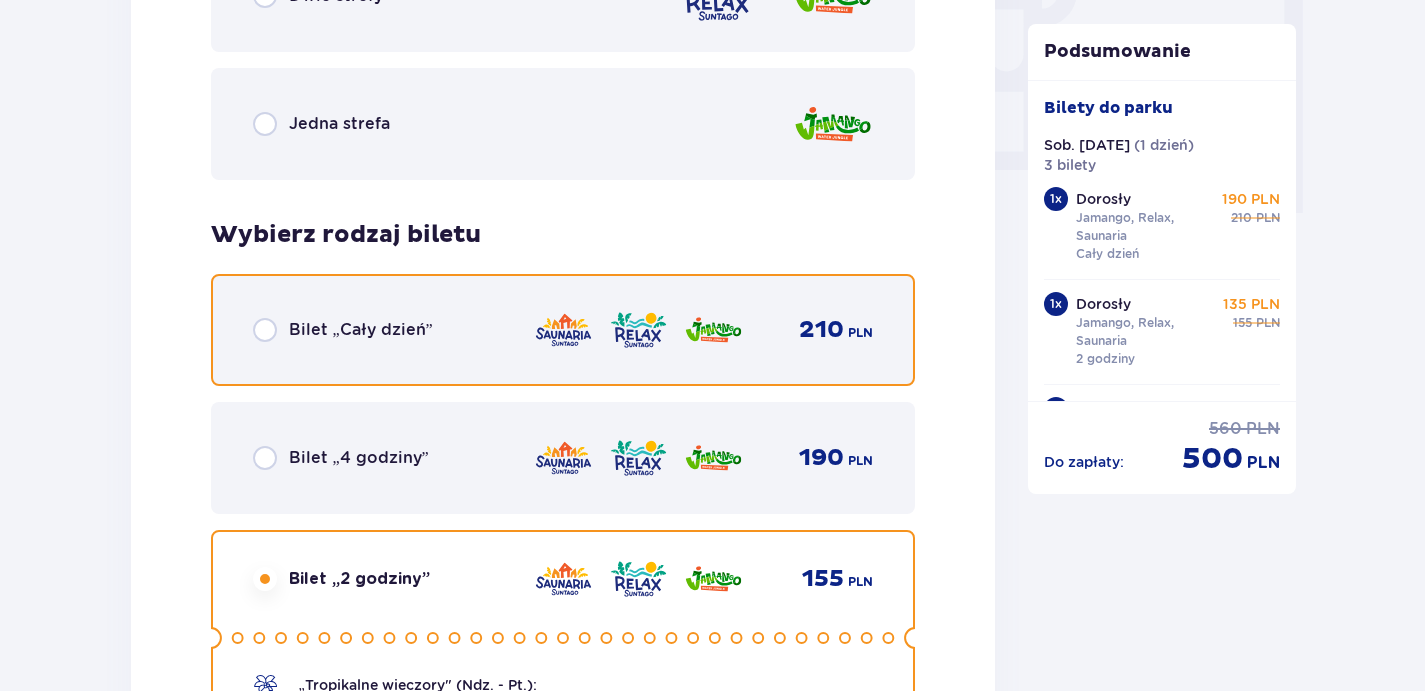 click at bounding box center (265, 330) 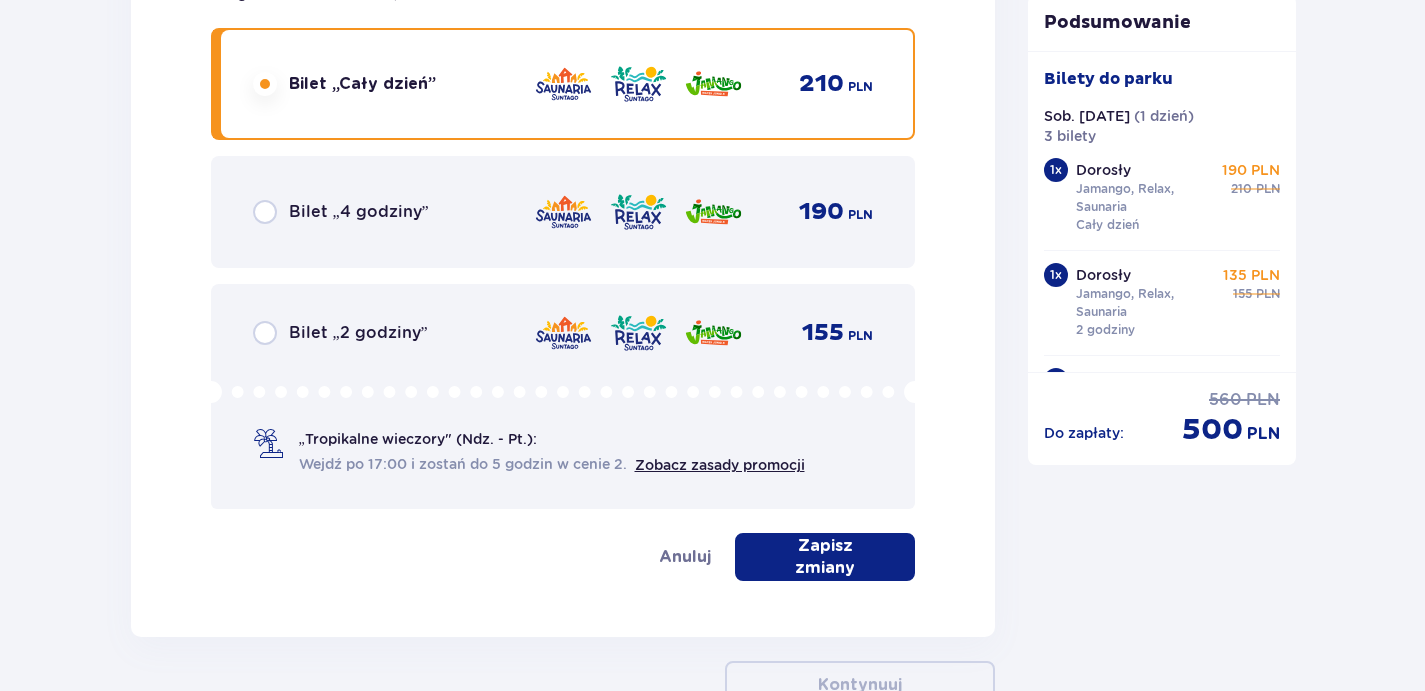 scroll, scrollTop: 2328, scrollLeft: 0, axis: vertical 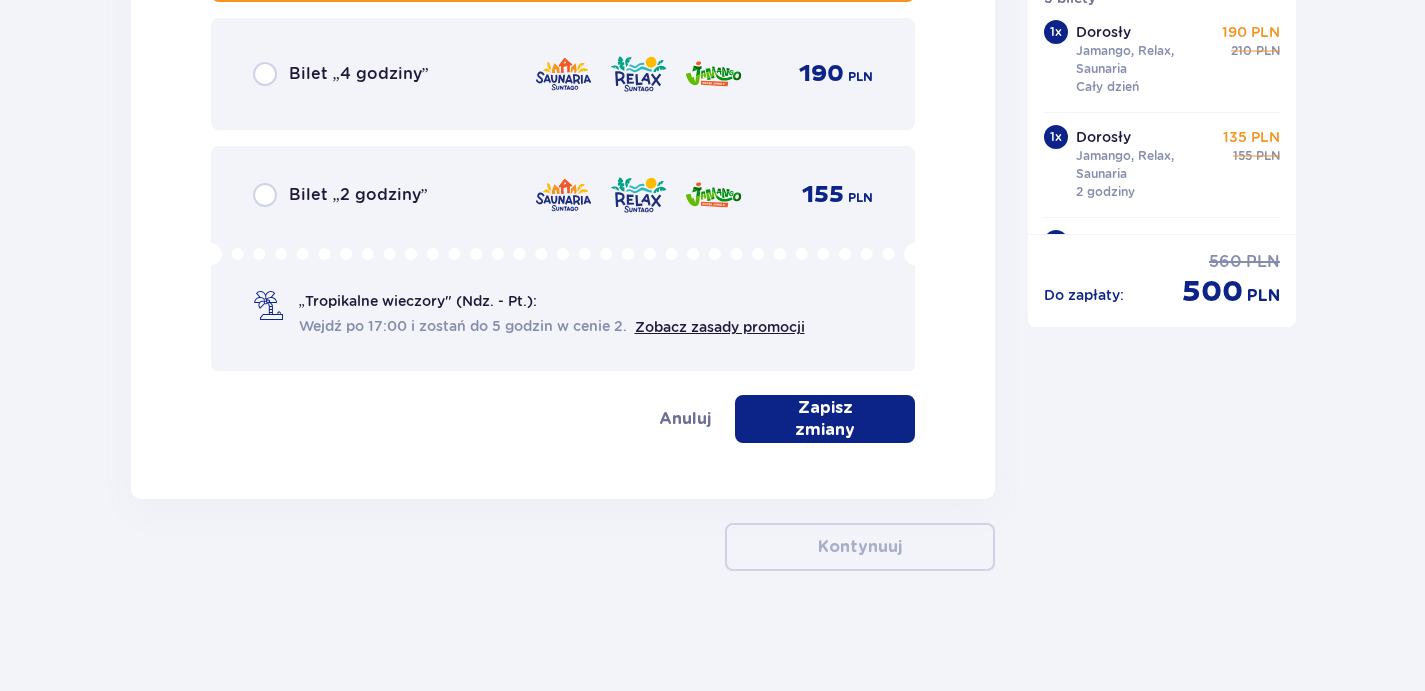 click on "Zapisz zmiany" at bounding box center [825, 419] 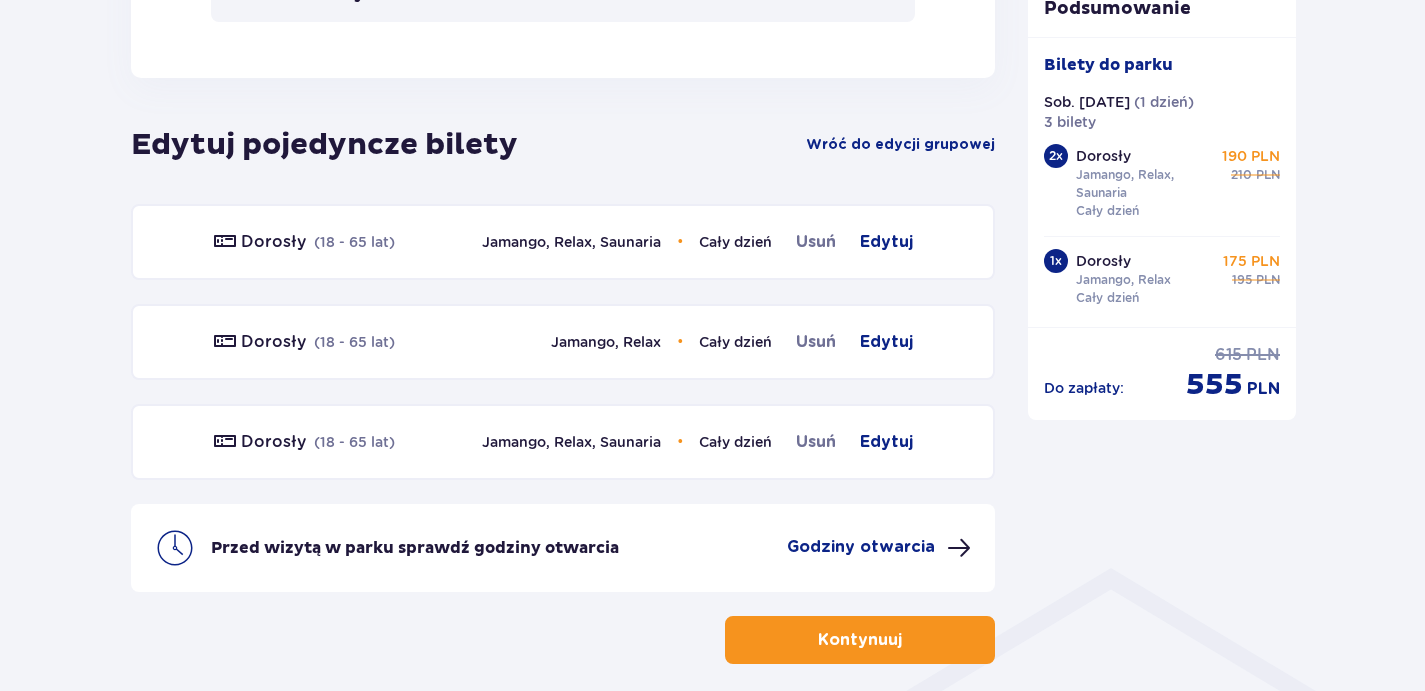 scroll, scrollTop: 1050, scrollLeft: 0, axis: vertical 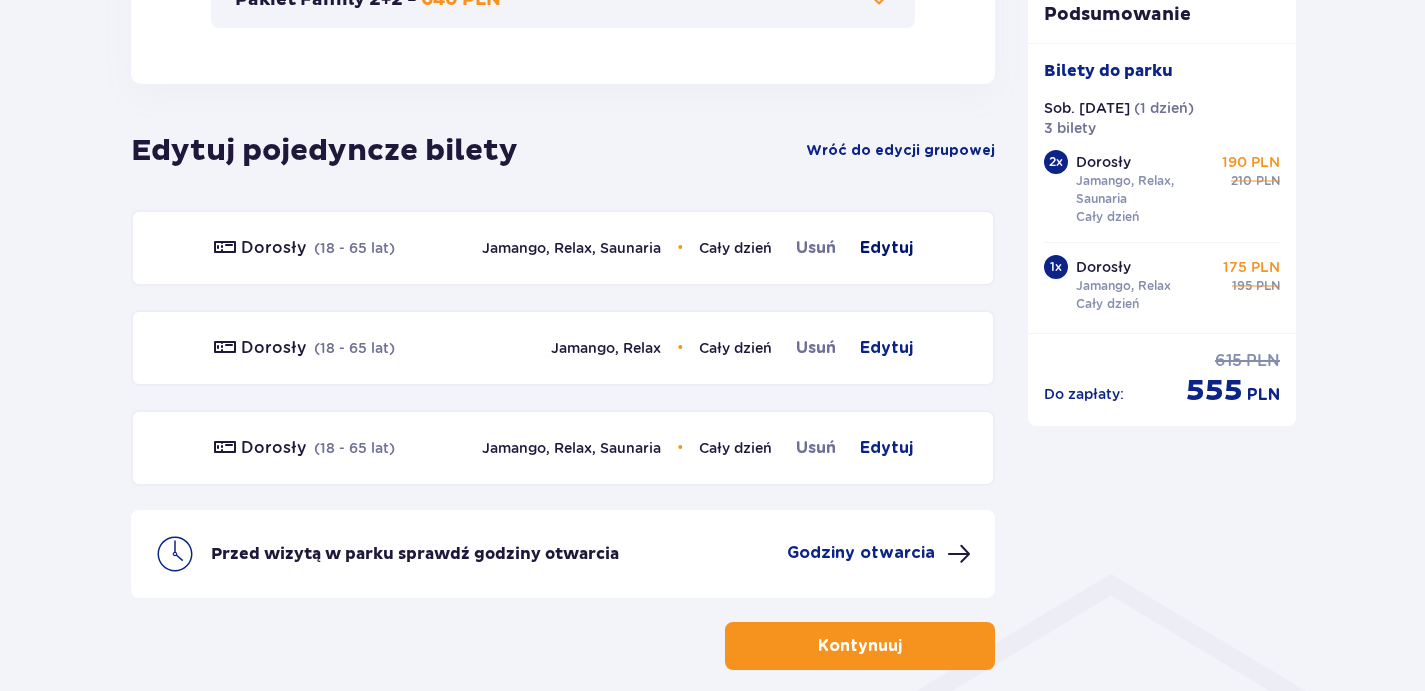 click on "Edytuj" at bounding box center [886, 248] 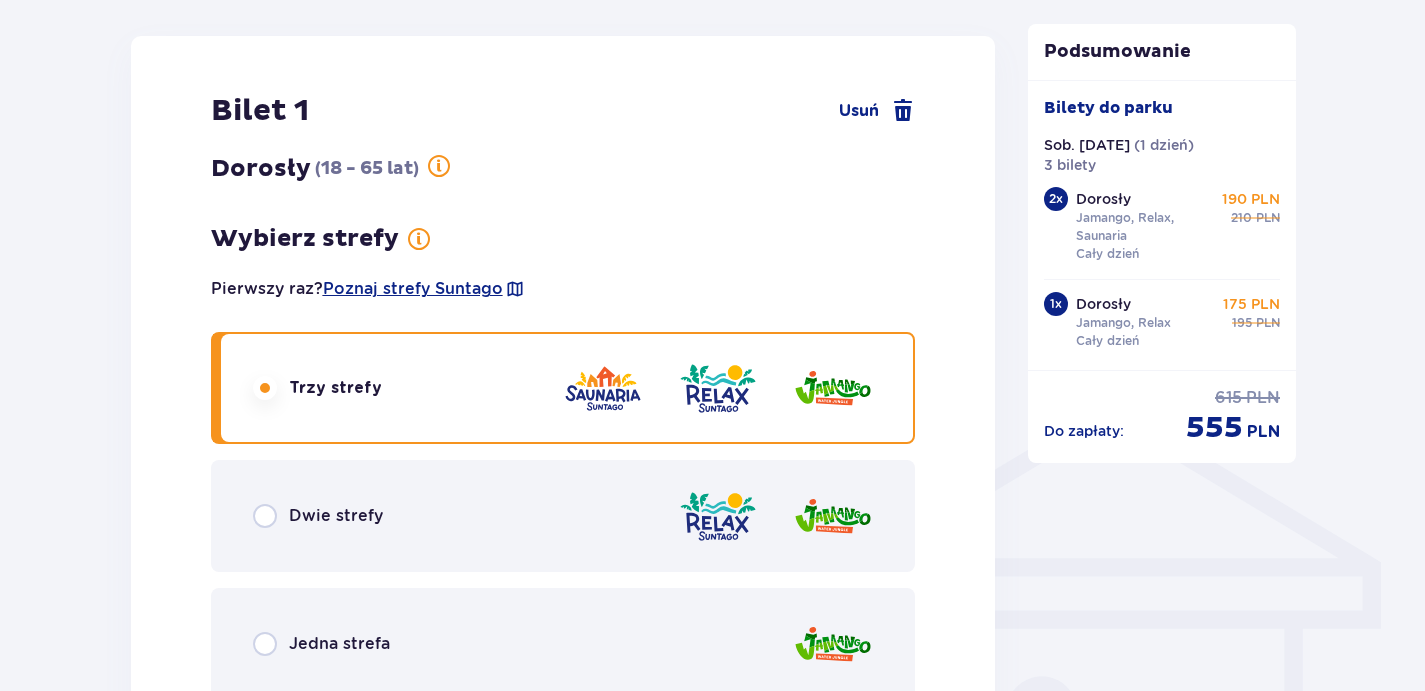 scroll, scrollTop: 1236, scrollLeft: 0, axis: vertical 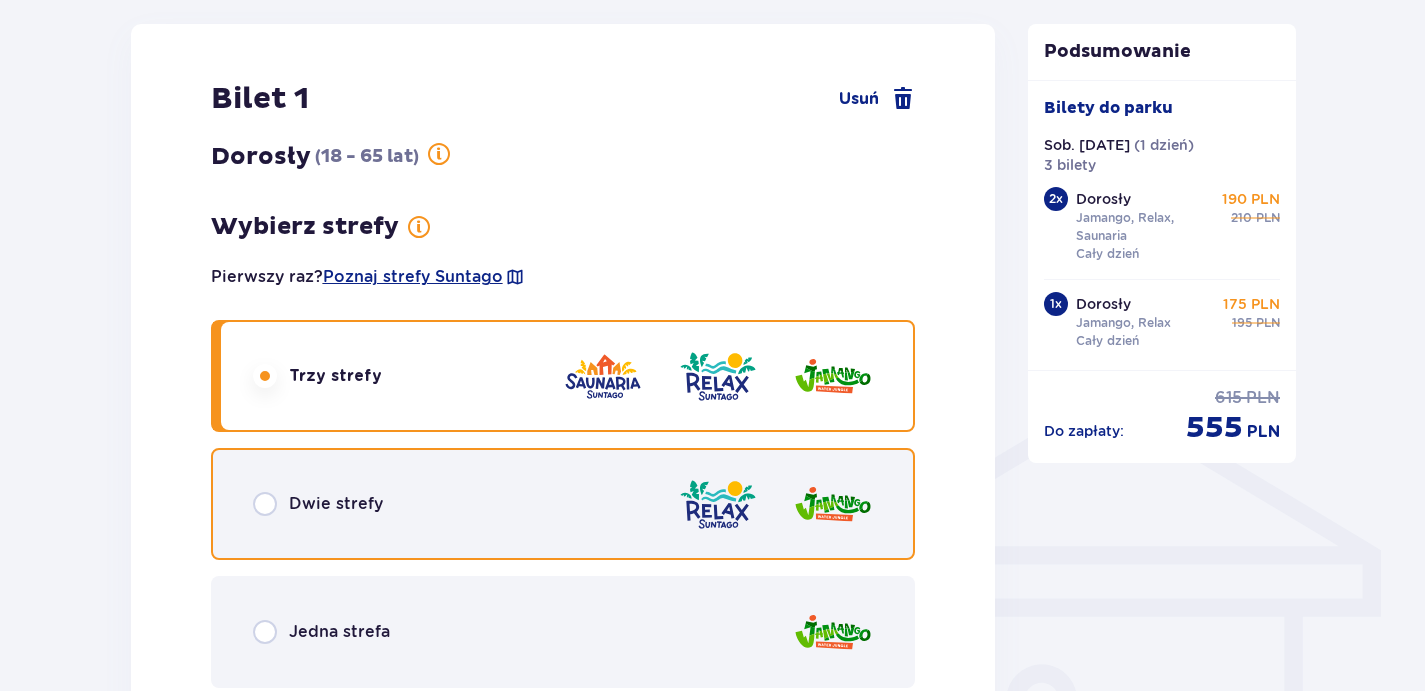 click at bounding box center (265, 504) 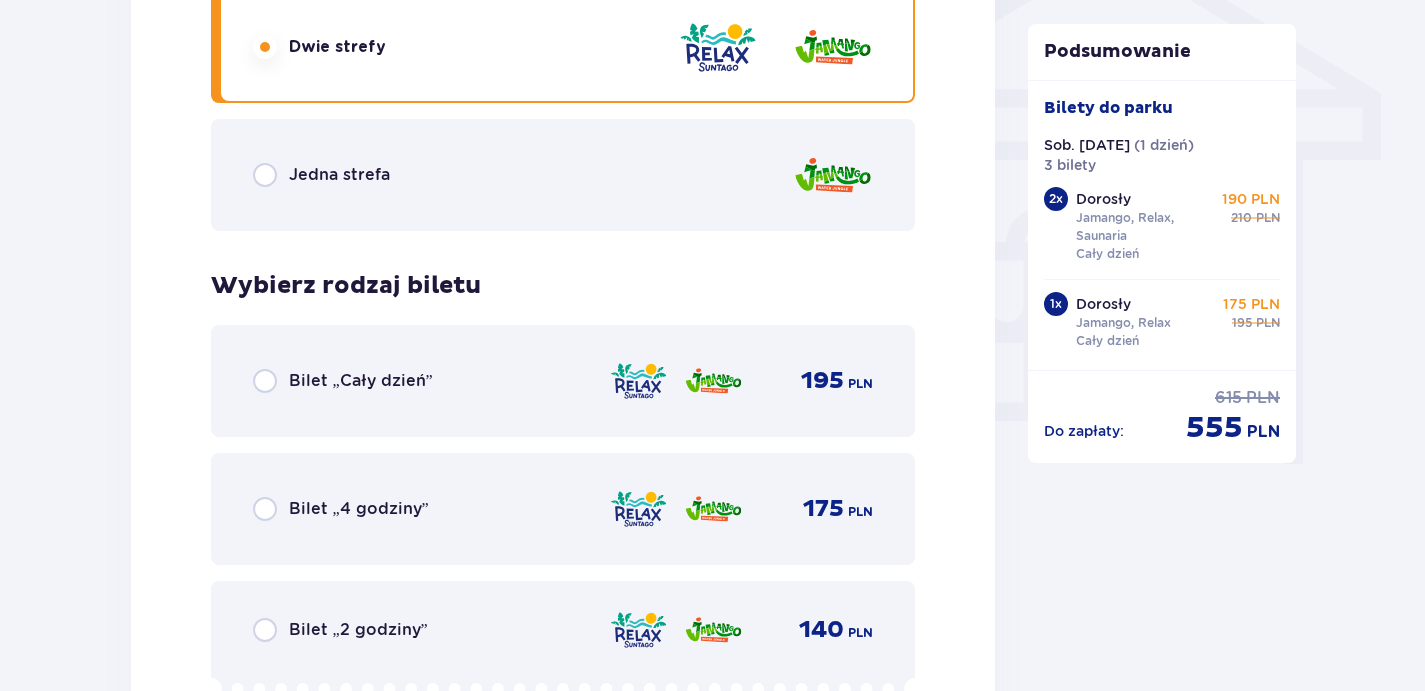scroll, scrollTop: 1692, scrollLeft: 0, axis: vertical 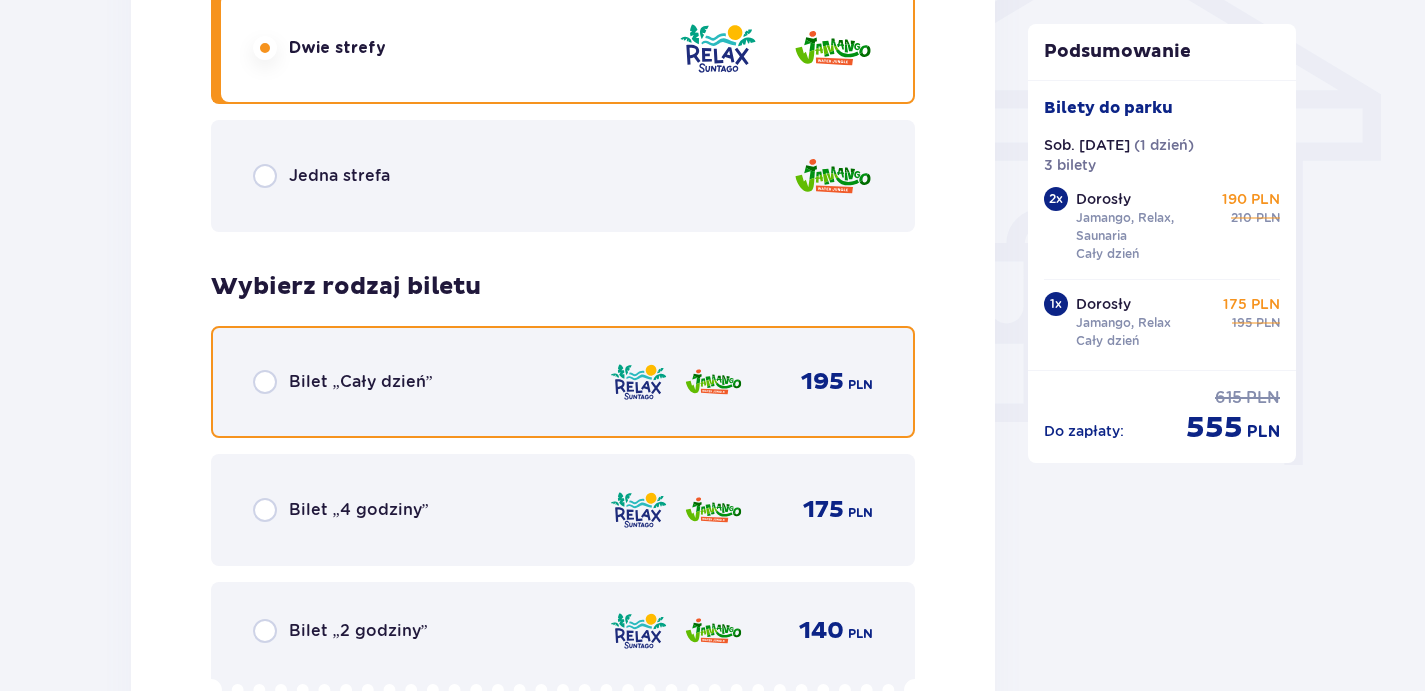 click at bounding box center [265, 382] 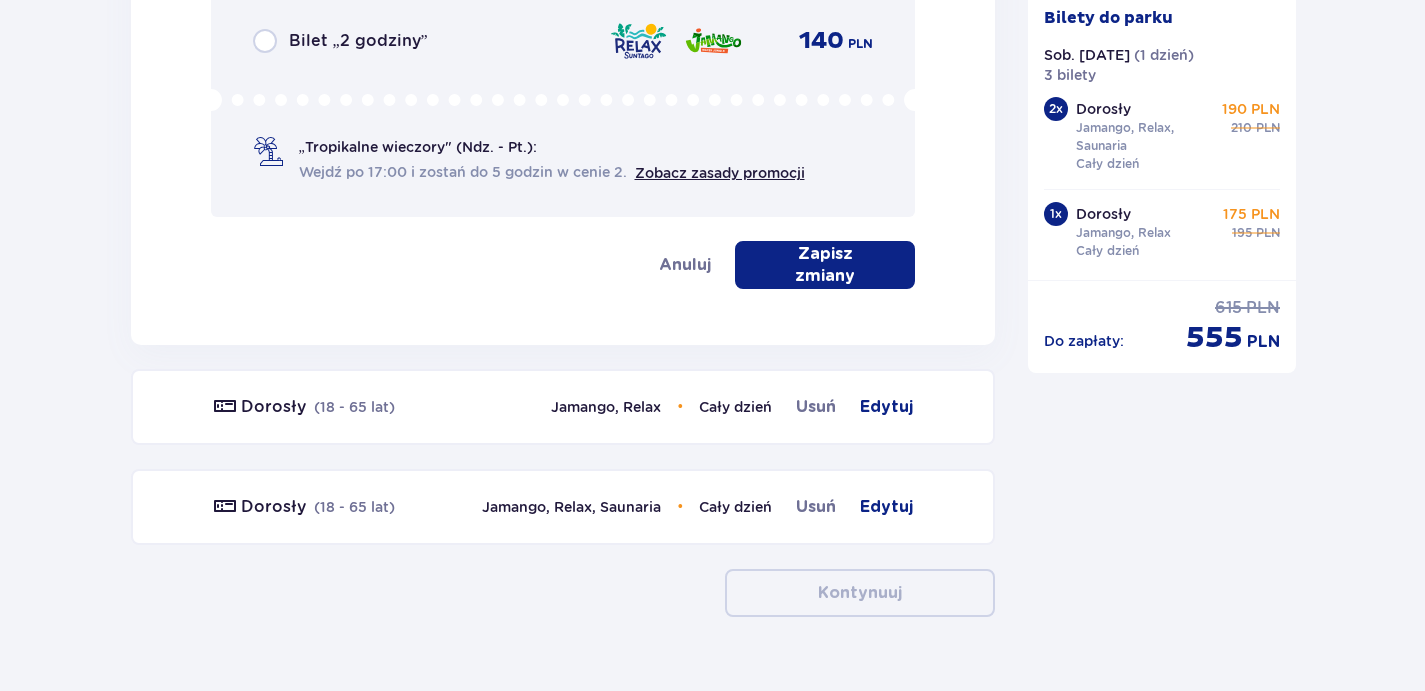 scroll, scrollTop: 2328, scrollLeft: 0, axis: vertical 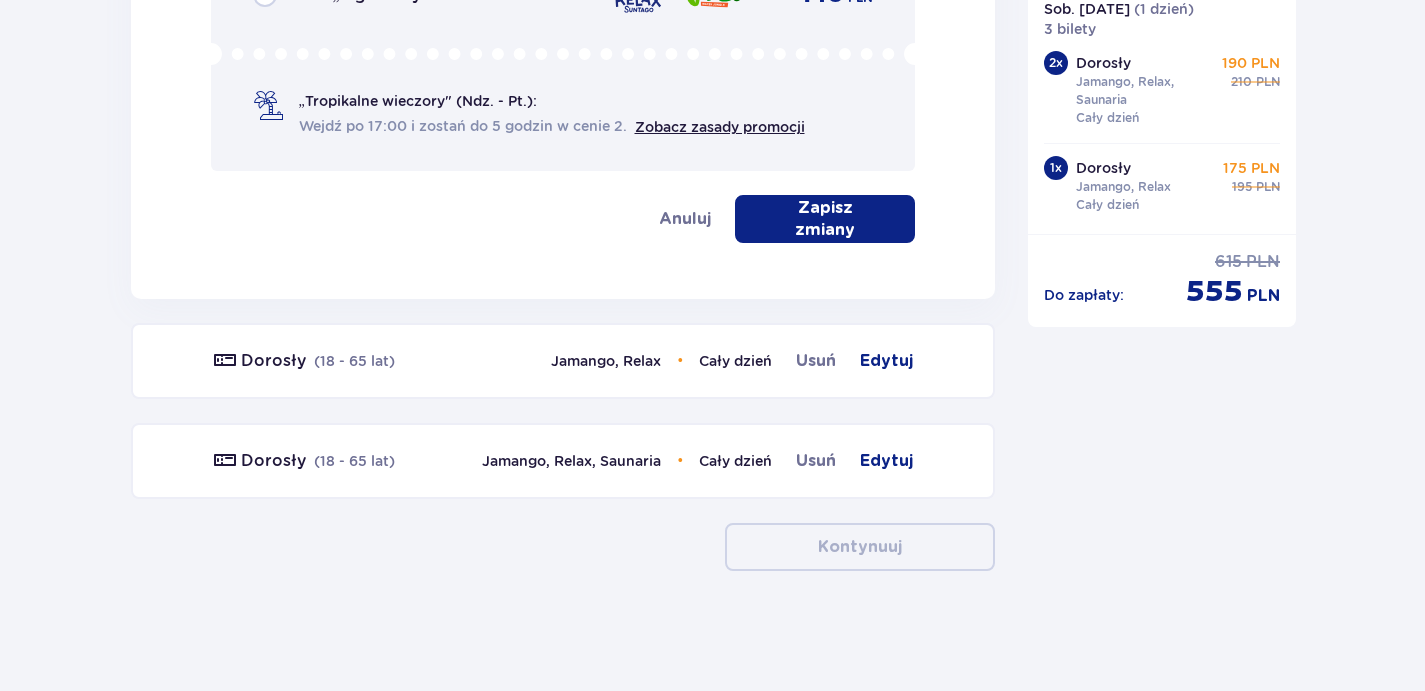 click on "Zapisz zmiany" at bounding box center (825, 219) 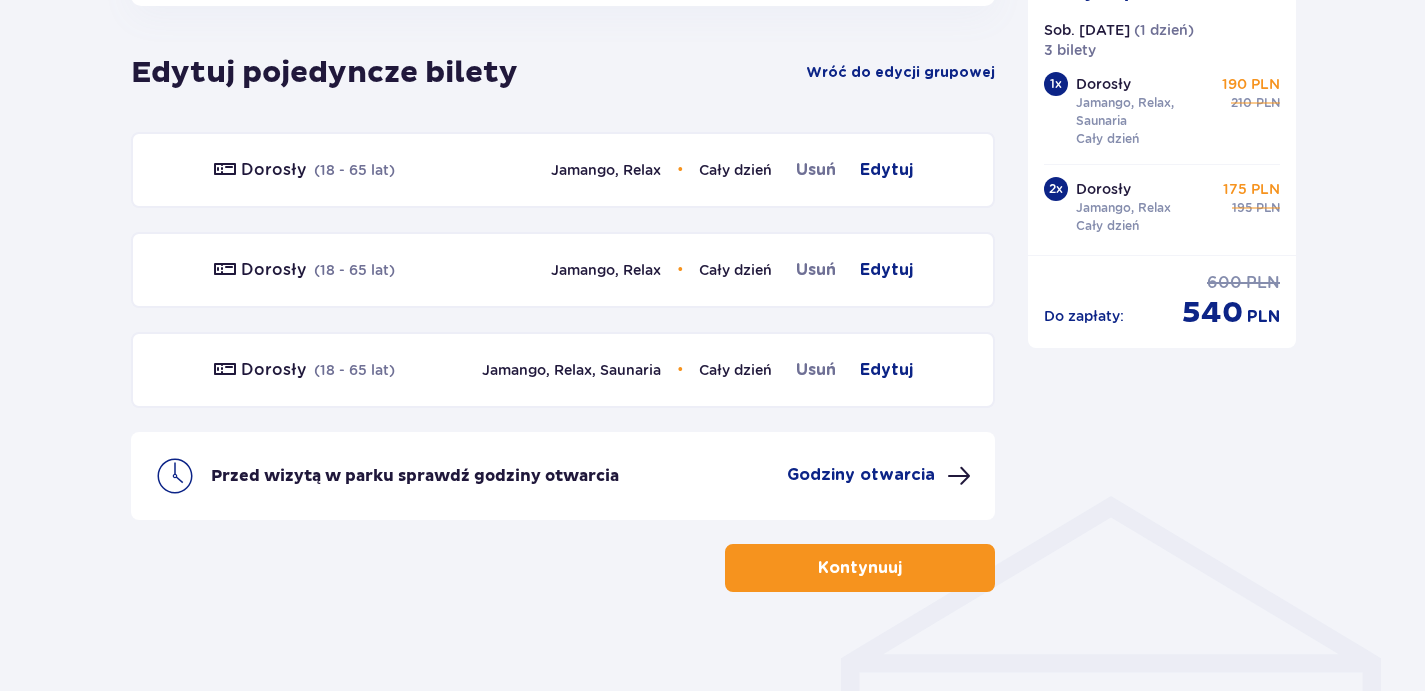 scroll, scrollTop: 1149, scrollLeft: 0, axis: vertical 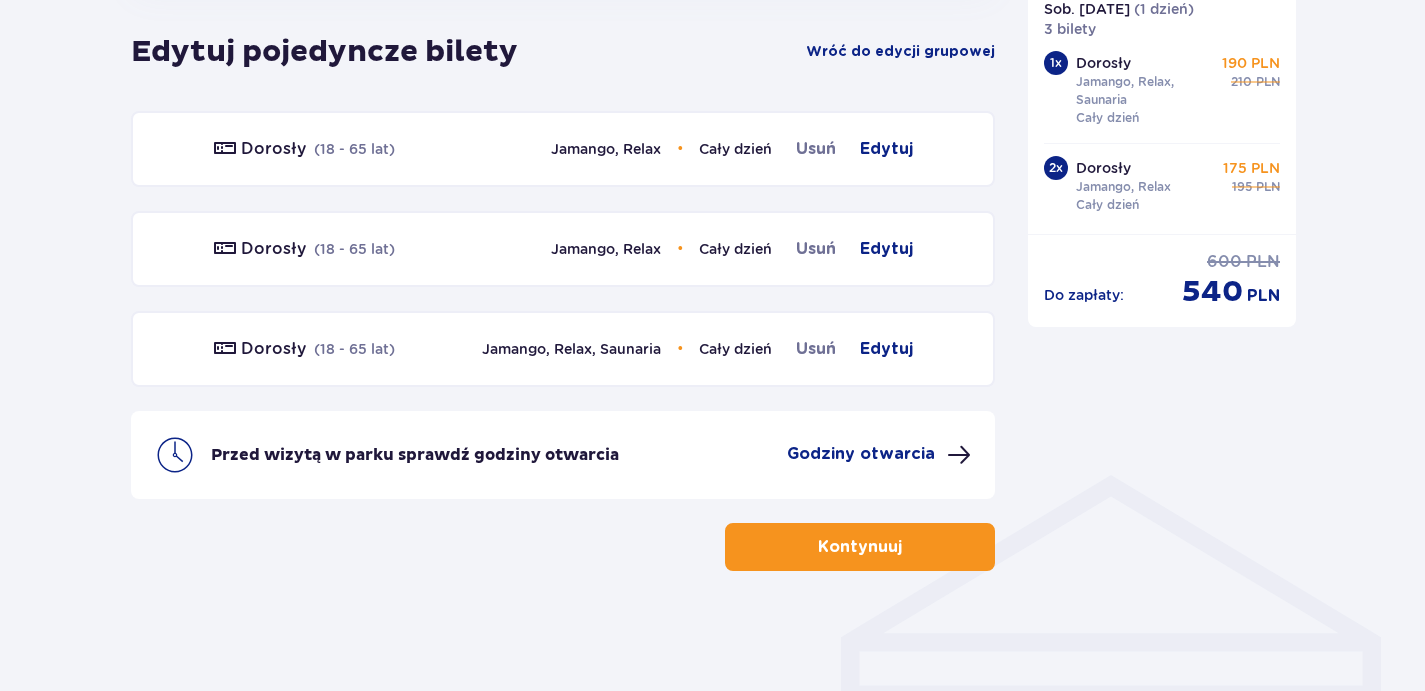 click on "Godziny otwarcia" at bounding box center [861, 454] 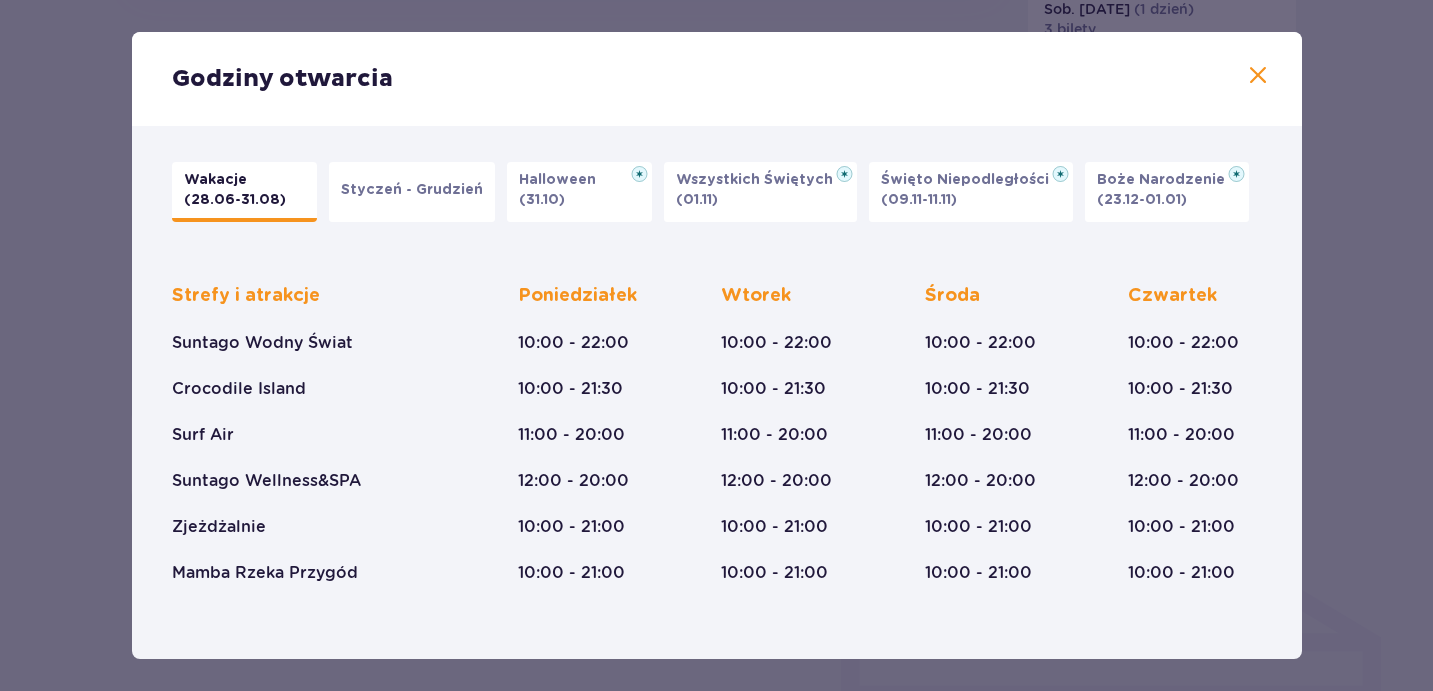 click at bounding box center [1258, 76] 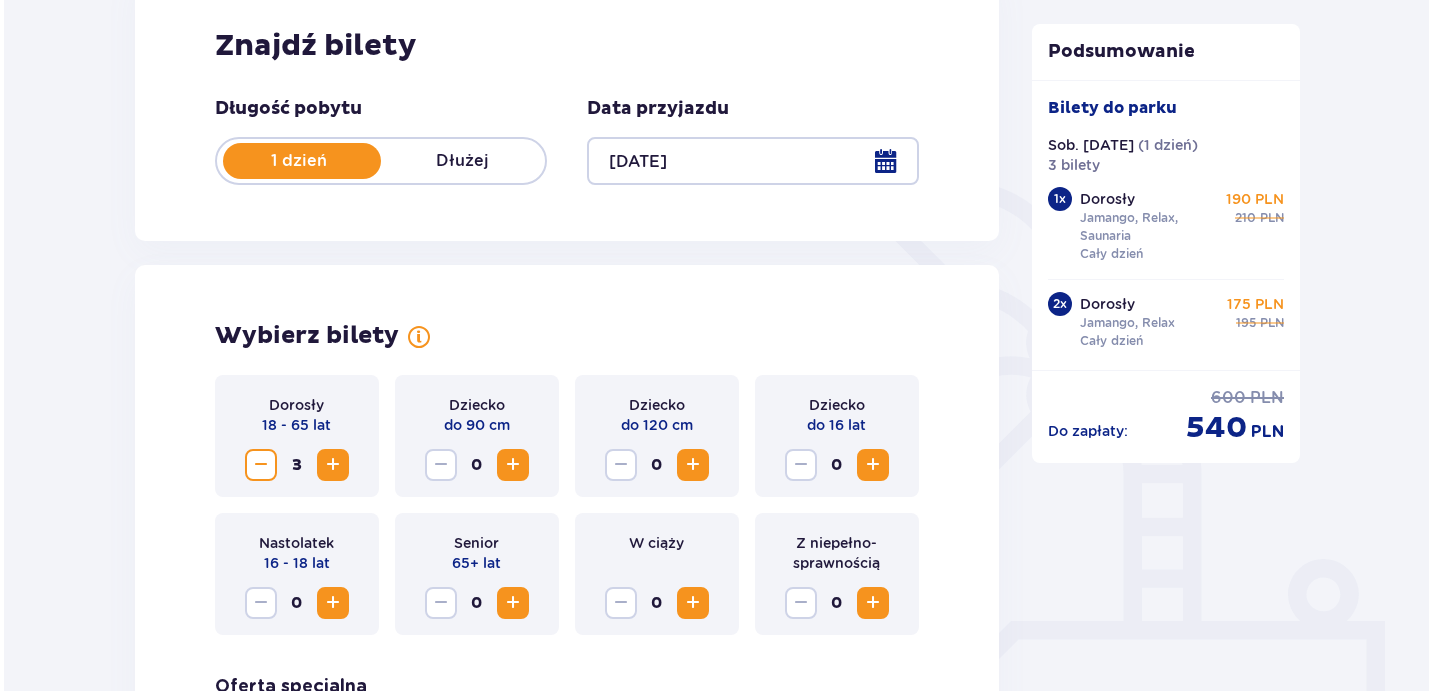 scroll, scrollTop: 314, scrollLeft: 0, axis: vertical 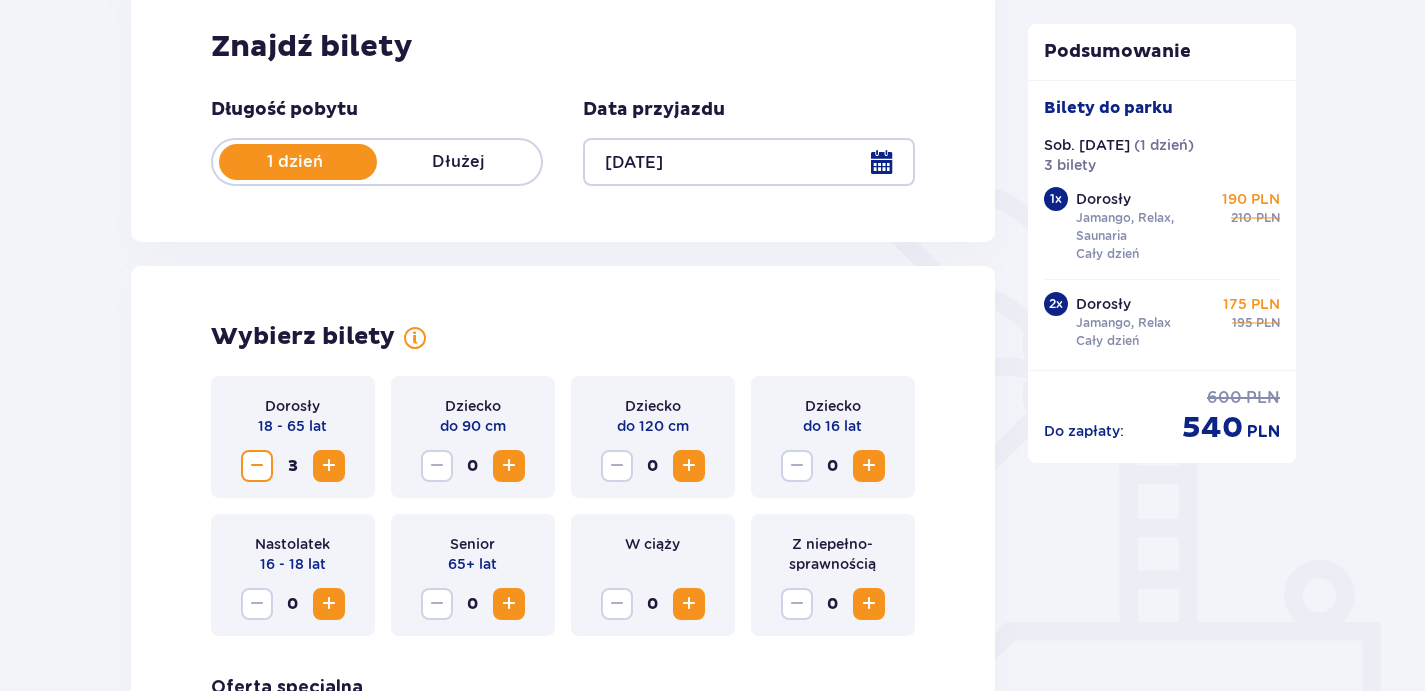 click at bounding box center (749, 162) 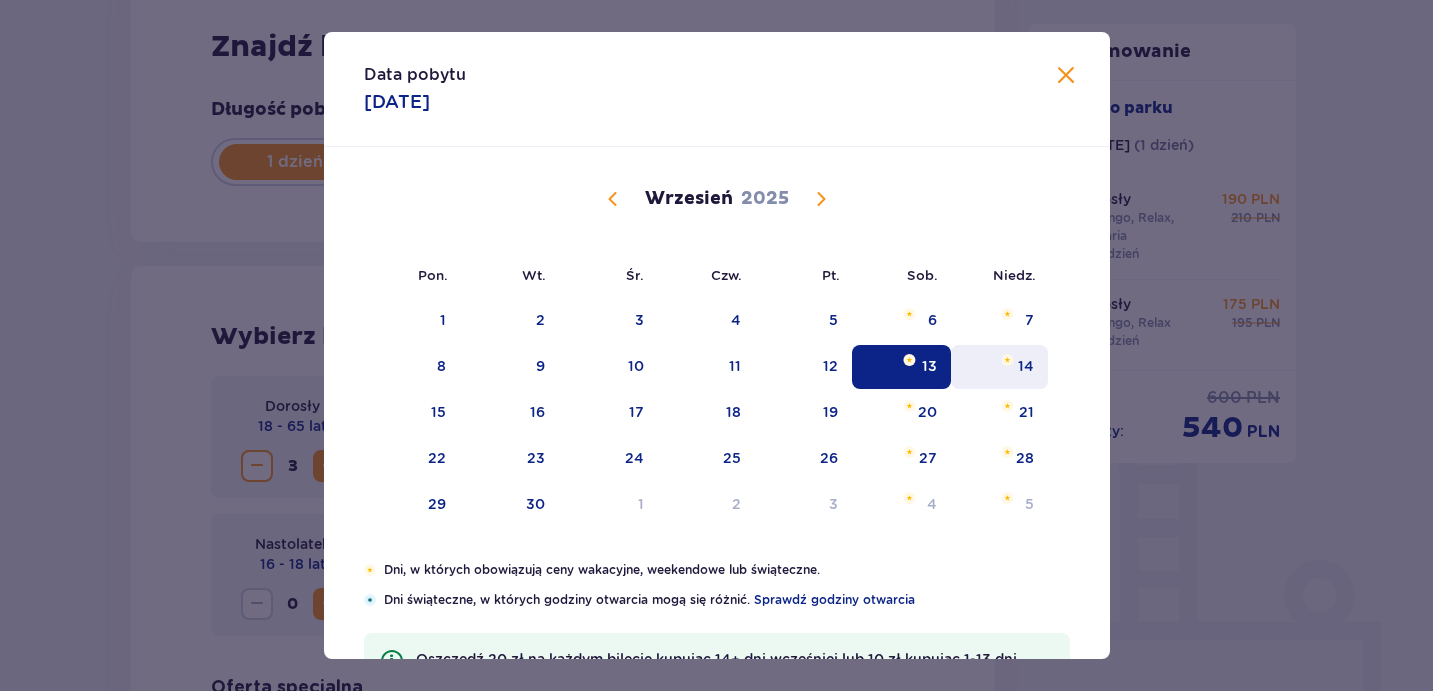 click at bounding box center (1007, 360) 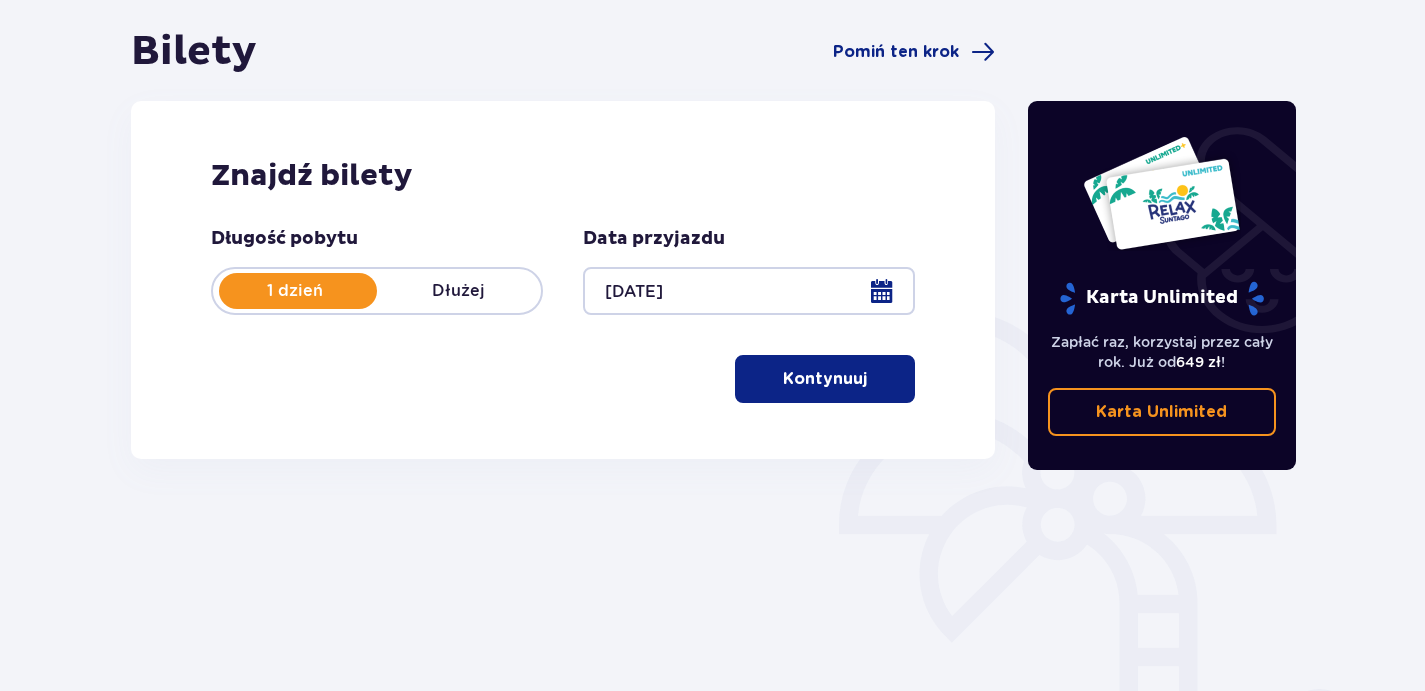 scroll, scrollTop: 328, scrollLeft: 0, axis: vertical 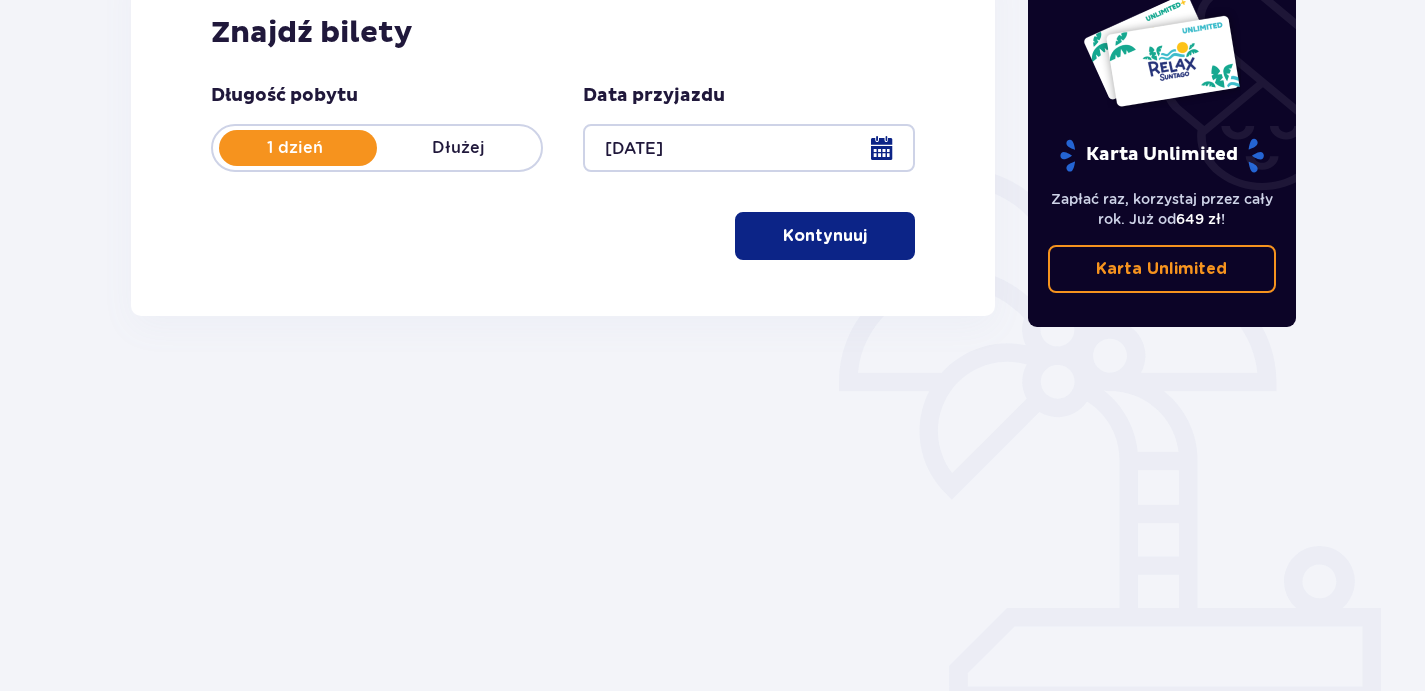 click at bounding box center [871, 236] 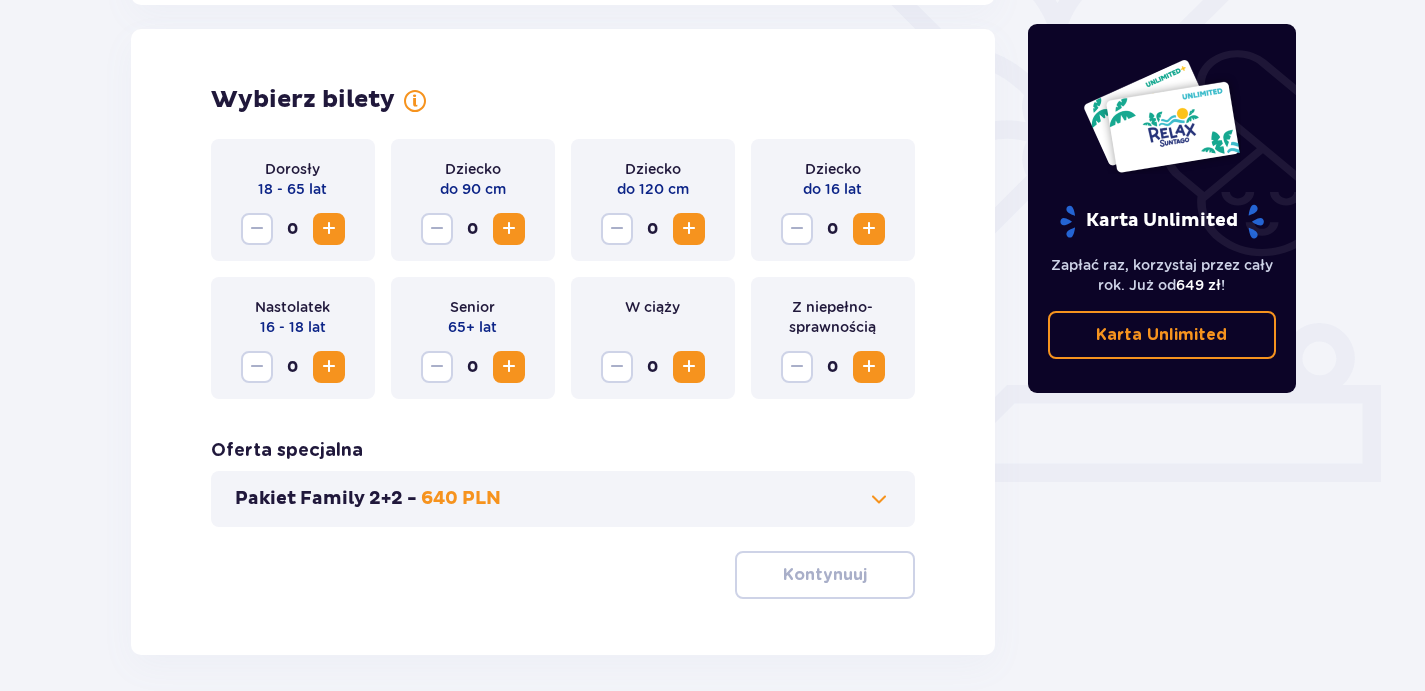 scroll, scrollTop: 556, scrollLeft: 0, axis: vertical 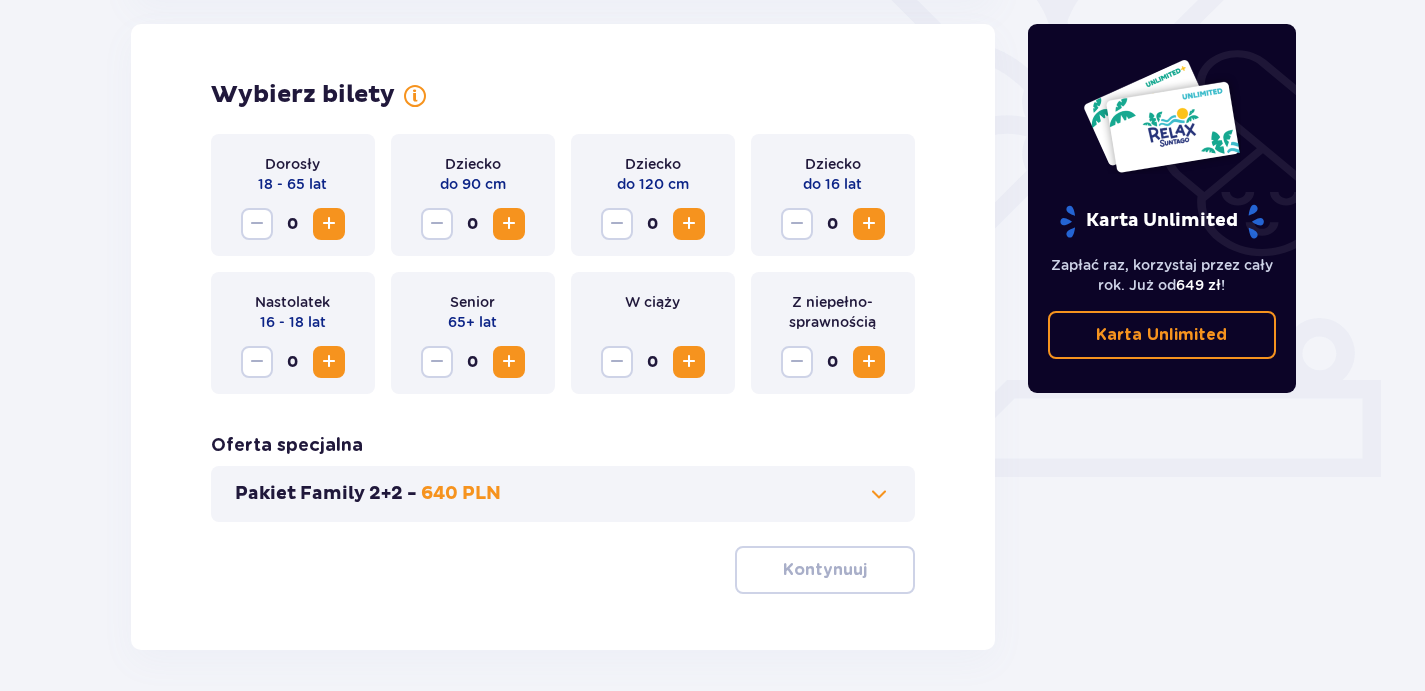 click at bounding box center [329, 224] 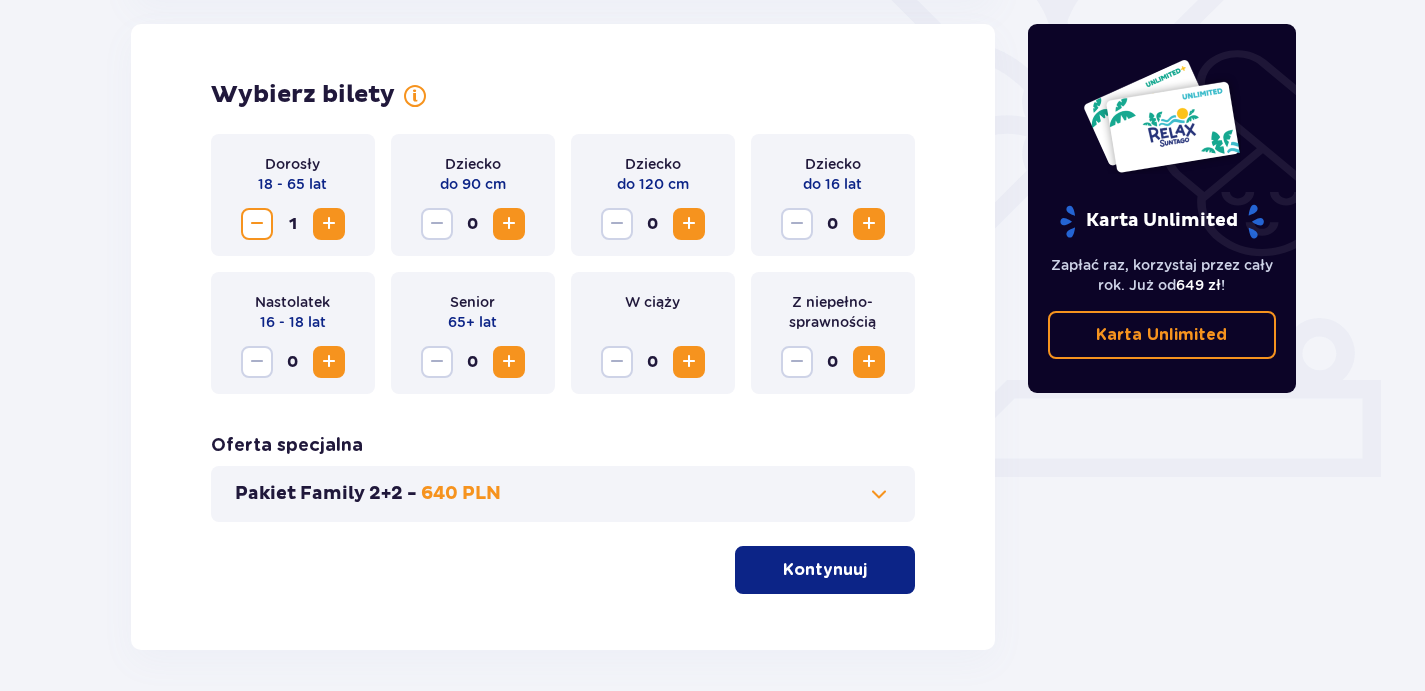 click at bounding box center [329, 224] 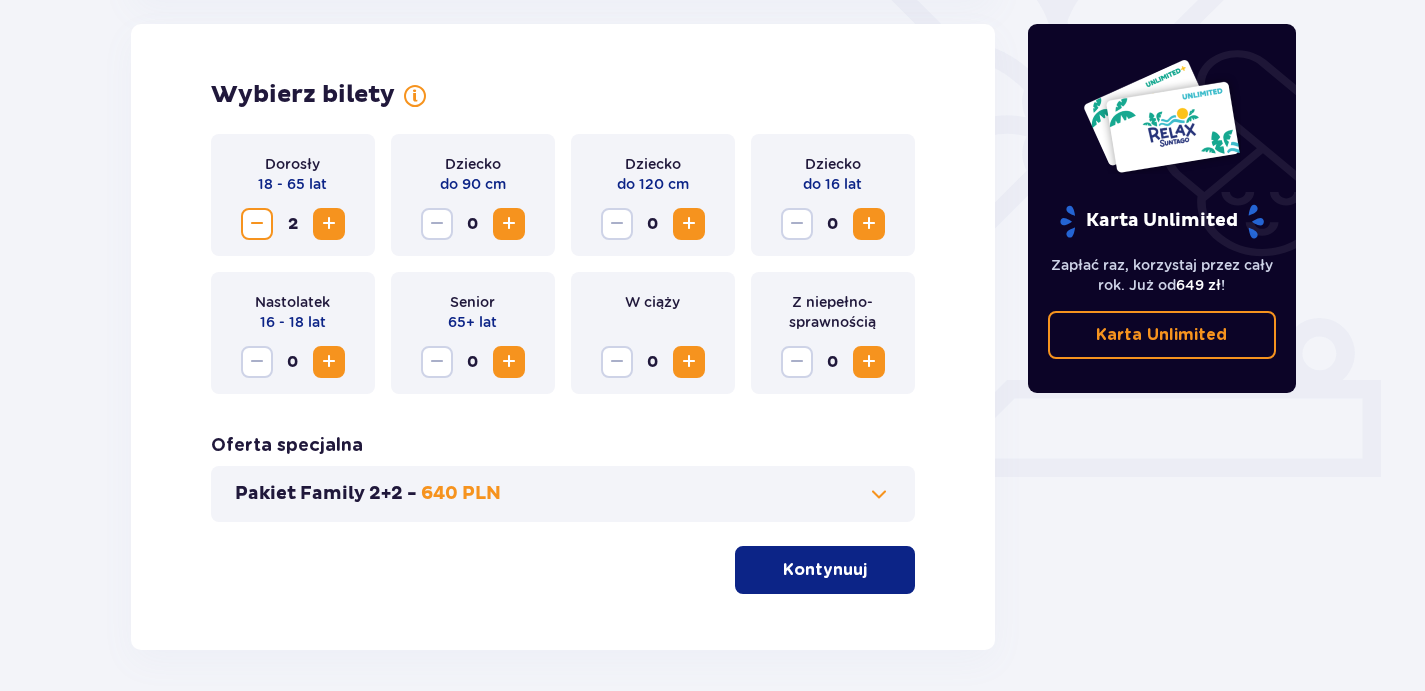 click at bounding box center (329, 224) 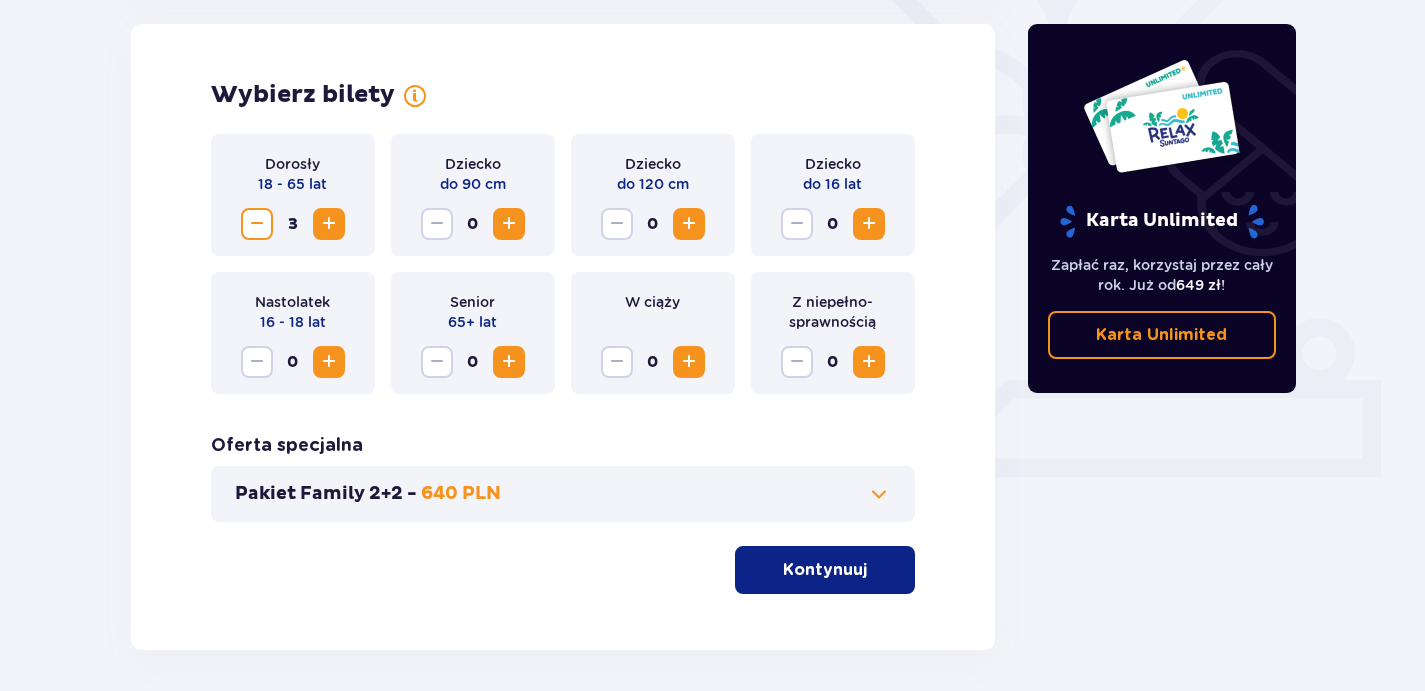 click on "Kontynuuj" at bounding box center [825, 570] 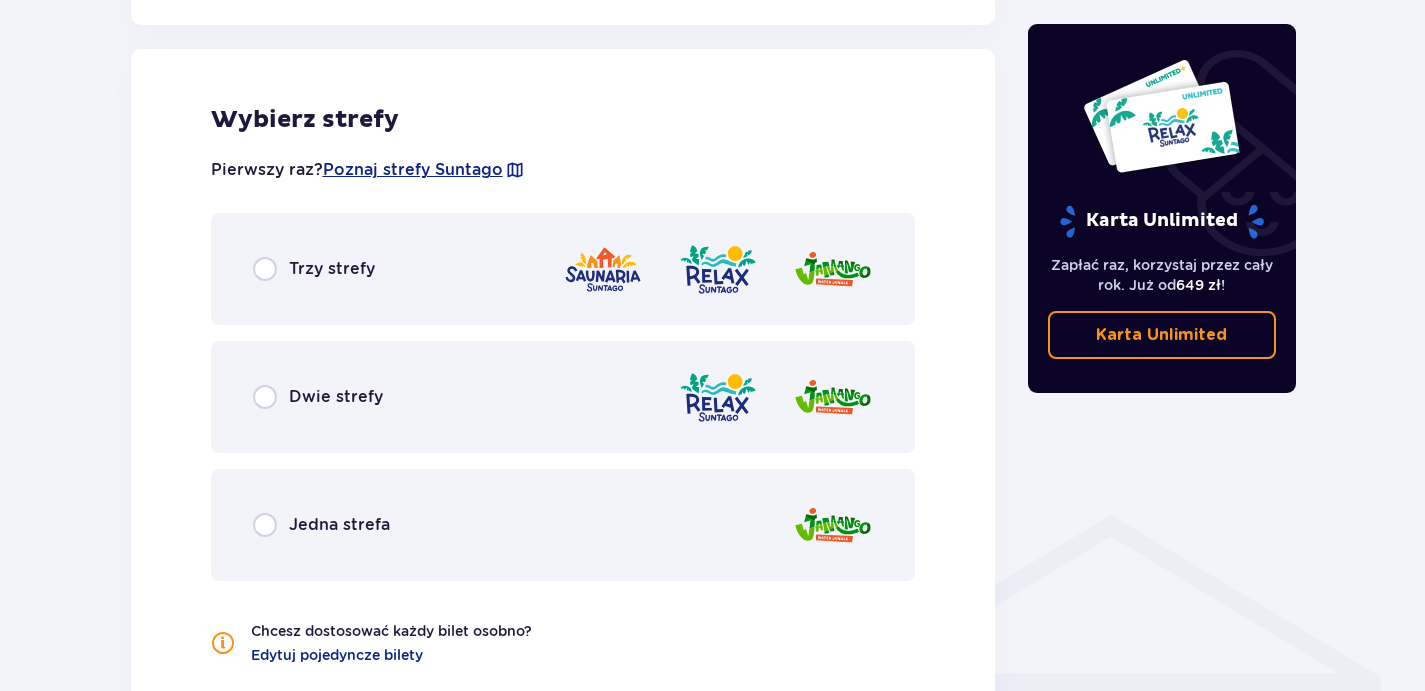 scroll, scrollTop: 1110, scrollLeft: 0, axis: vertical 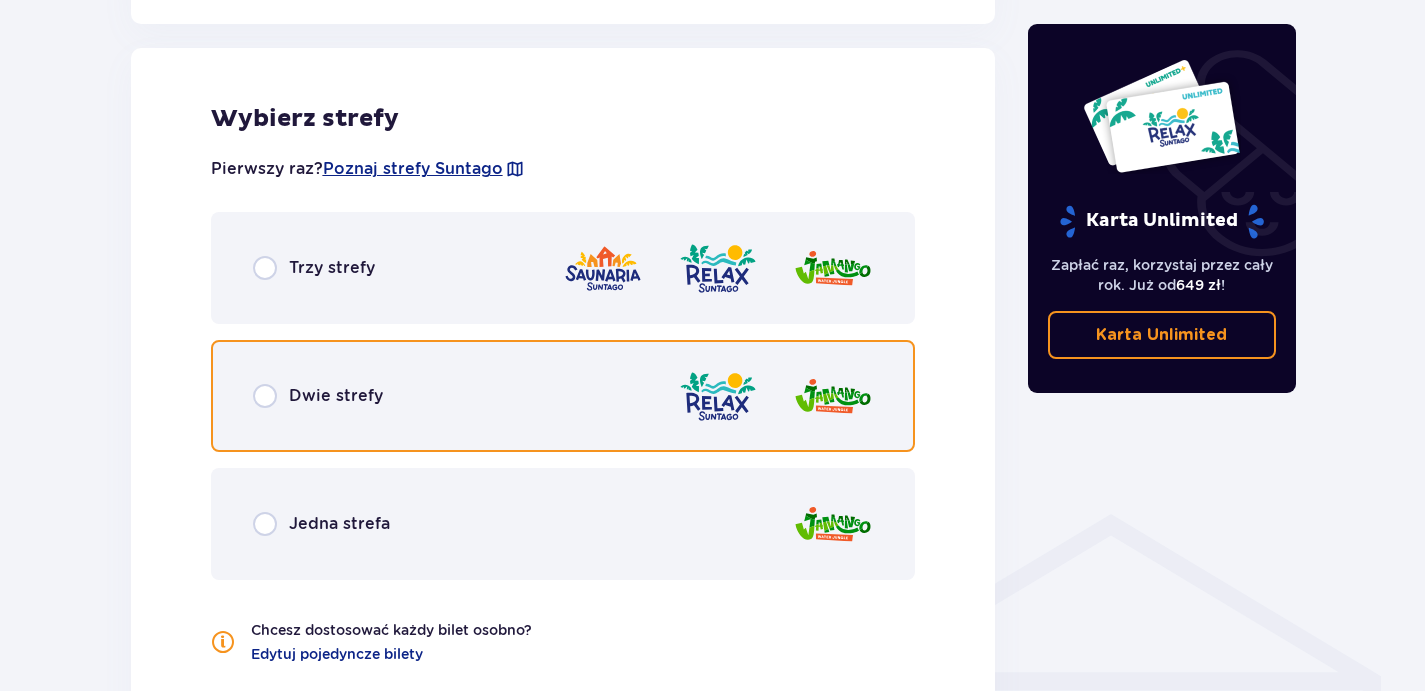 click at bounding box center [265, 396] 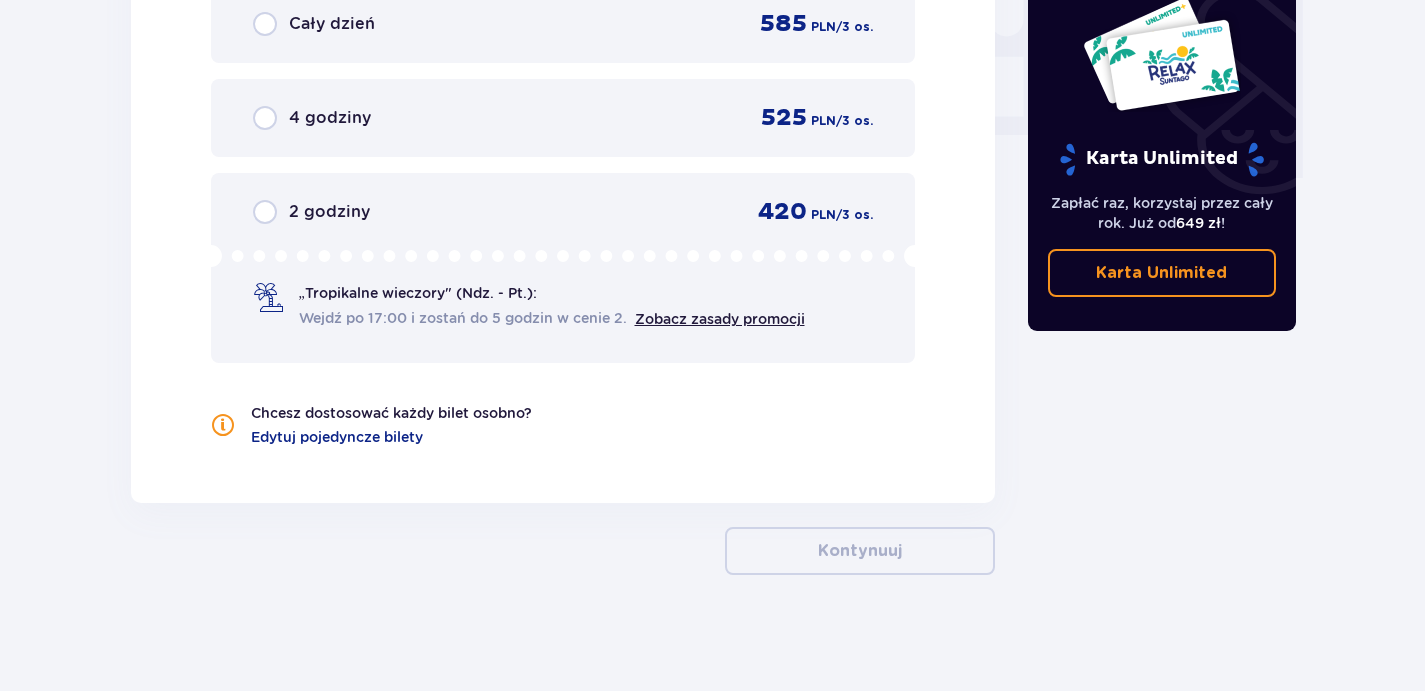scroll, scrollTop: 1983, scrollLeft: 0, axis: vertical 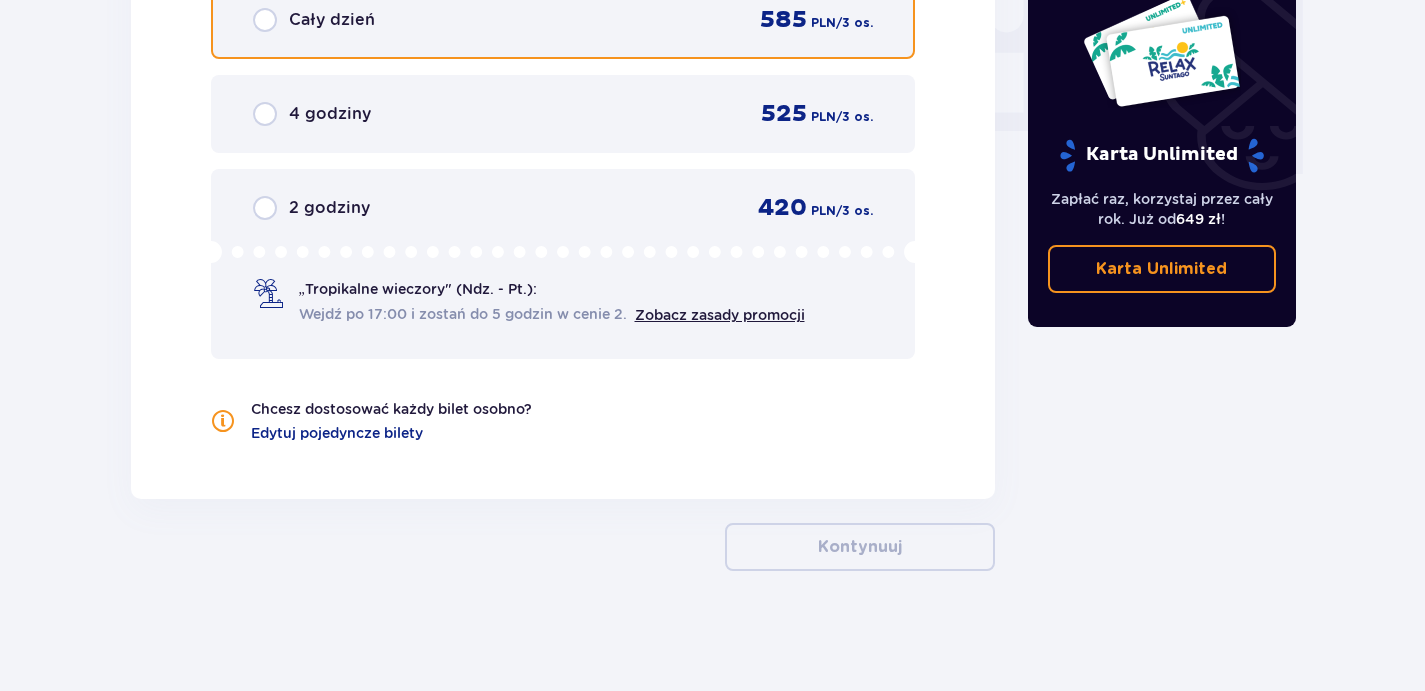 click at bounding box center (265, 20) 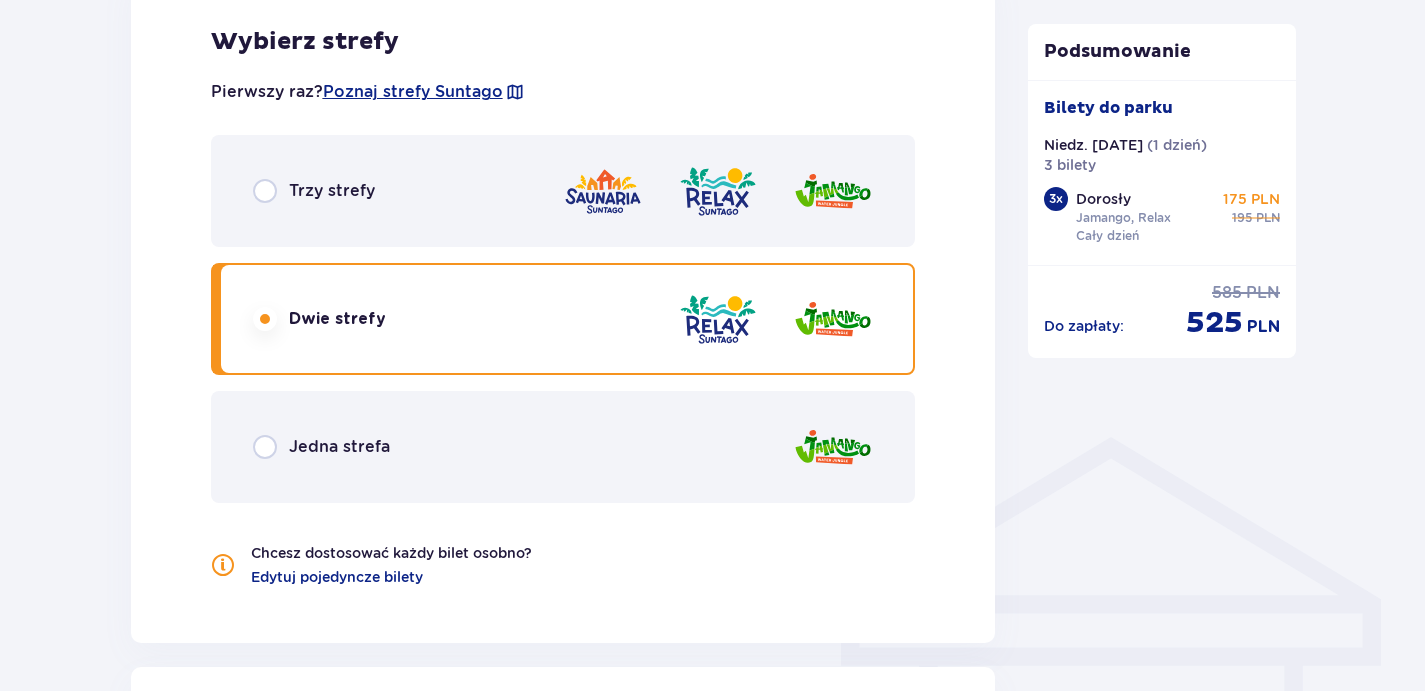 scroll, scrollTop: 1288, scrollLeft: 0, axis: vertical 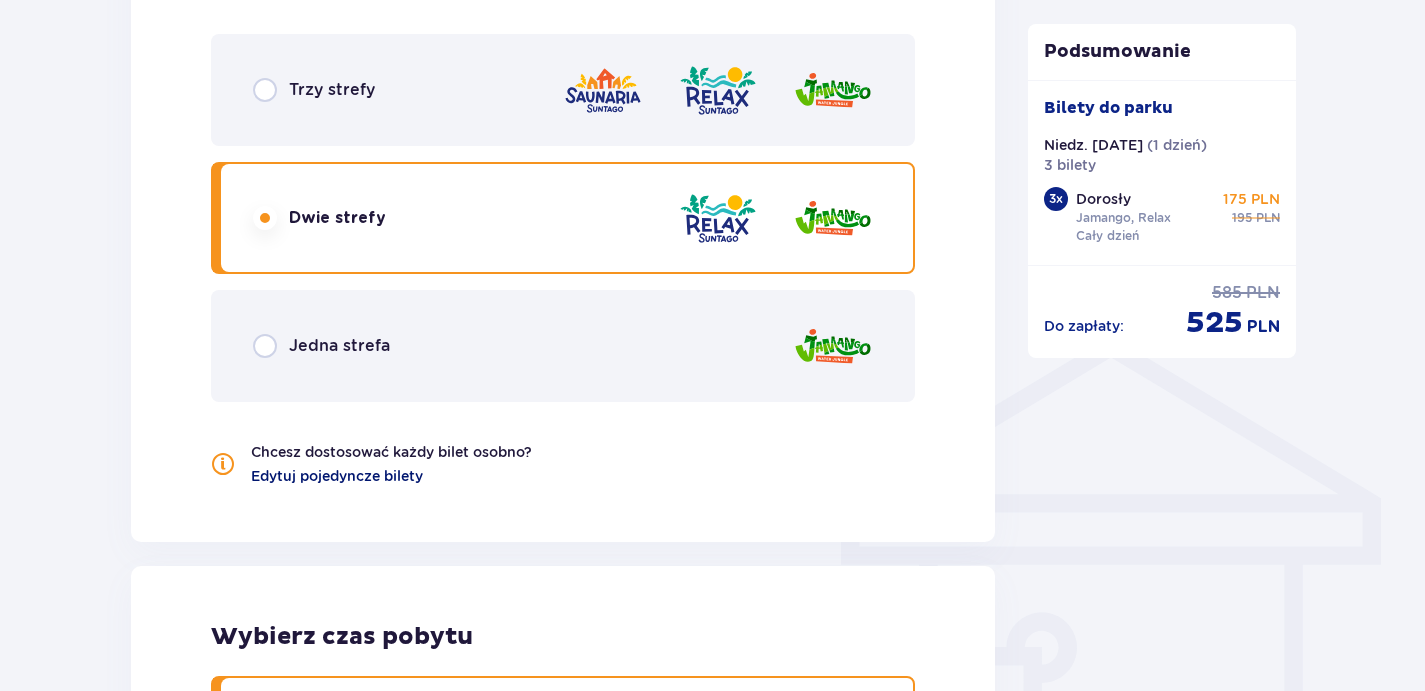 click on "Edytuj pojedyncze bilety" at bounding box center (337, 476) 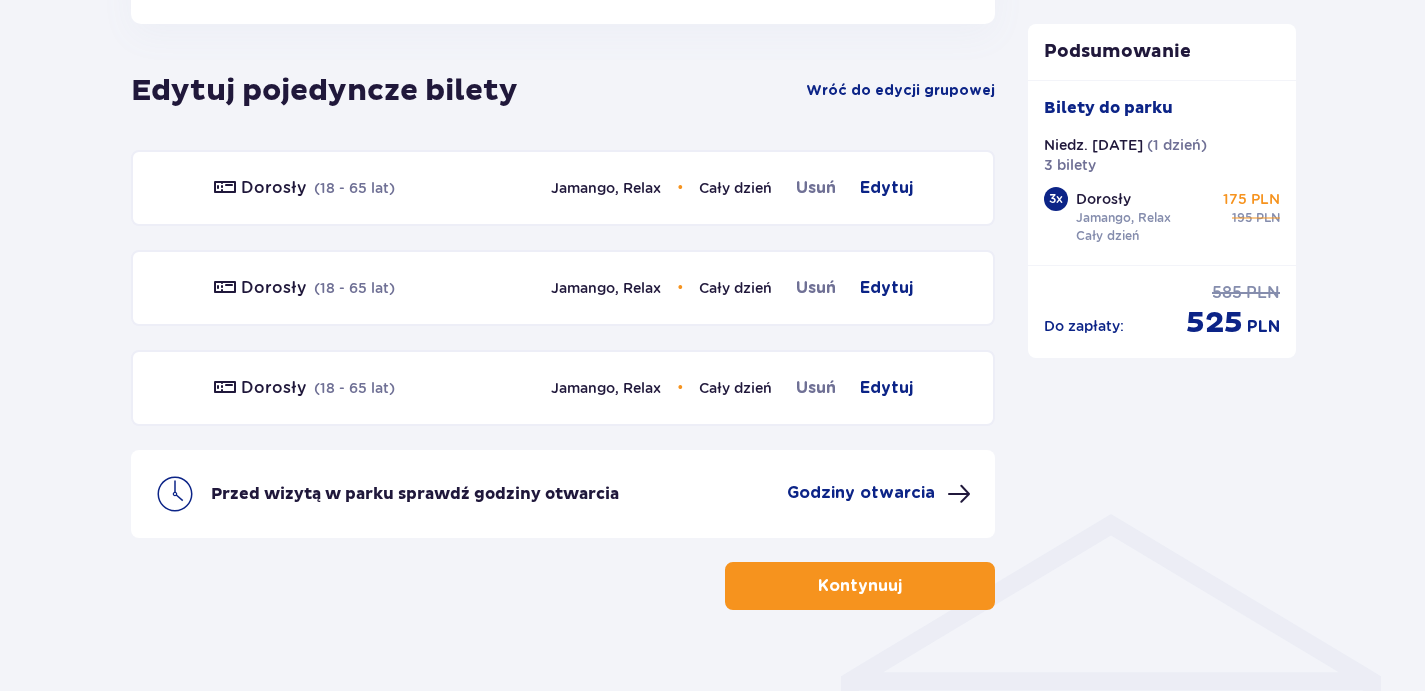 scroll, scrollTop: 1110, scrollLeft: 0, axis: vertical 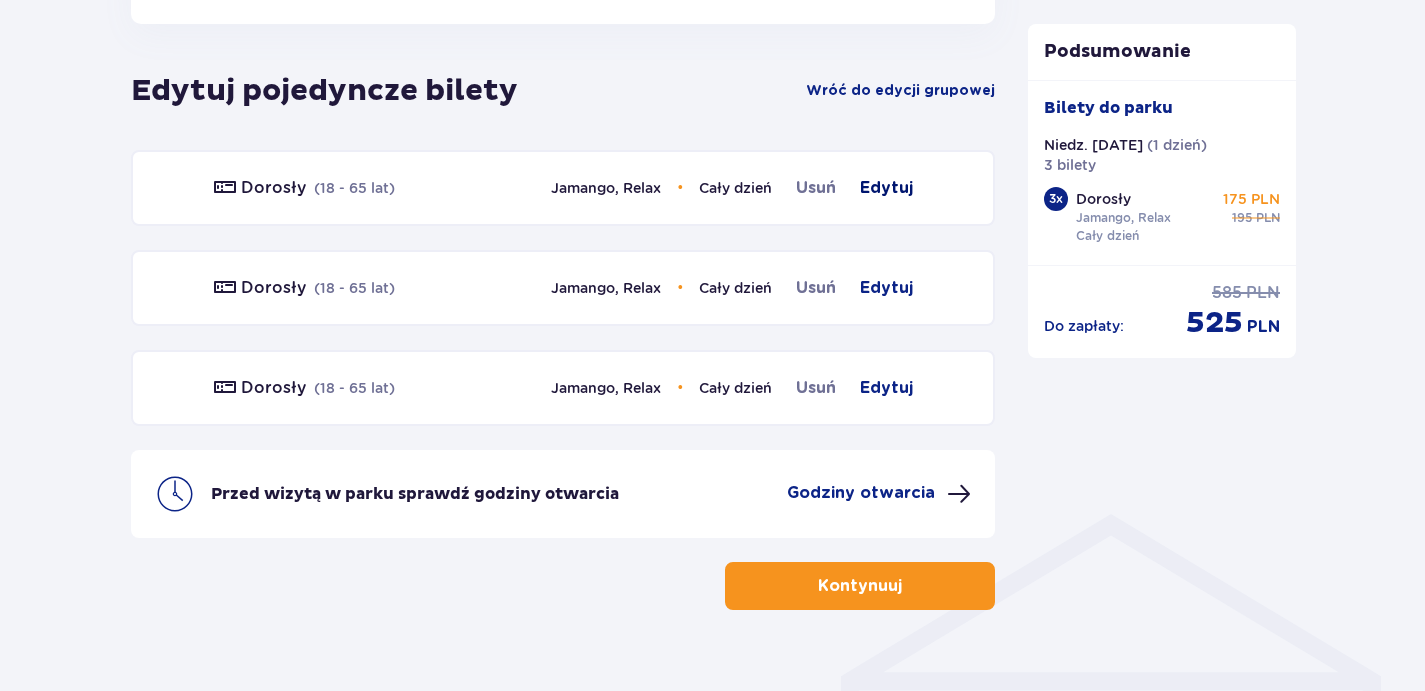 click on "Edytuj" at bounding box center (886, 188) 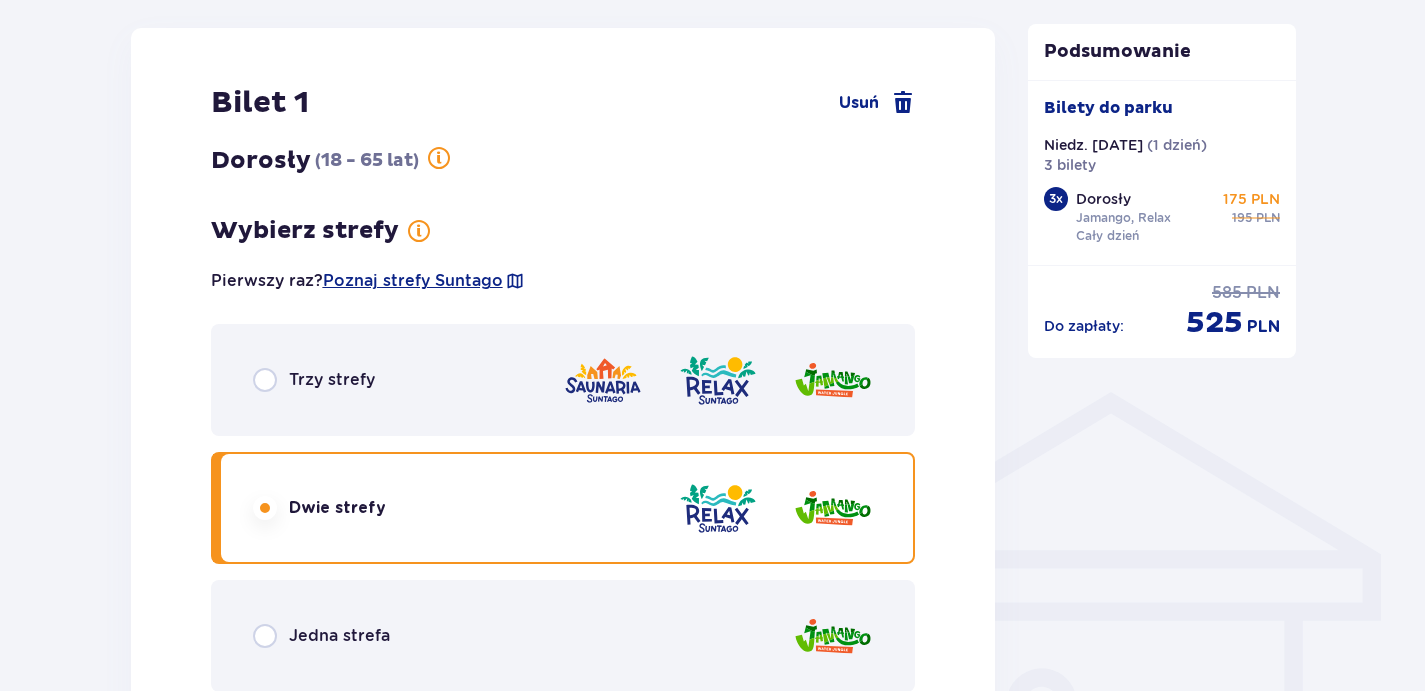 scroll, scrollTop: 1236, scrollLeft: 0, axis: vertical 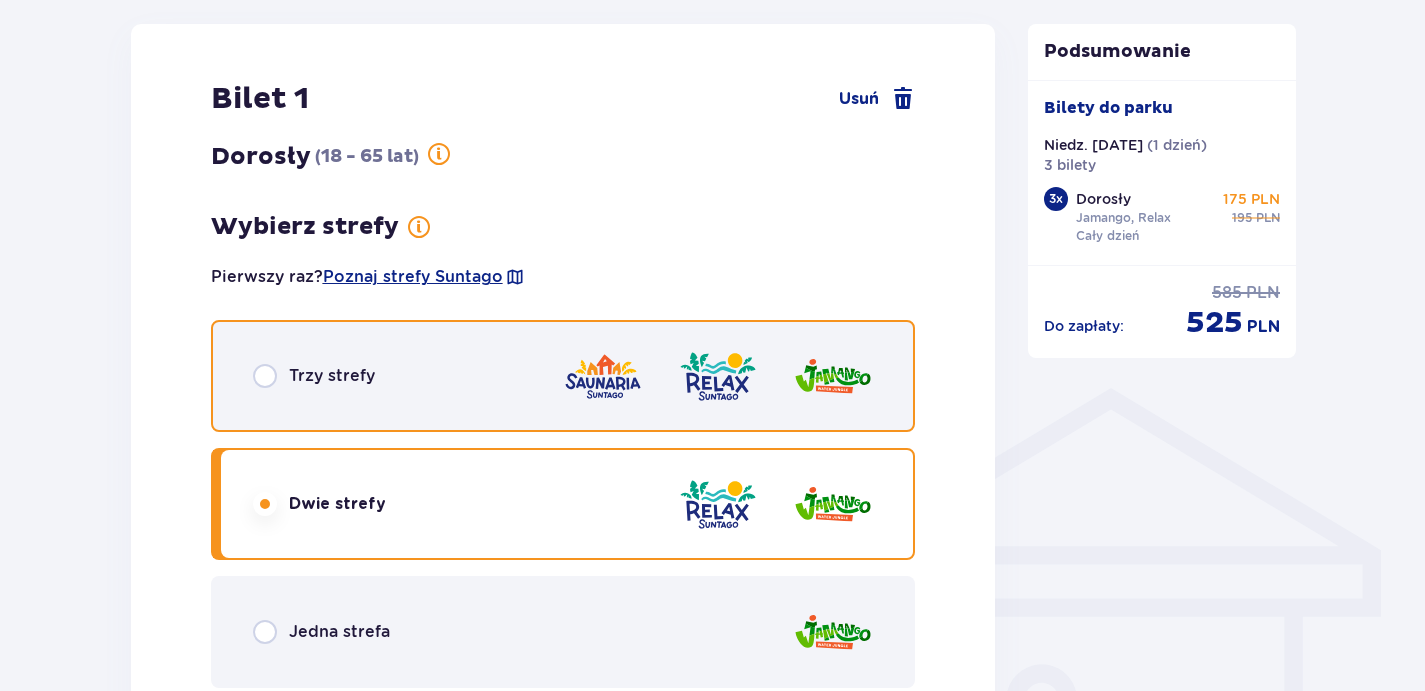 click at bounding box center (265, 376) 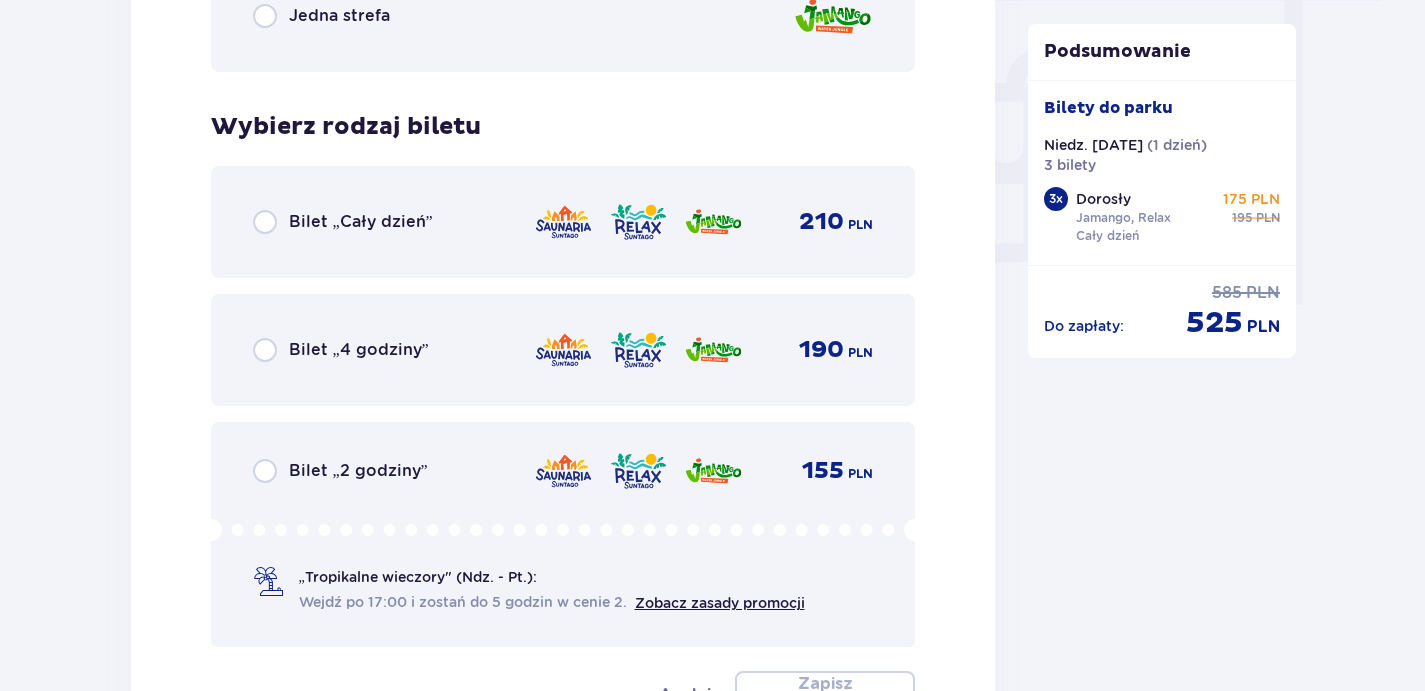 scroll, scrollTop: 1940, scrollLeft: 0, axis: vertical 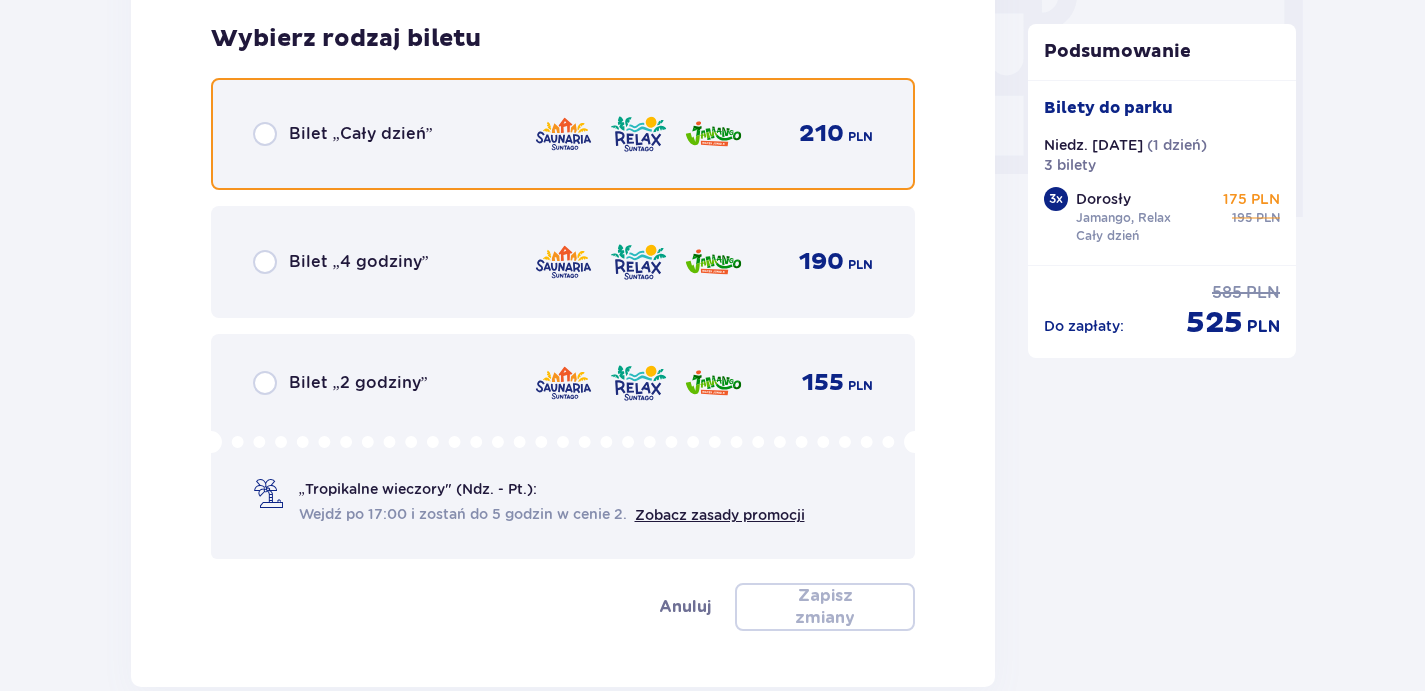 click at bounding box center [265, 134] 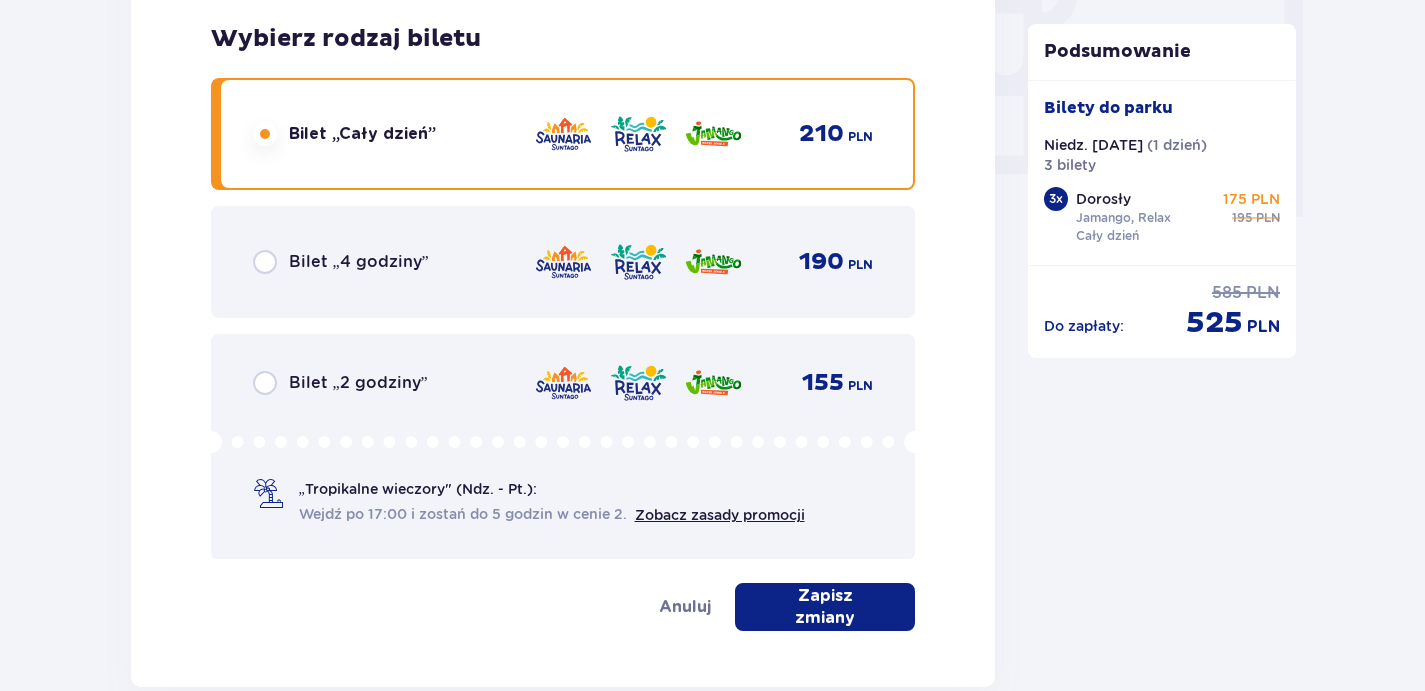 click on "Zapisz zmiany" at bounding box center (825, 607) 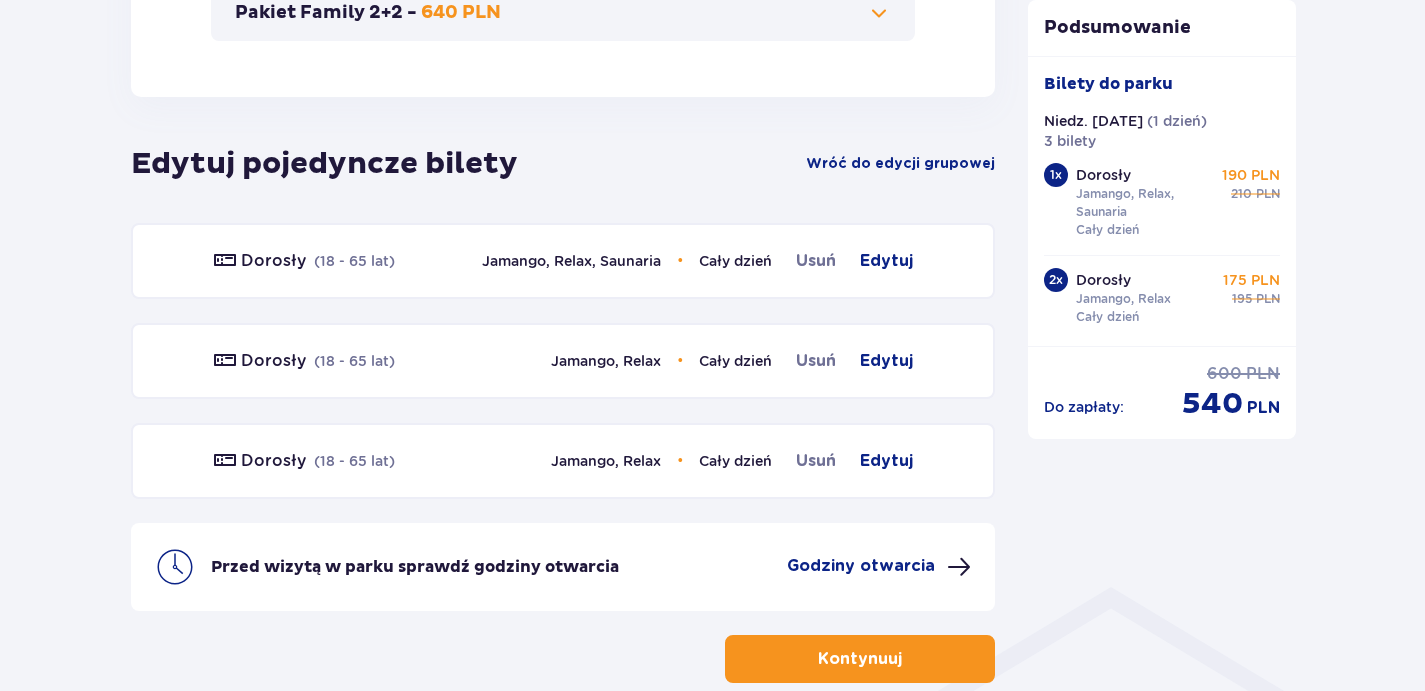 scroll, scrollTop: 1149, scrollLeft: 0, axis: vertical 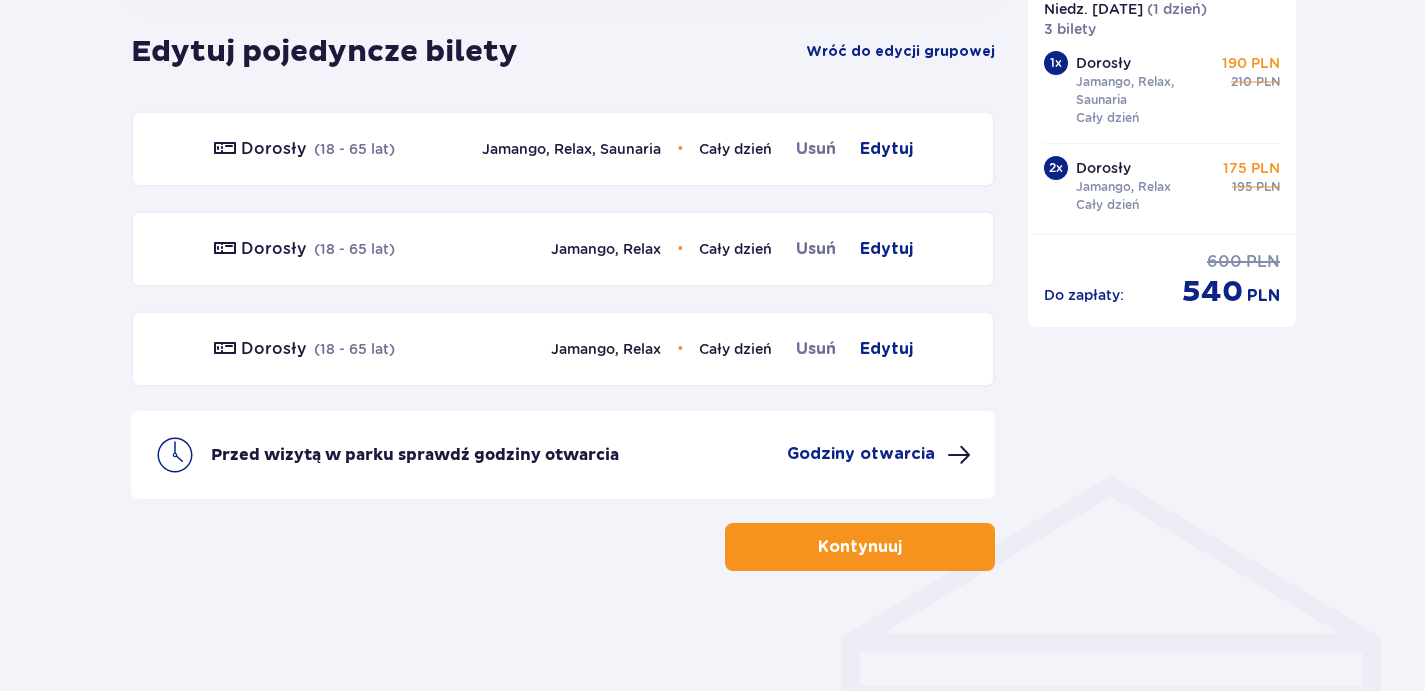 click on "Bilety Pomiń ten krok Znajdź bilety Długość pobytu 1 dzień Dłużej Data przyjazdu [DATE] Wybierz bilety Dorosły 18 - 65 lat 3 Dziecko do 90 cm 0 Dziecko do 120 cm 0 Dziecko do 16 lat 0 Nastolatek 16 - 18 lat 0 Senior 65+ lat 0 W ciąży 0 Z niepełno­sprawnością 0 Oferta specjalna Pakiet Family 2+2 - 640 PLN Edytuj pojedyncze bilety Wróć do edycji grupowej Dorosły ( 18 - 65 lat ) Jamango, Relax, Saunaria • Cały dzień Usuń Edytuj Dorosły ( 18 - 65 lat ) Jamango, Relax • Cały dzień Usuń Edytuj Dorosły ( 18 - 65 lat ) Jamango, Relax • Cały dzień Usuń Edytuj Przed wizytą w parku sprawdź godziny otwarcia Godziny otwarcia Kontynuuj Podsumowanie Bilety do parku Niedz. [DATE] ( 1 dzień ) 3 bilety 1 x Dorosły Jamango, Relax, Saunaria Cały dzień 190 PLN 210 PLN 2 x Dorosły Jamango, Relax Cały dzień 175 PLN 195 PLN Do zapłaty : 540 PLN" at bounding box center [712, -151] 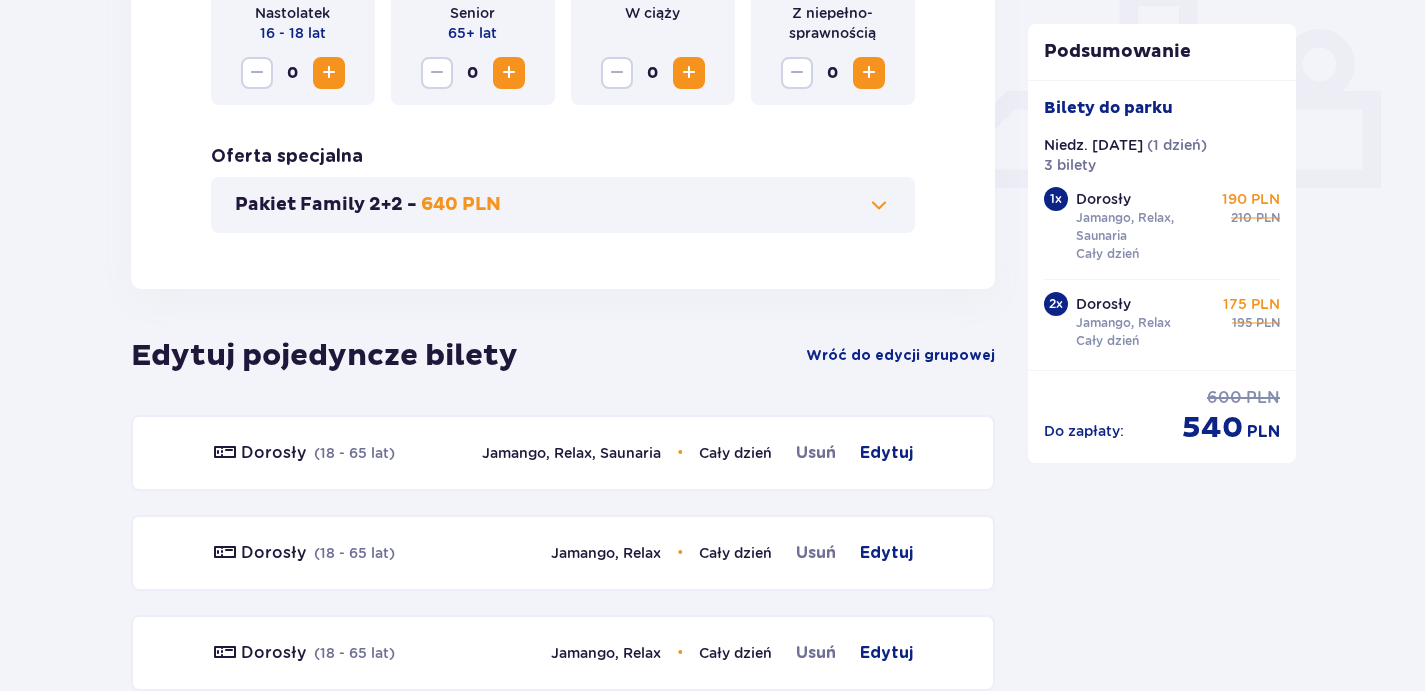 scroll, scrollTop: 844, scrollLeft: 0, axis: vertical 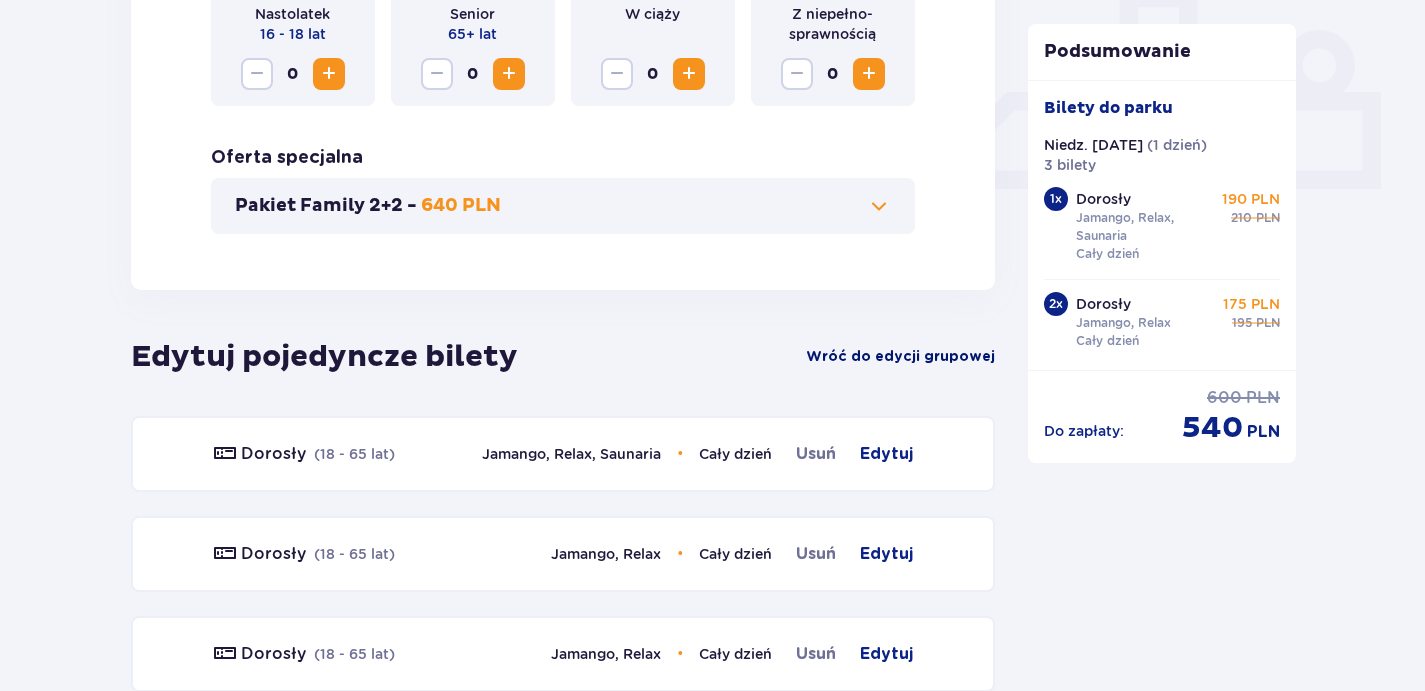 click on "Wróć do edycji grupowej" at bounding box center [900, 357] 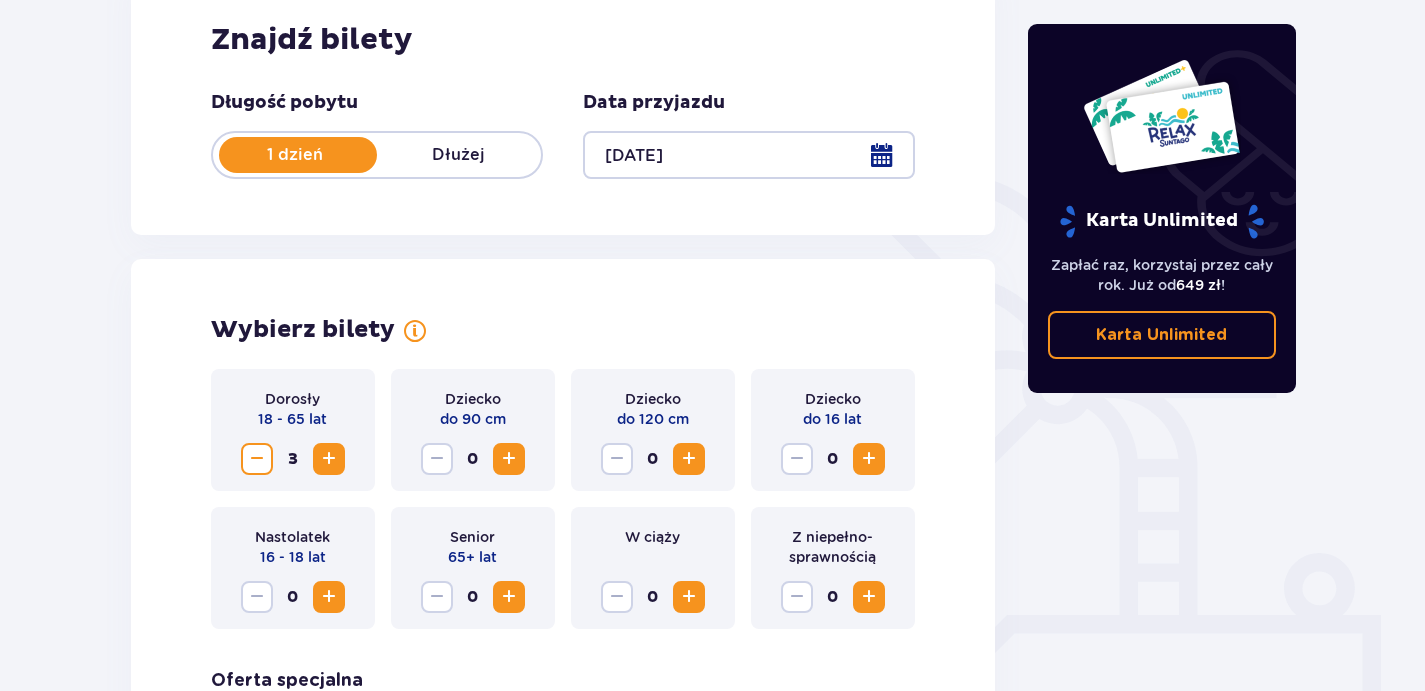 scroll, scrollTop: 0, scrollLeft: 0, axis: both 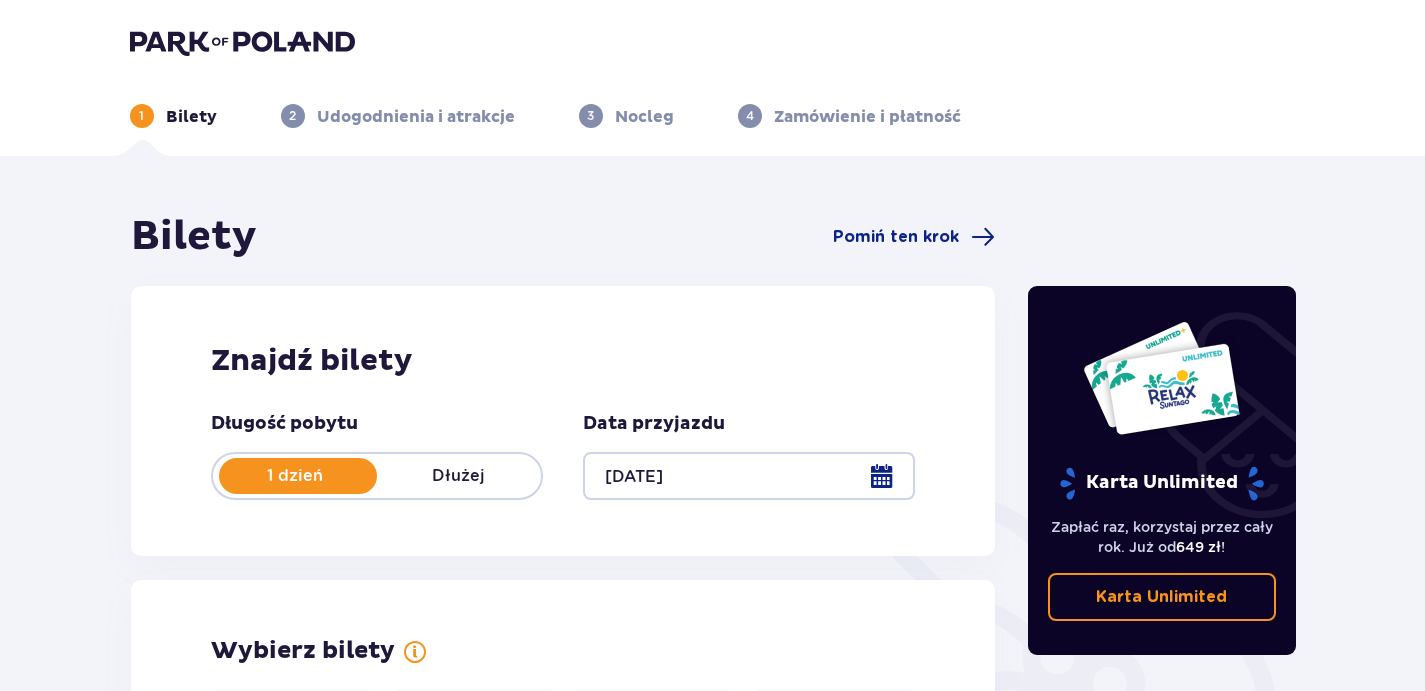 click at bounding box center [749, 476] 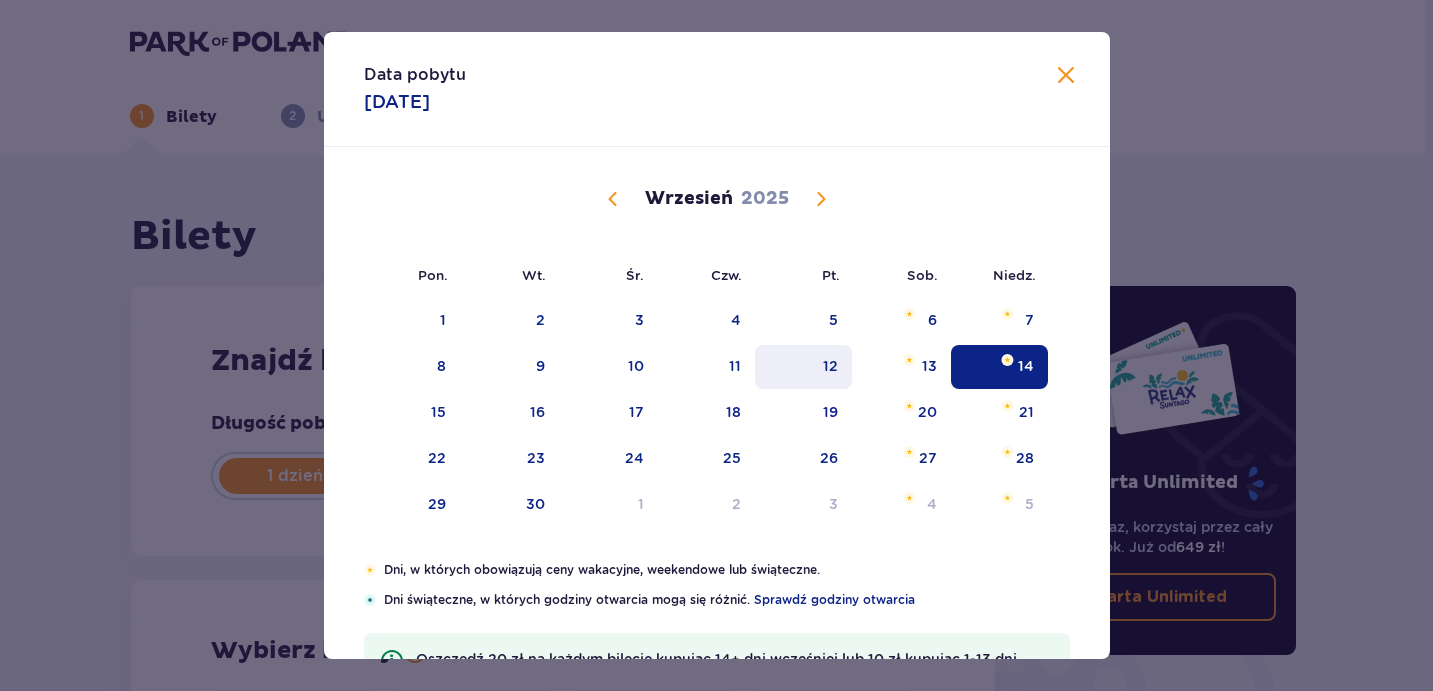 click on "12" at bounding box center (803, 367) 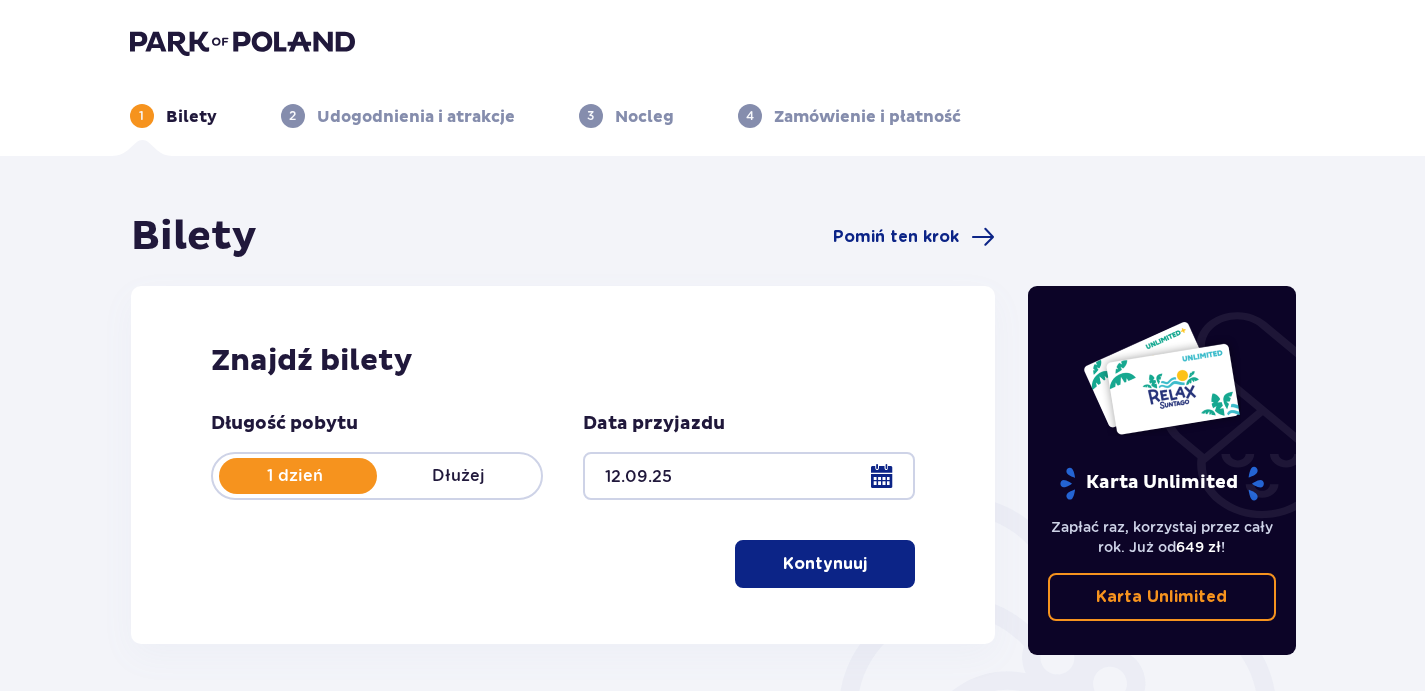 click on "Kontynuuj" at bounding box center [825, 564] 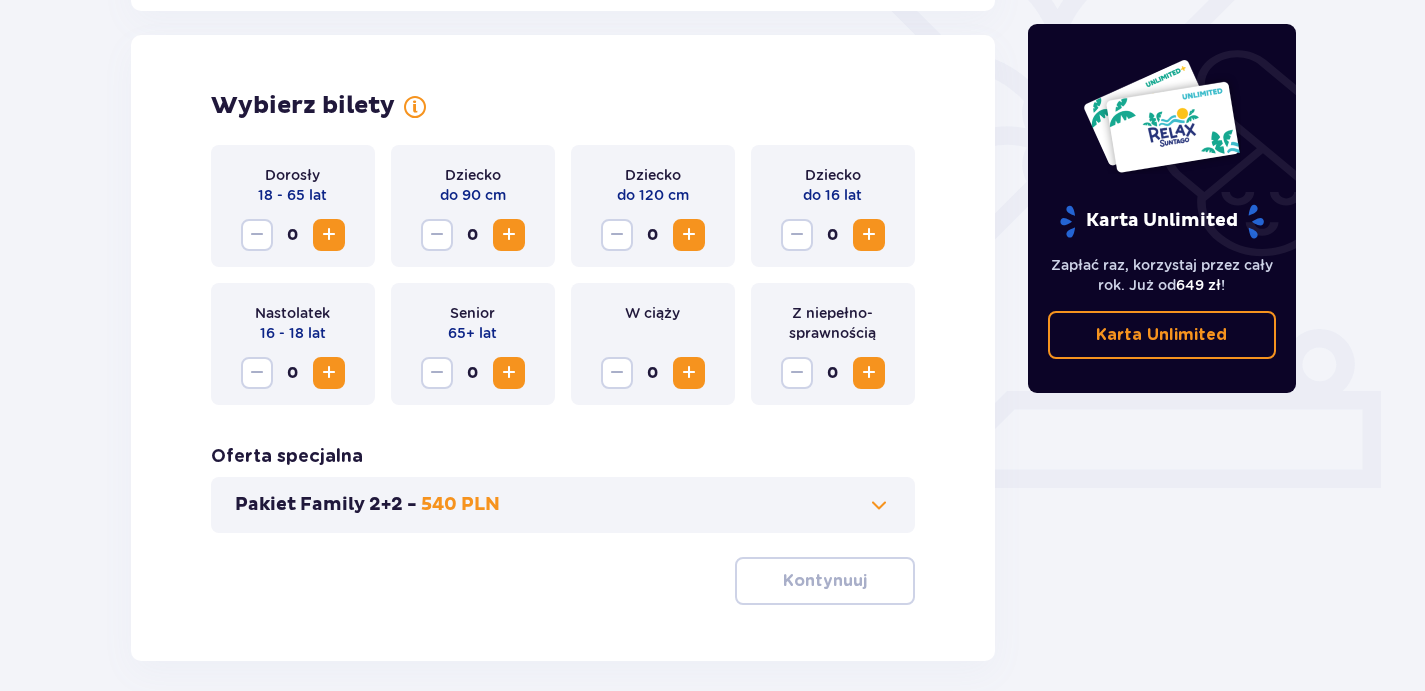 scroll, scrollTop: 556, scrollLeft: 0, axis: vertical 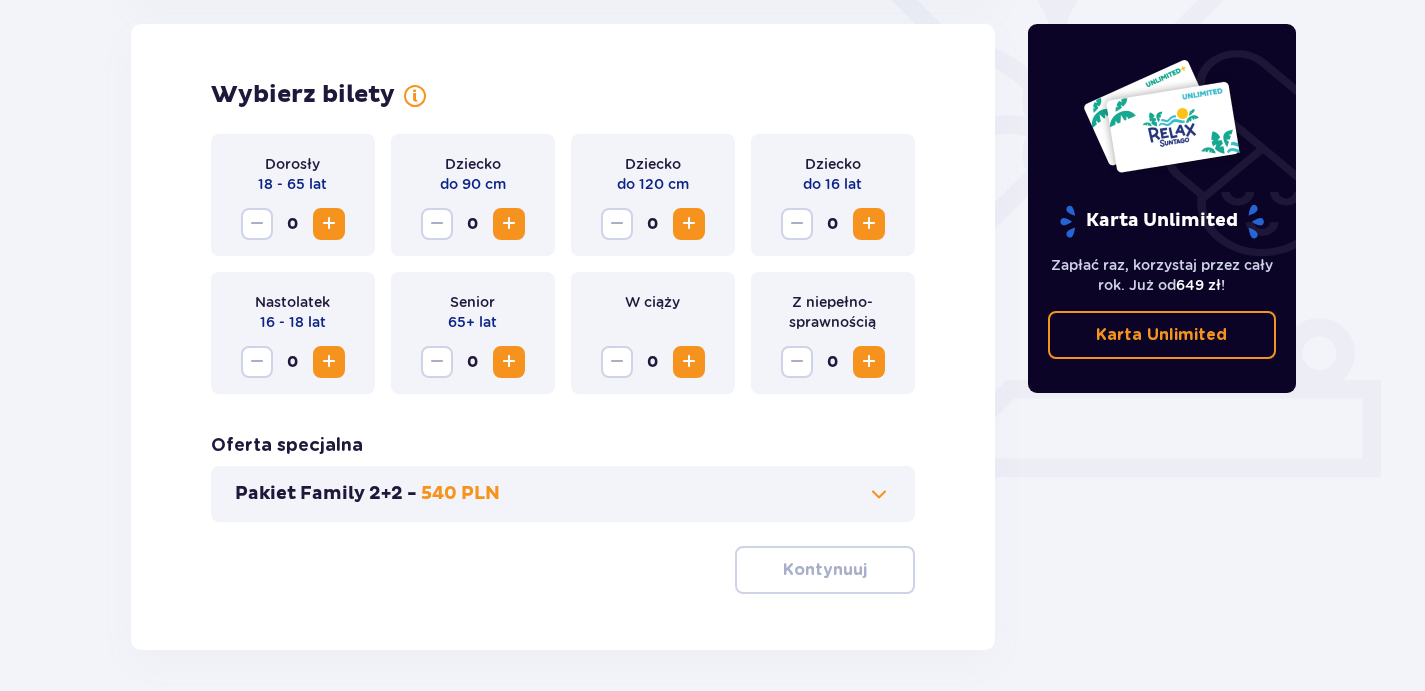 click at bounding box center [329, 224] 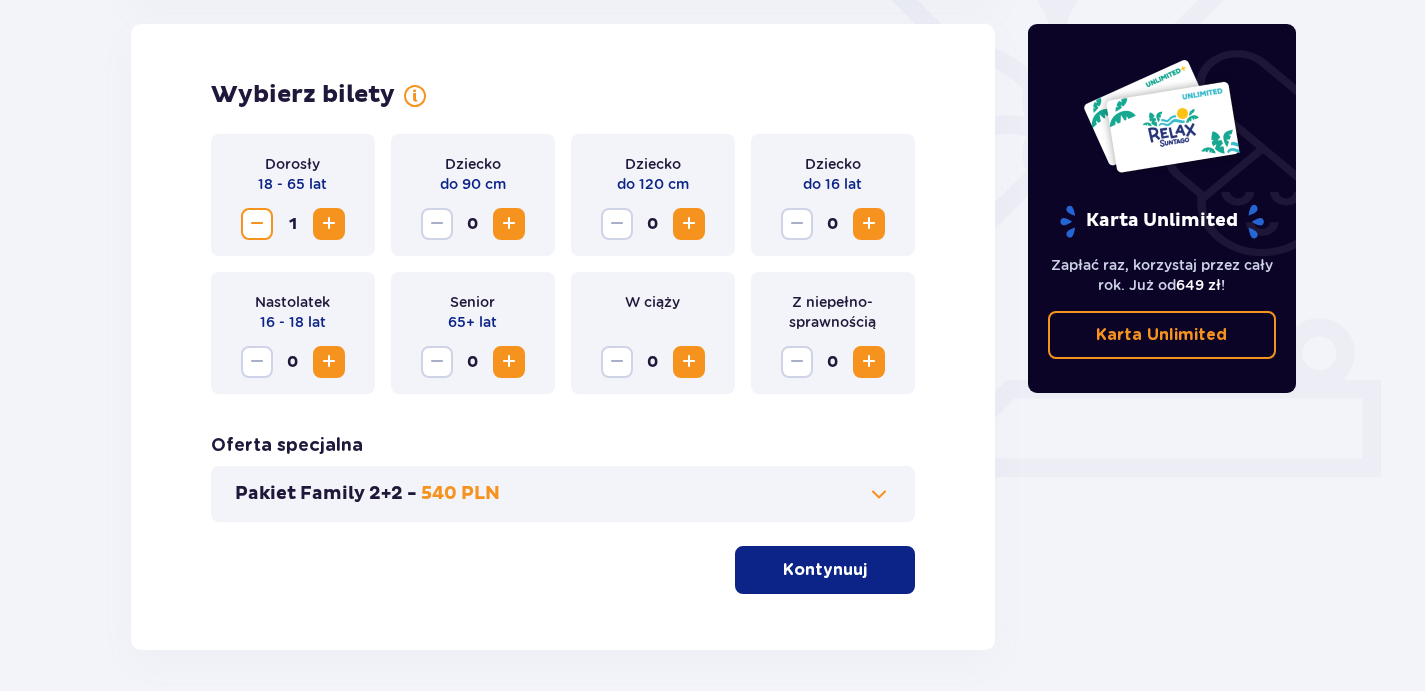 click at bounding box center [329, 224] 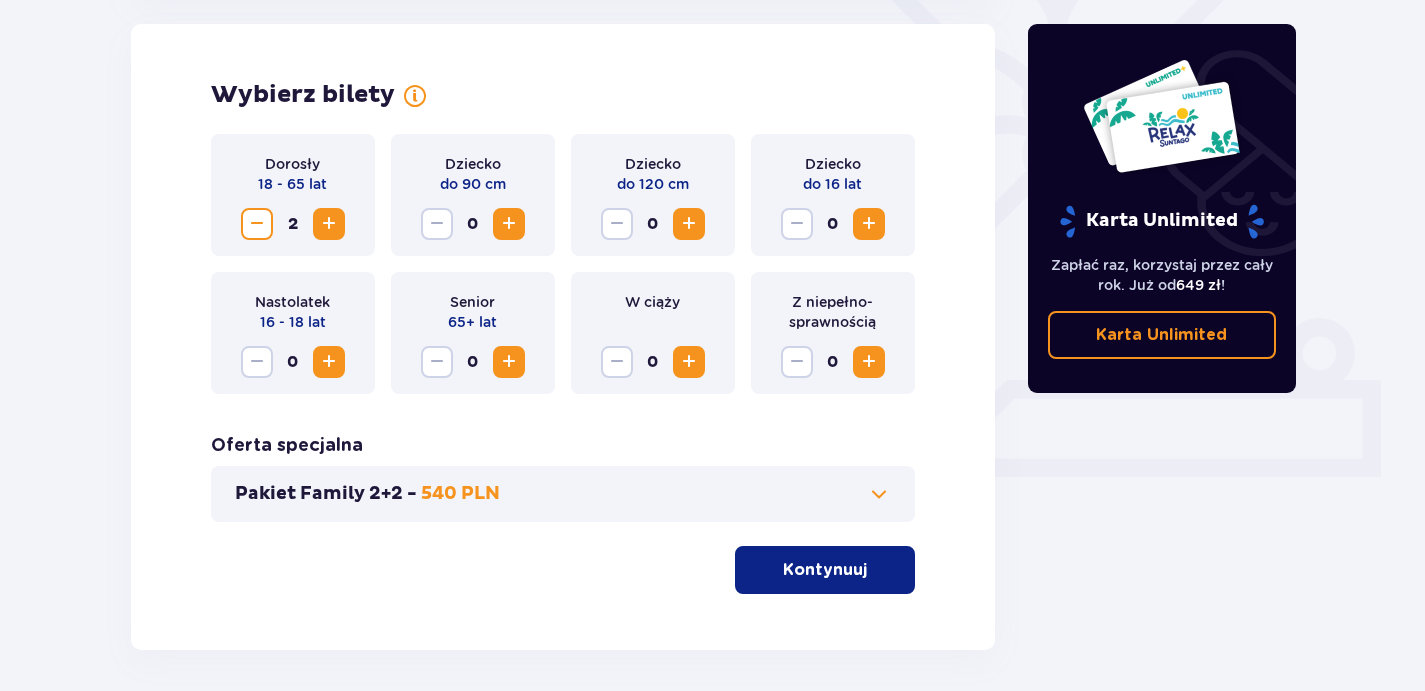 click at bounding box center [329, 224] 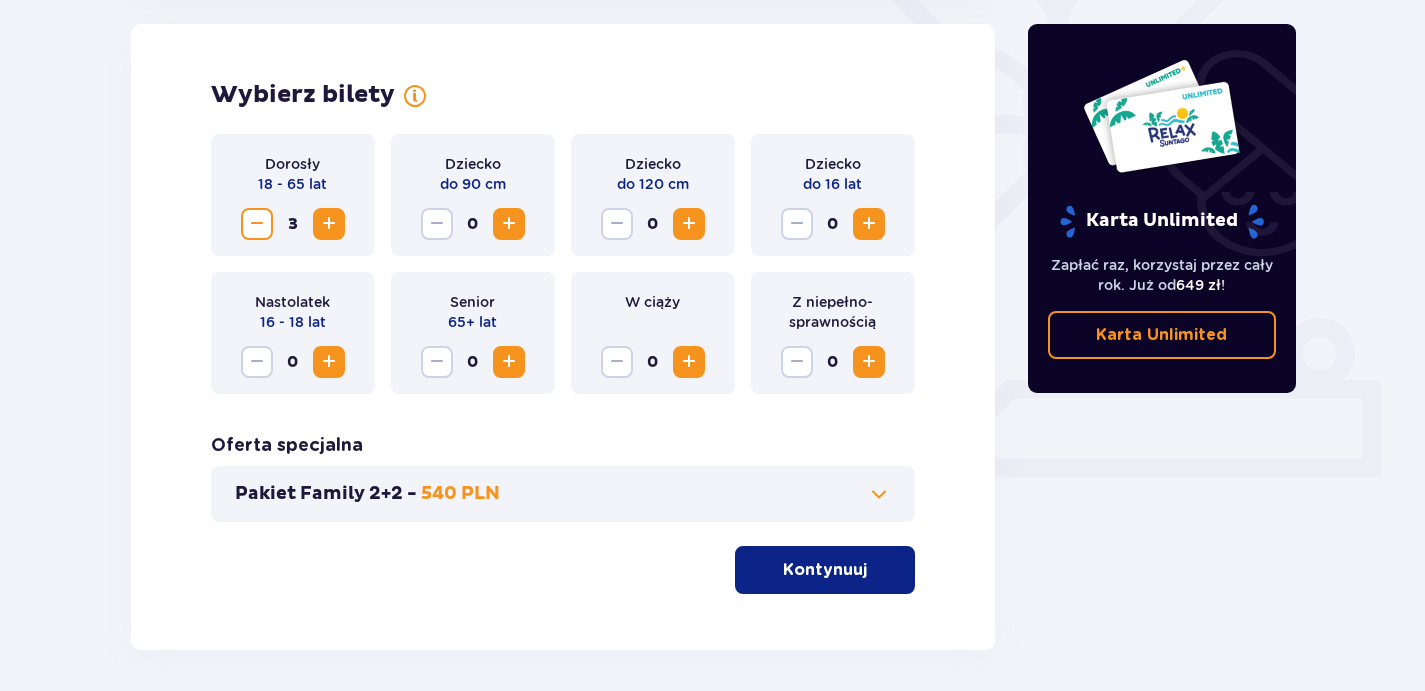 click at bounding box center [871, 570] 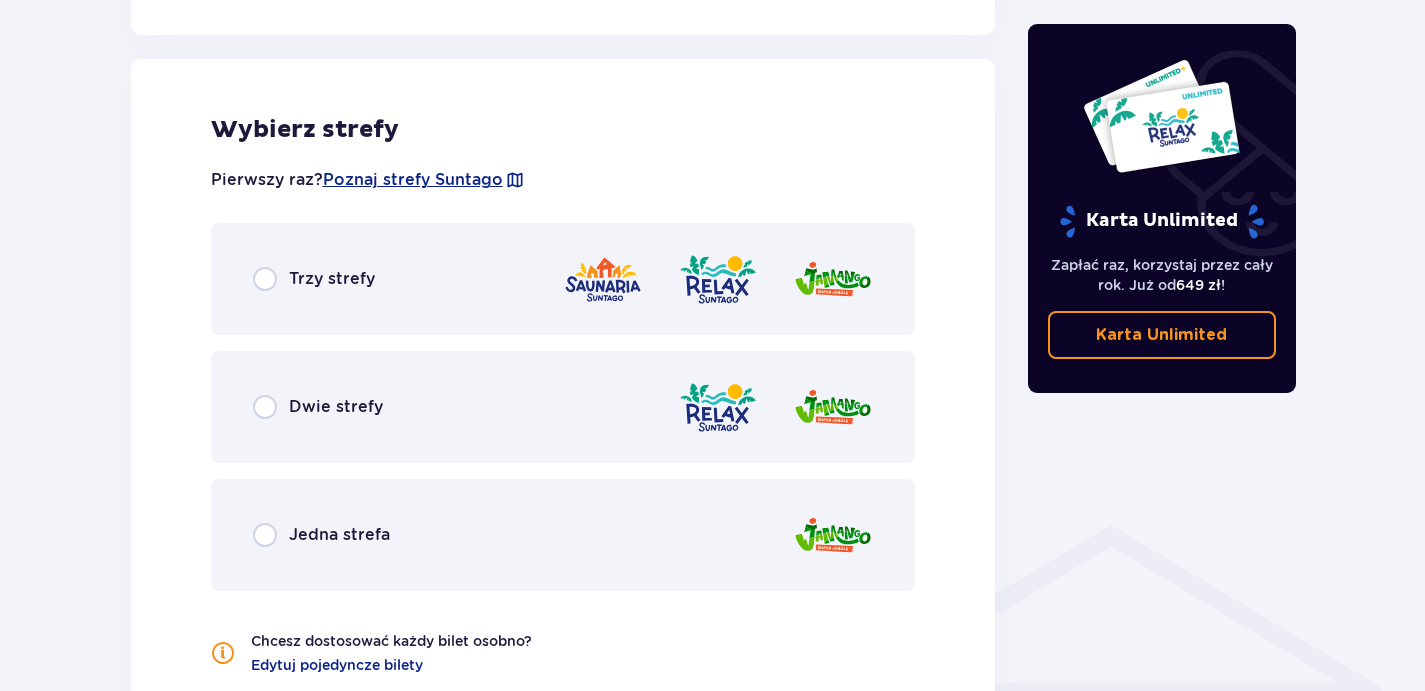 scroll, scrollTop: 1110, scrollLeft: 0, axis: vertical 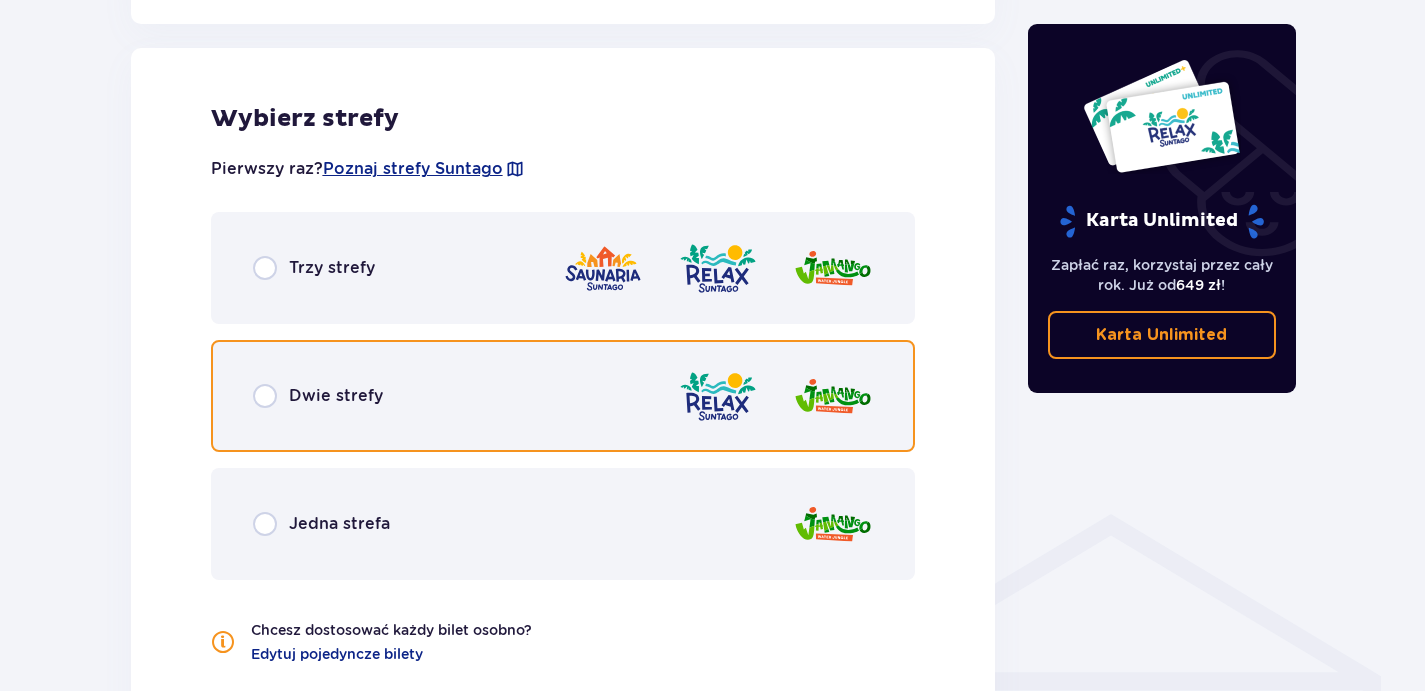click at bounding box center [265, 396] 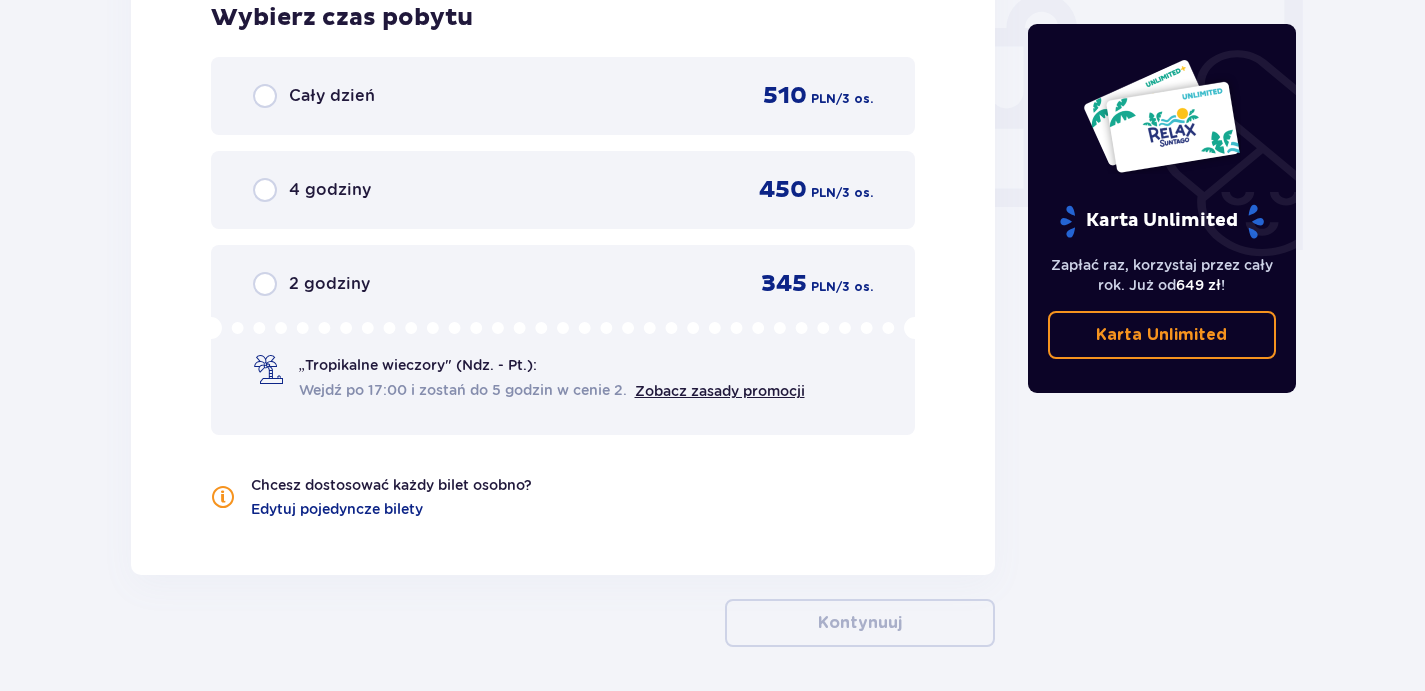 scroll, scrollTop: 1897, scrollLeft: 0, axis: vertical 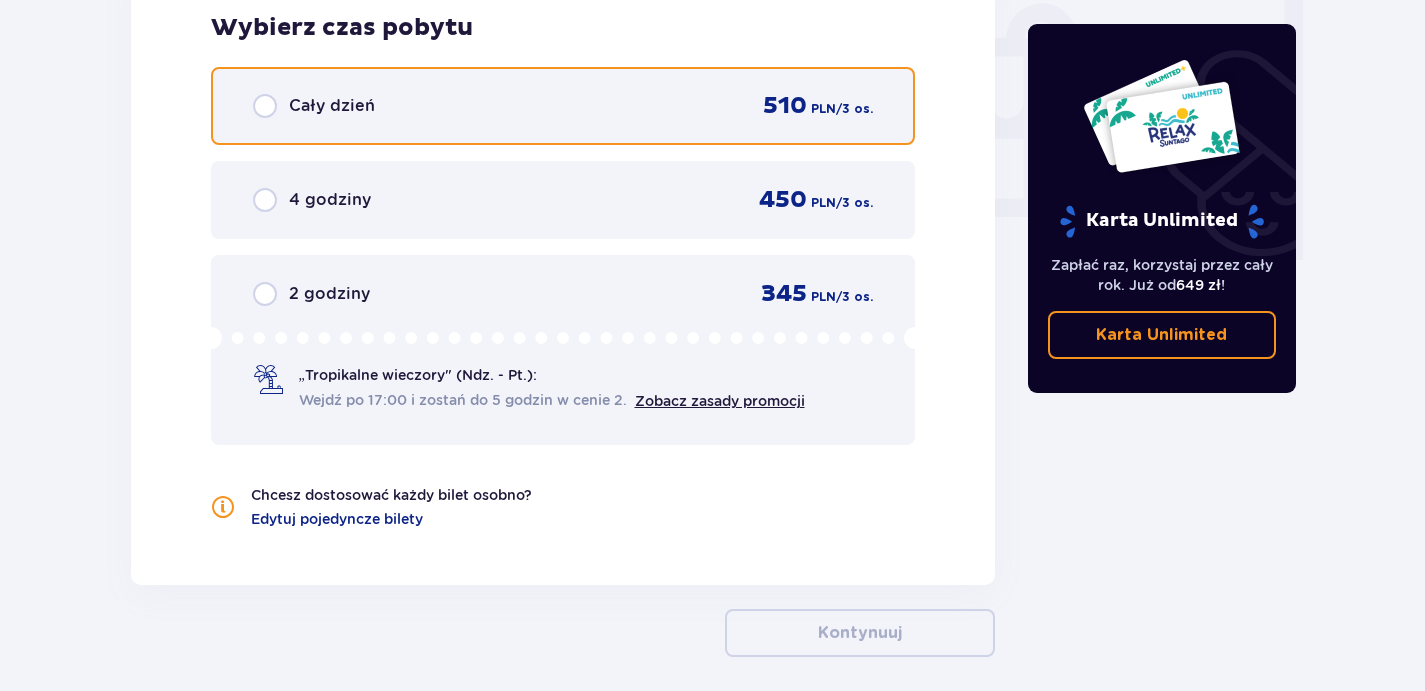 click at bounding box center (265, 106) 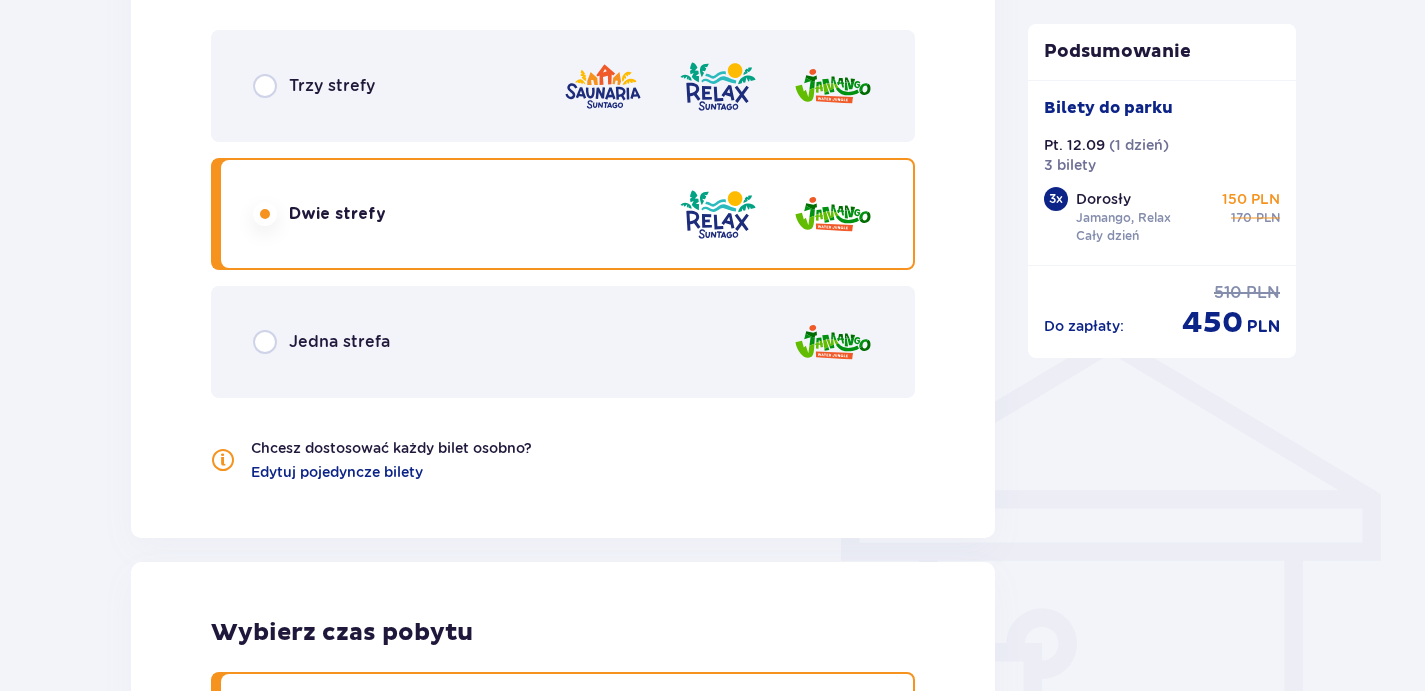 scroll, scrollTop: 1310, scrollLeft: 0, axis: vertical 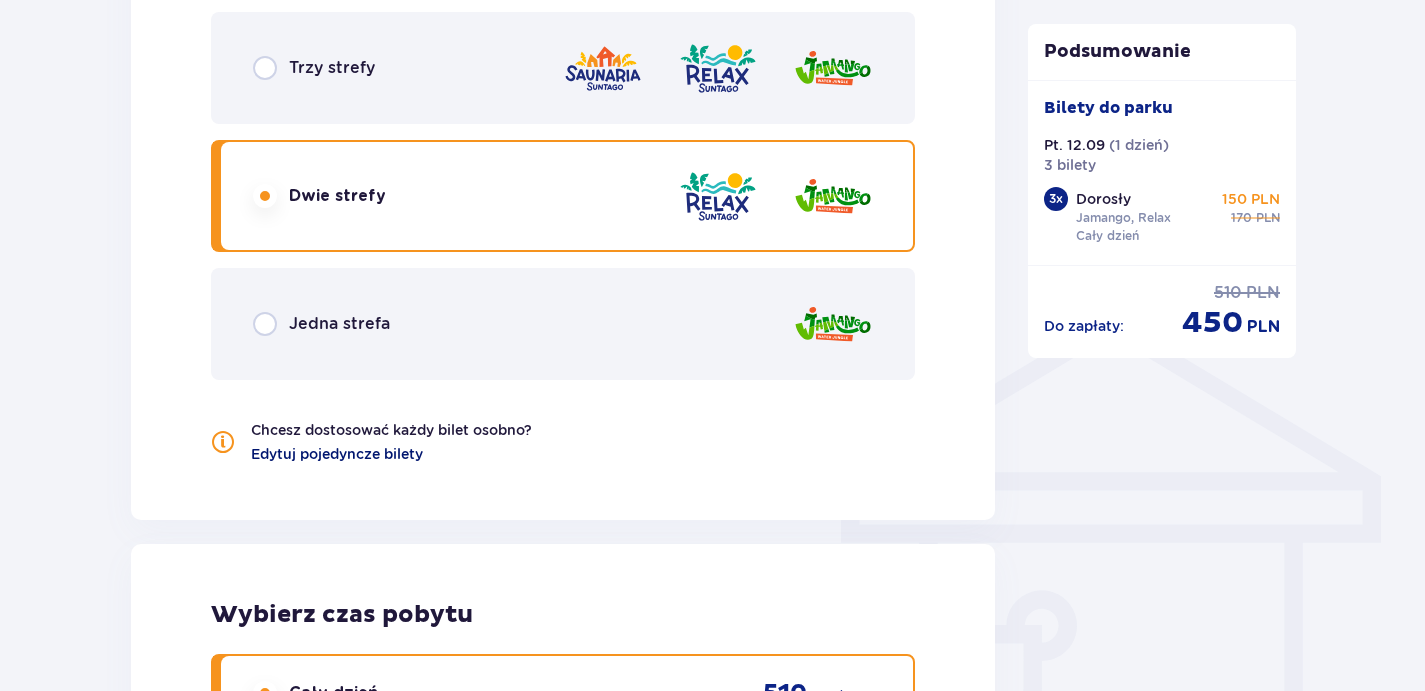 click on "Edytuj pojedyncze bilety" at bounding box center (337, 454) 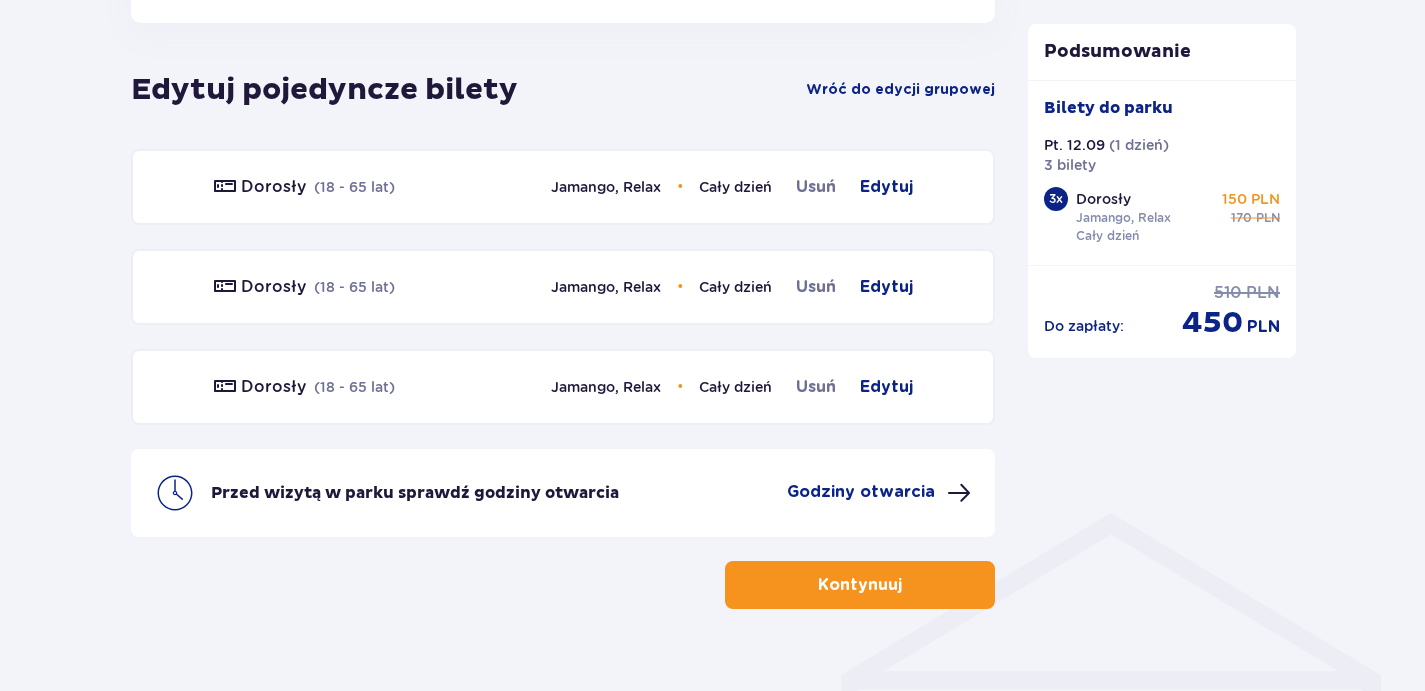 scroll, scrollTop: 1110, scrollLeft: 0, axis: vertical 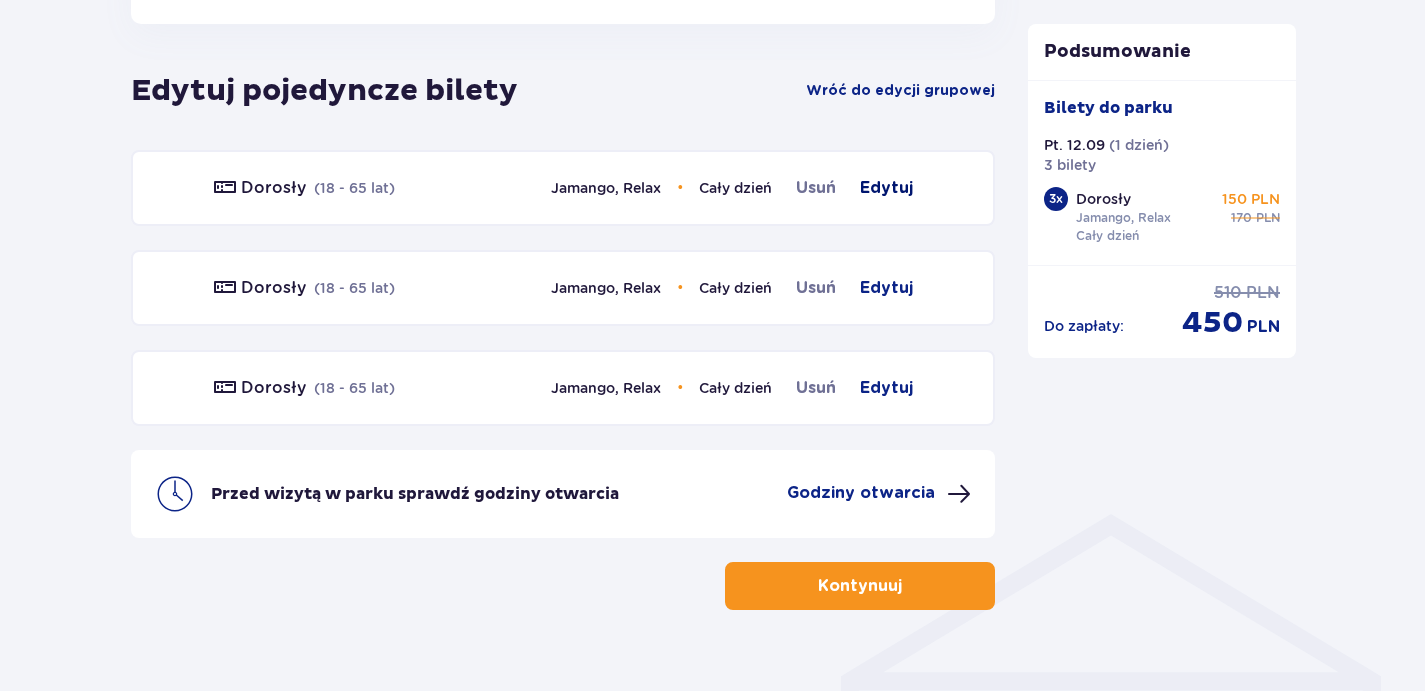 click on "Edytuj" at bounding box center (886, 188) 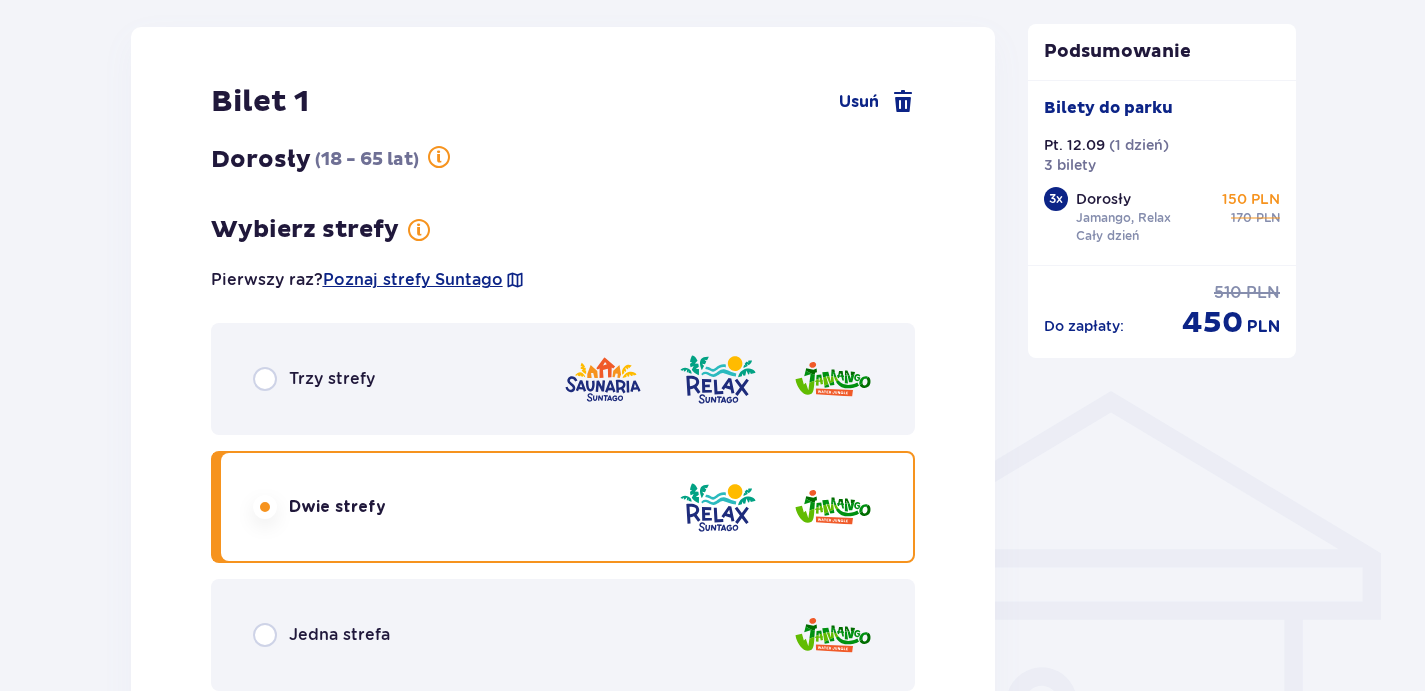 scroll, scrollTop: 1236, scrollLeft: 0, axis: vertical 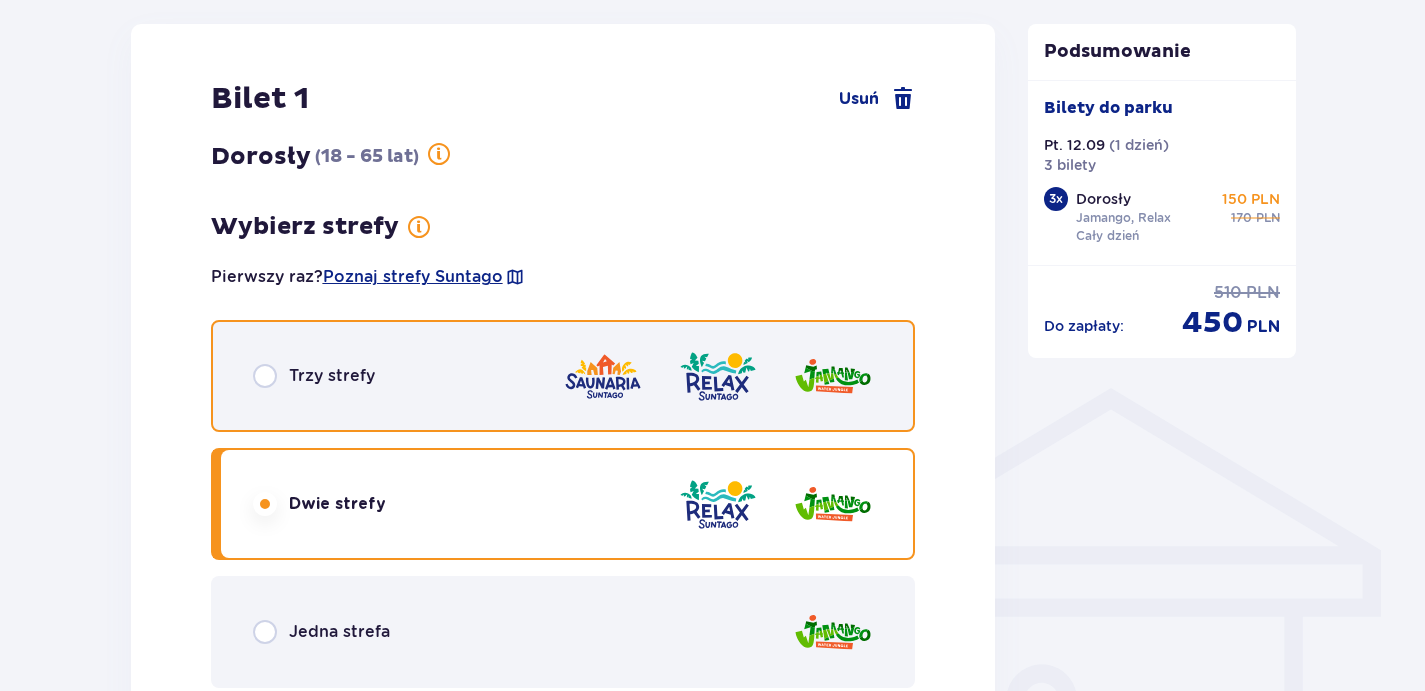 click at bounding box center (265, 376) 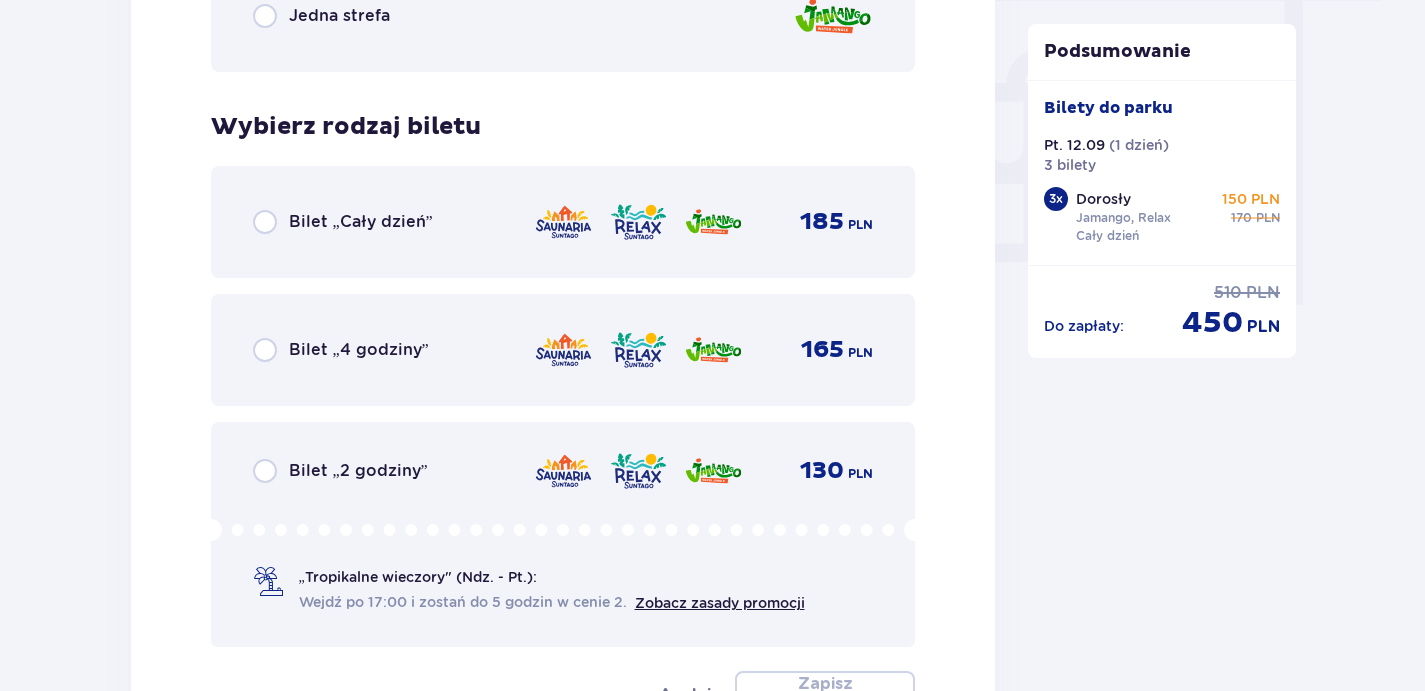 scroll, scrollTop: 1940, scrollLeft: 0, axis: vertical 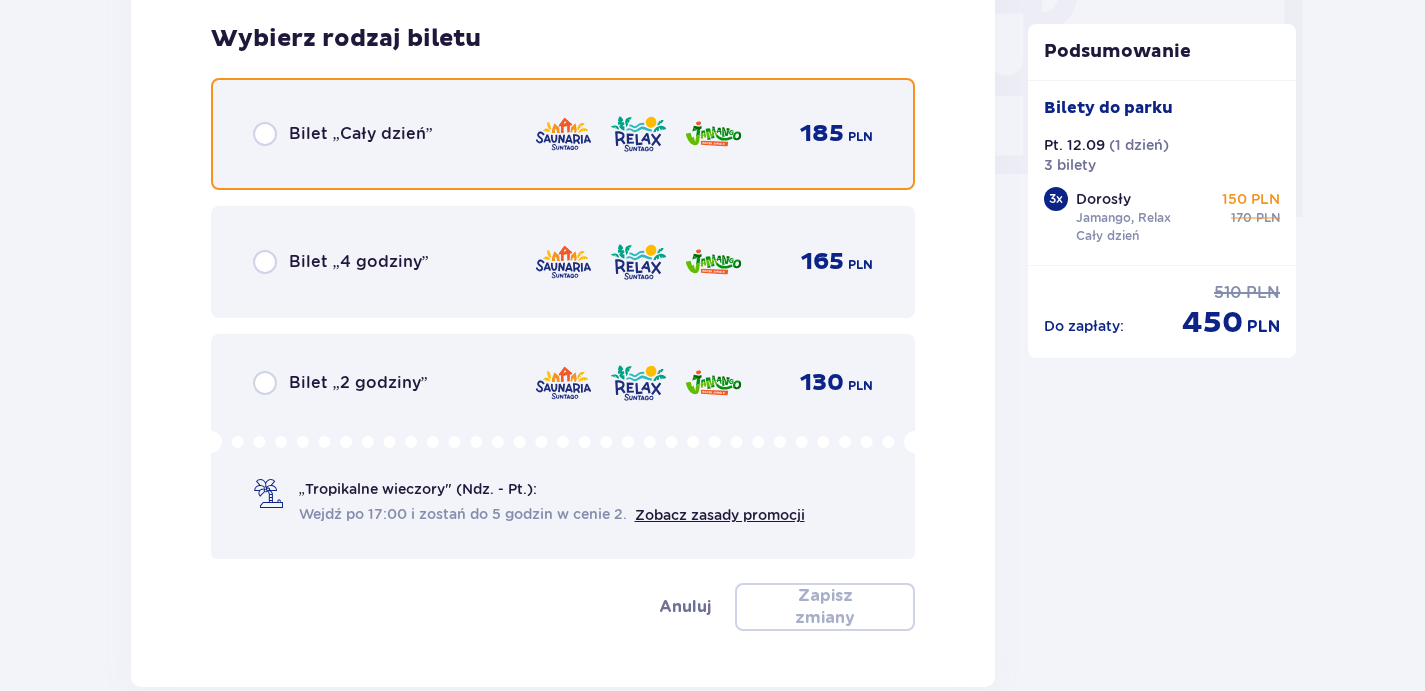 click at bounding box center [265, 134] 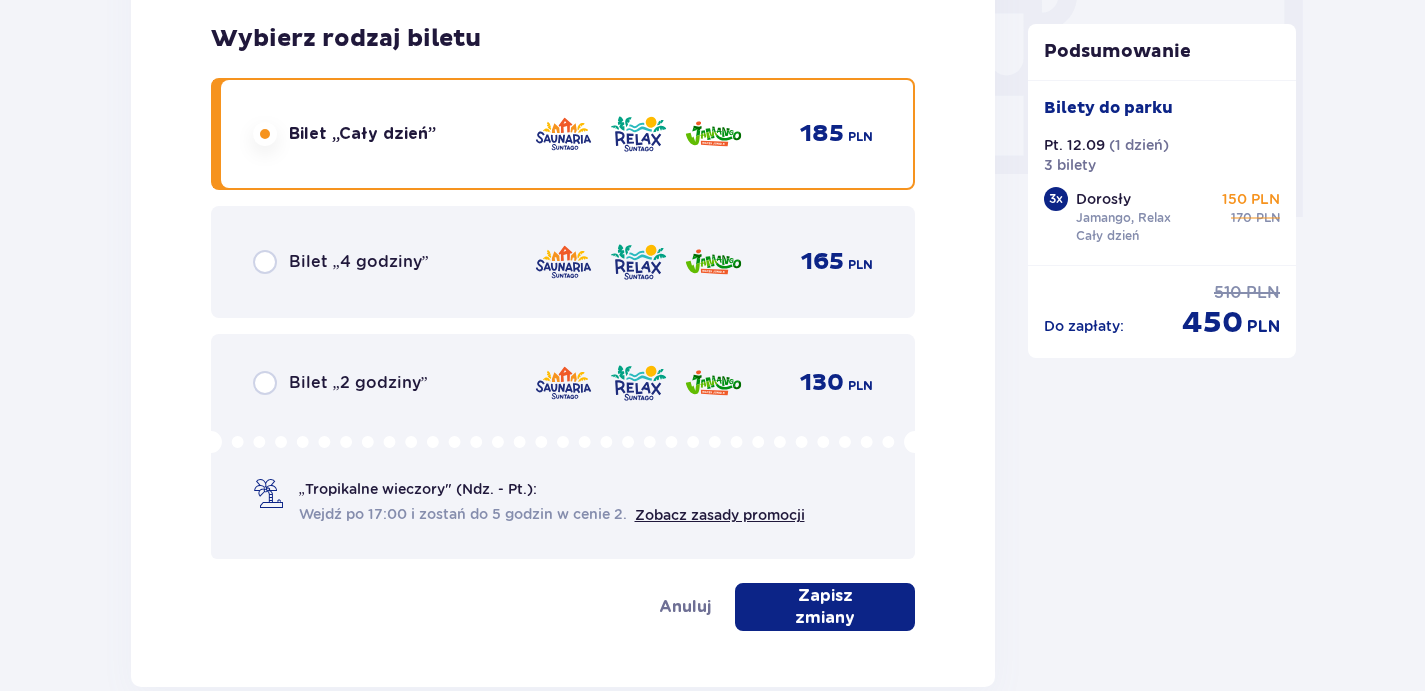 click on "Zapisz zmiany" at bounding box center (825, 607) 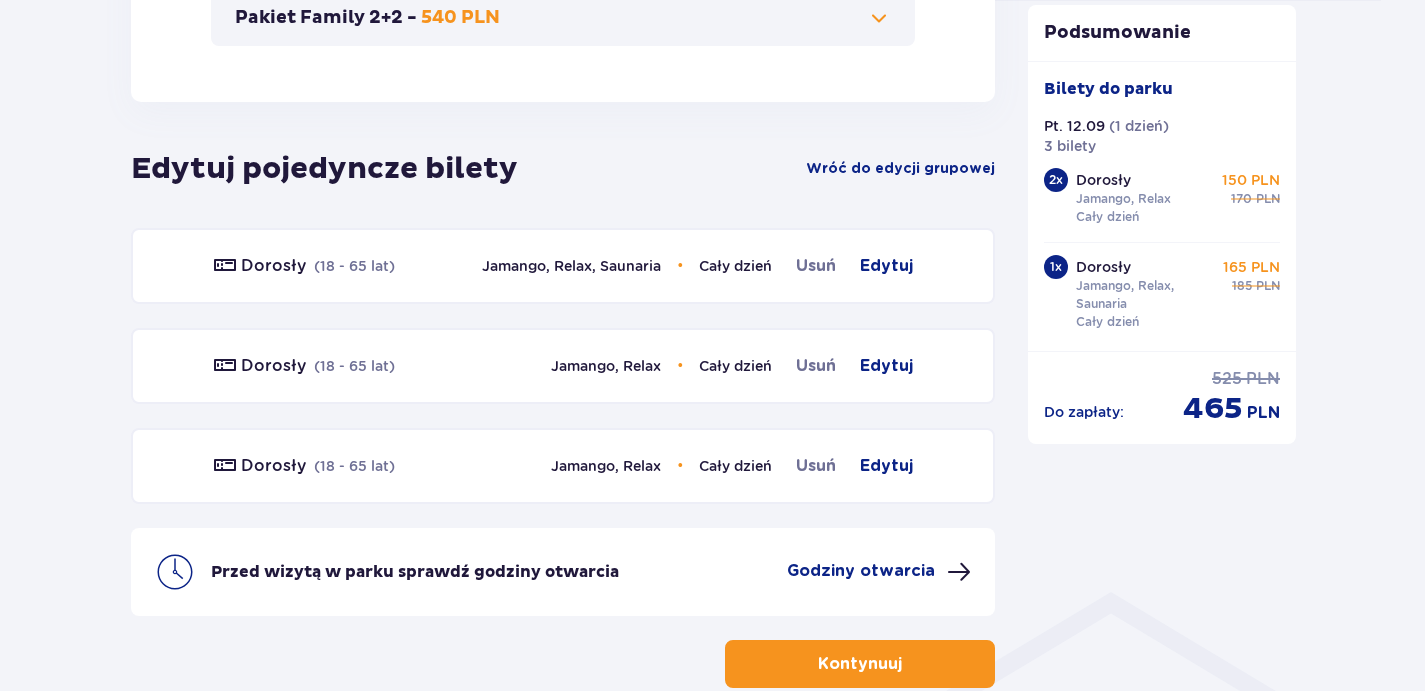 scroll, scrollTop: 1002, scrollLeft: 0, axis: vertical 